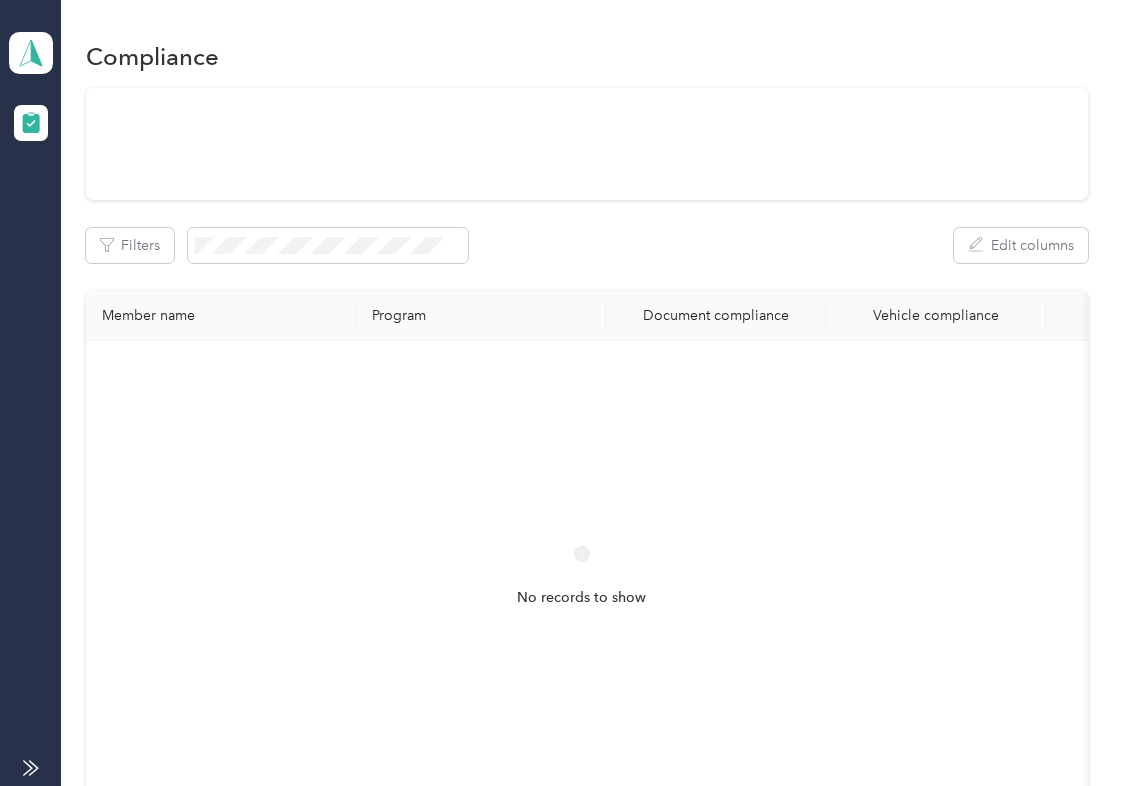 scroll, scrollTop: 0, scrollLeft: 0, axis: both 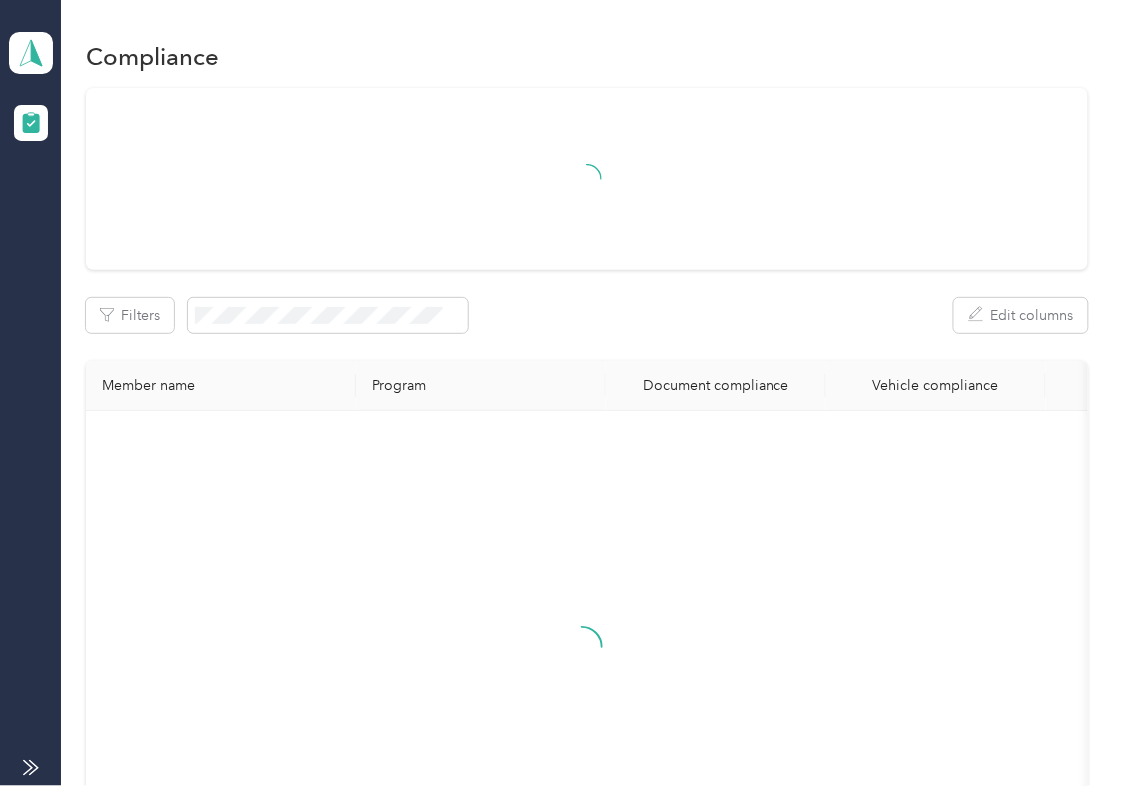 click on "Filters Edit columns" at bounding box center [587, 315] 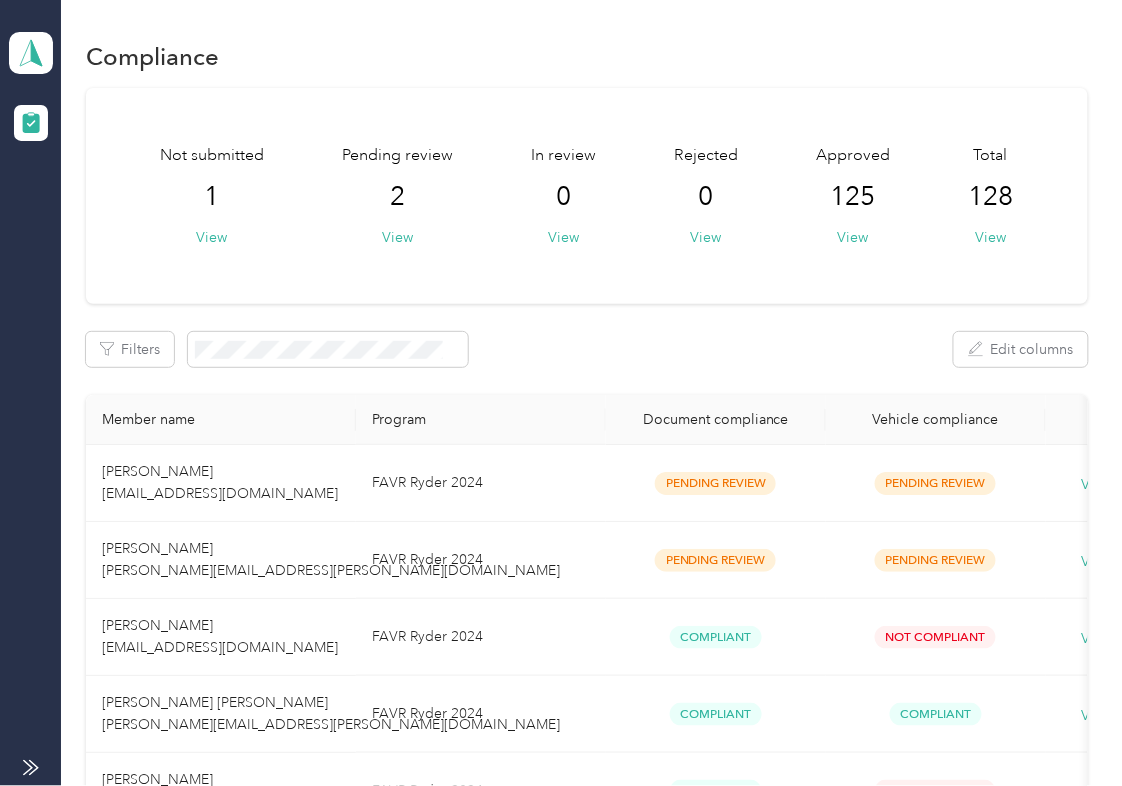 click on "FAVR Ryder 2024" at bounding box center [481, 483] 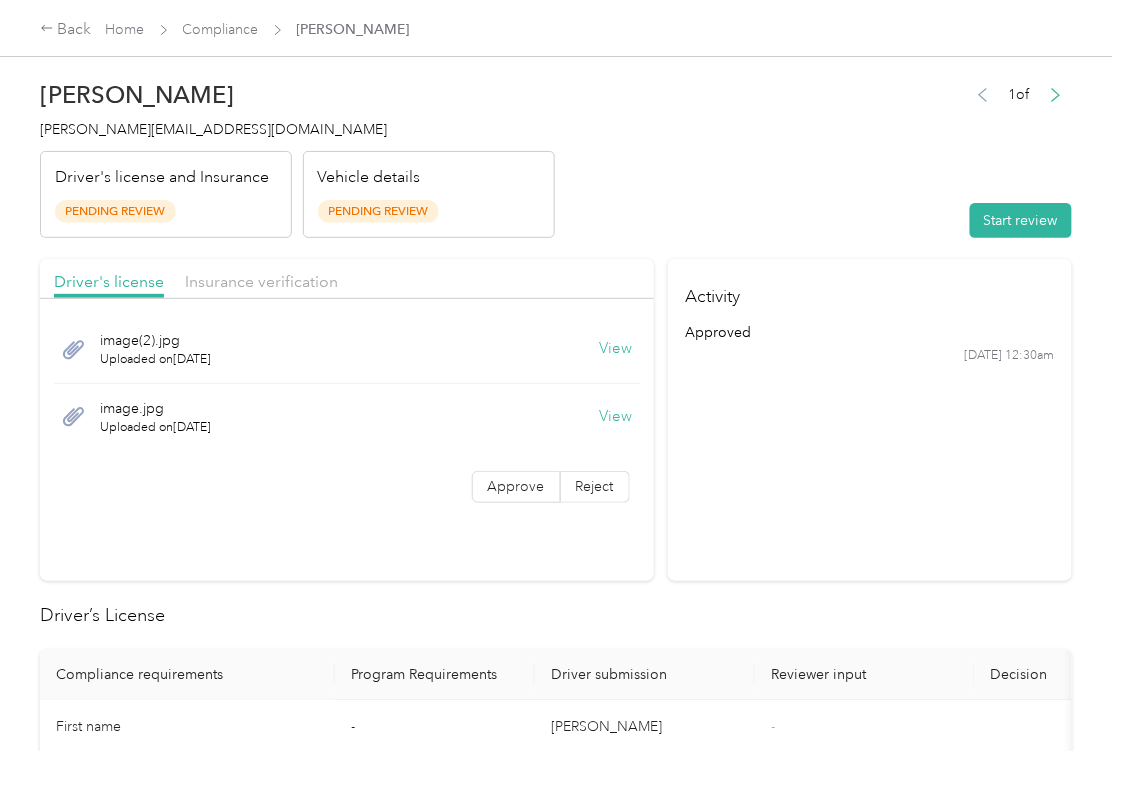 drag, startPoint x: 696, startPoint y: 461, endPoint x: 697, endPoint y: 436, distance: 25.019993 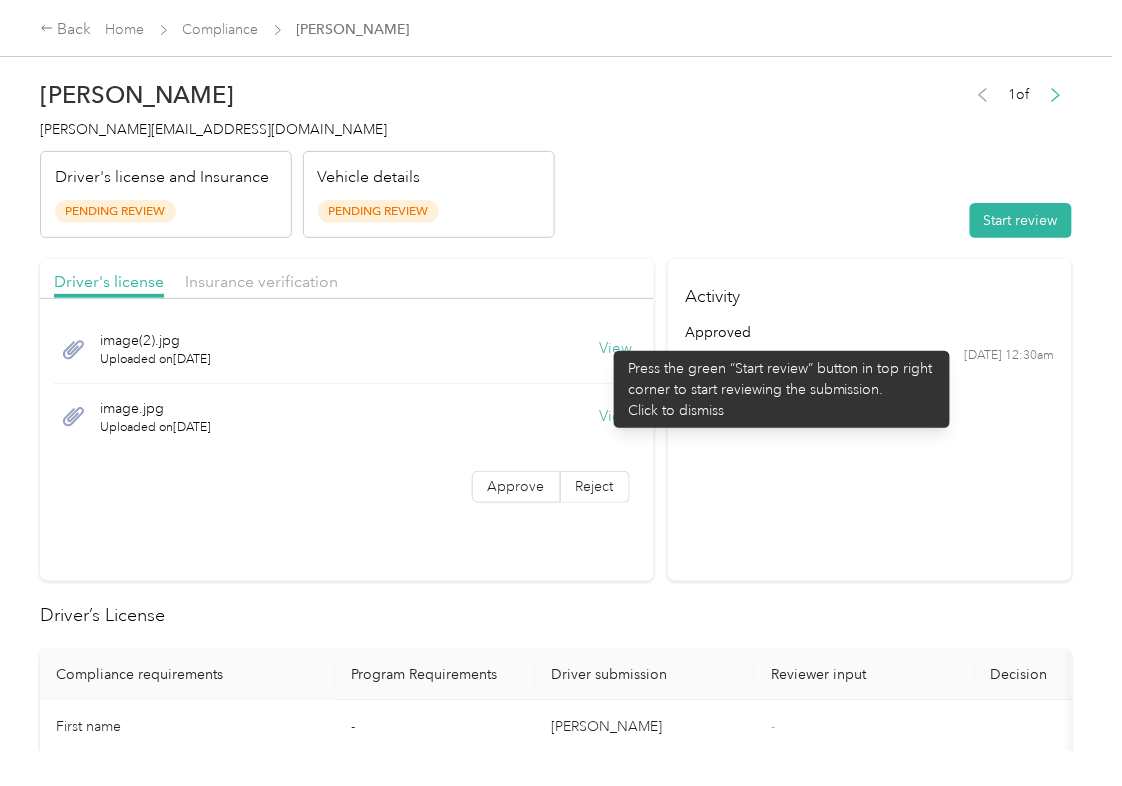 click on "View" at bounding box center (616, 349) 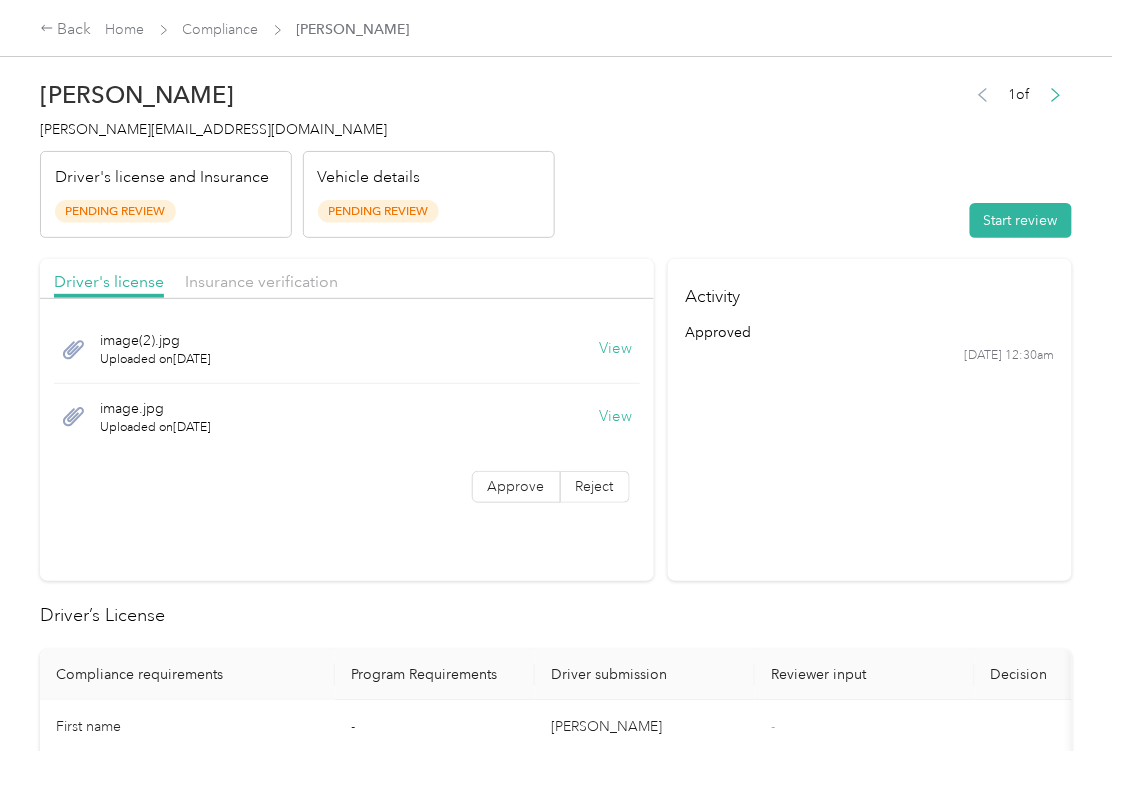 click on "View" at bounding box center [616, 417] 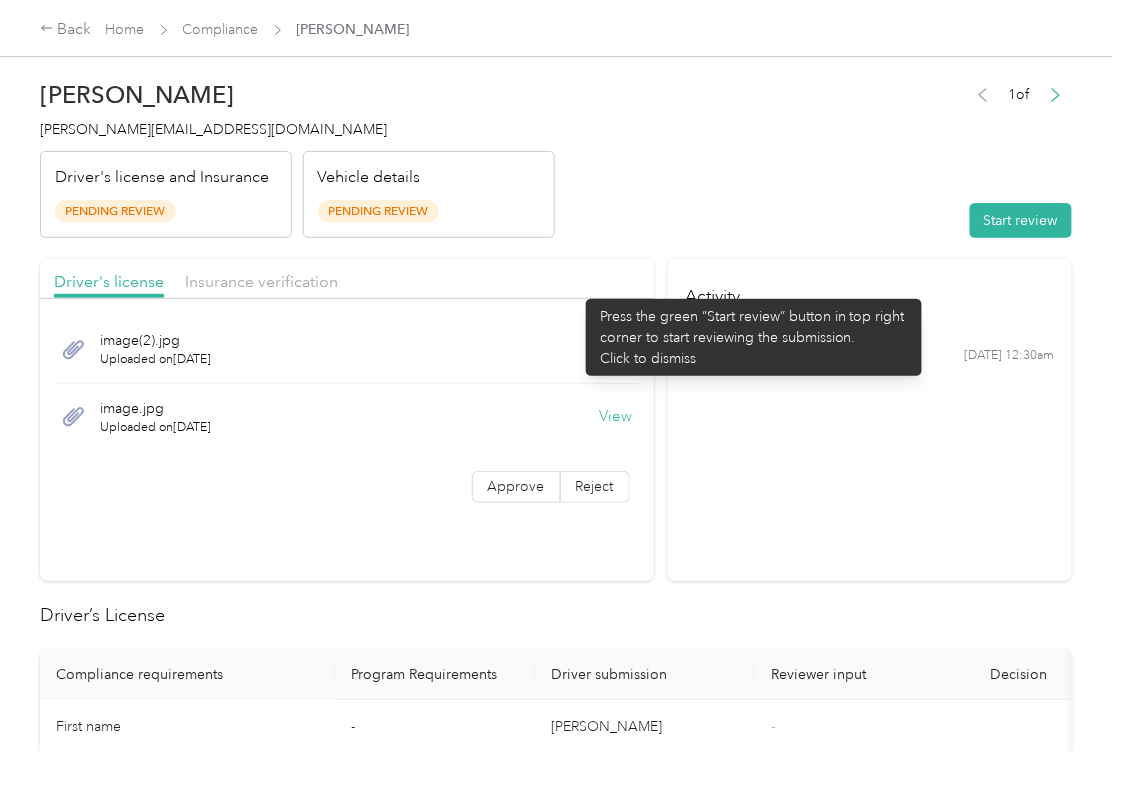 drag, startPoint x: 576, startPoint y: 285, endPoint x: 412, endPoint y: 294, distance: 164.24677 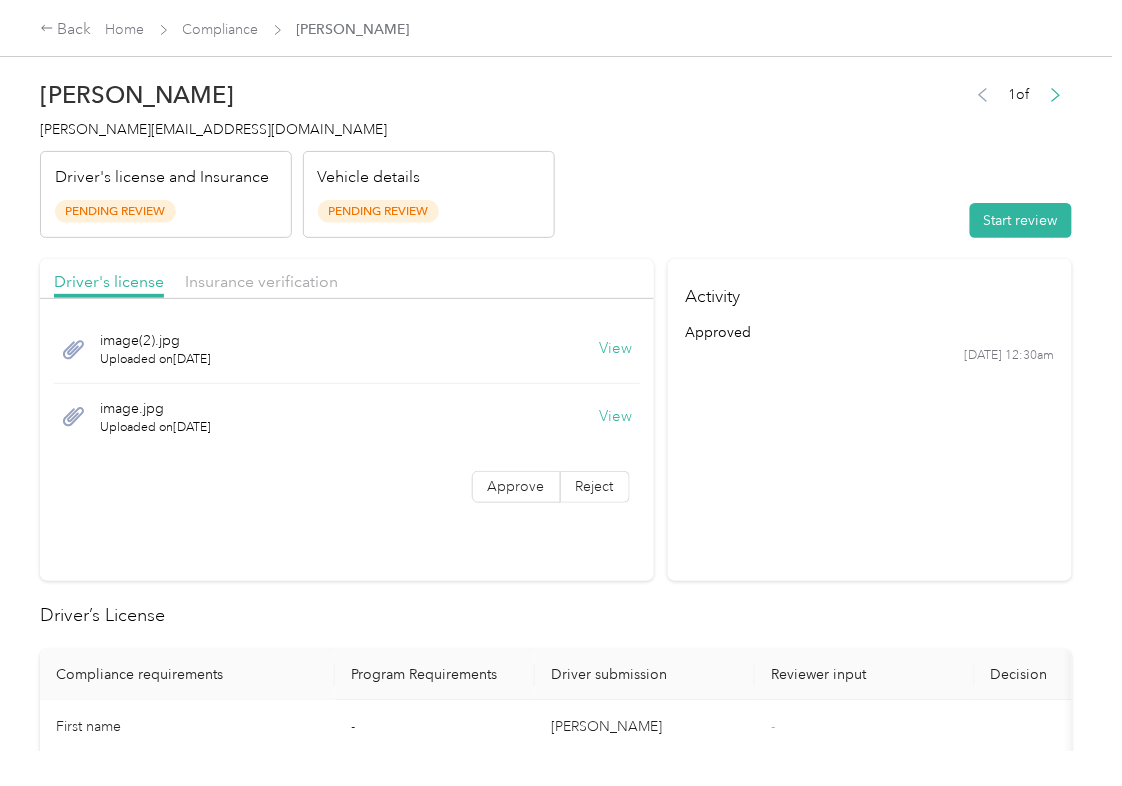 click on "Insurance verification" at bounding box center (261, 282) 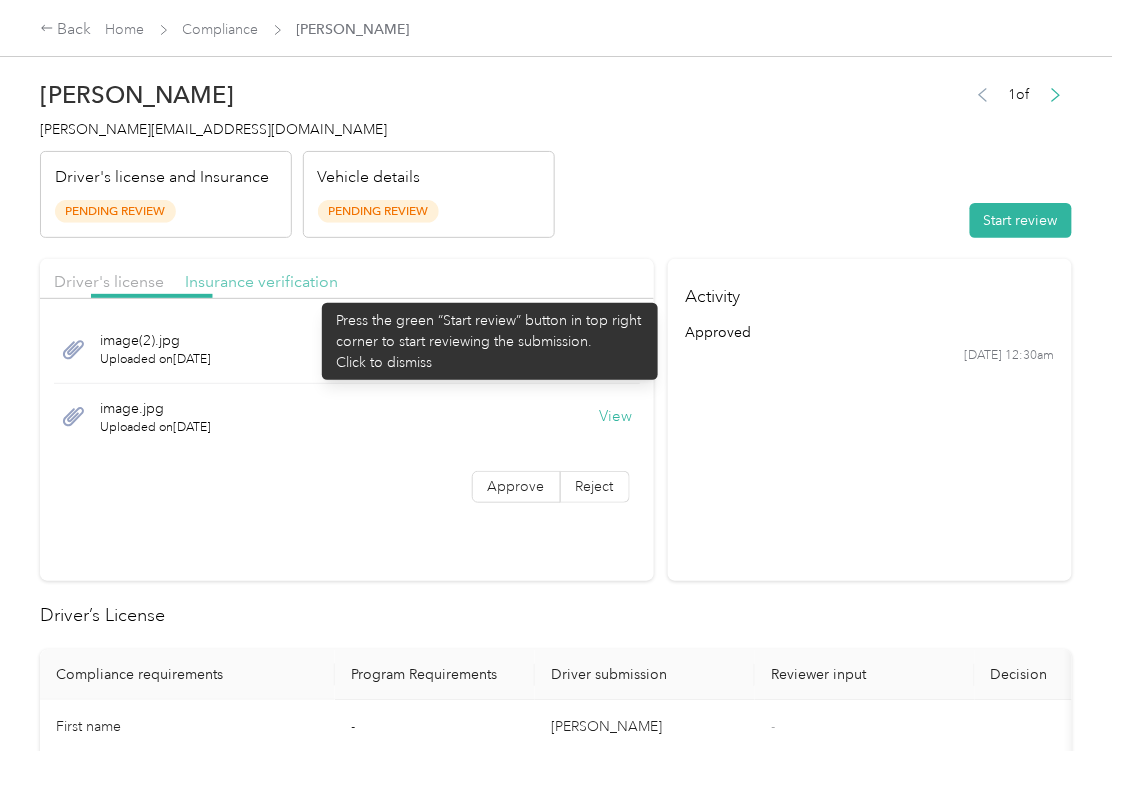 click on "Insurance verification" at bounding box center (261, 281) 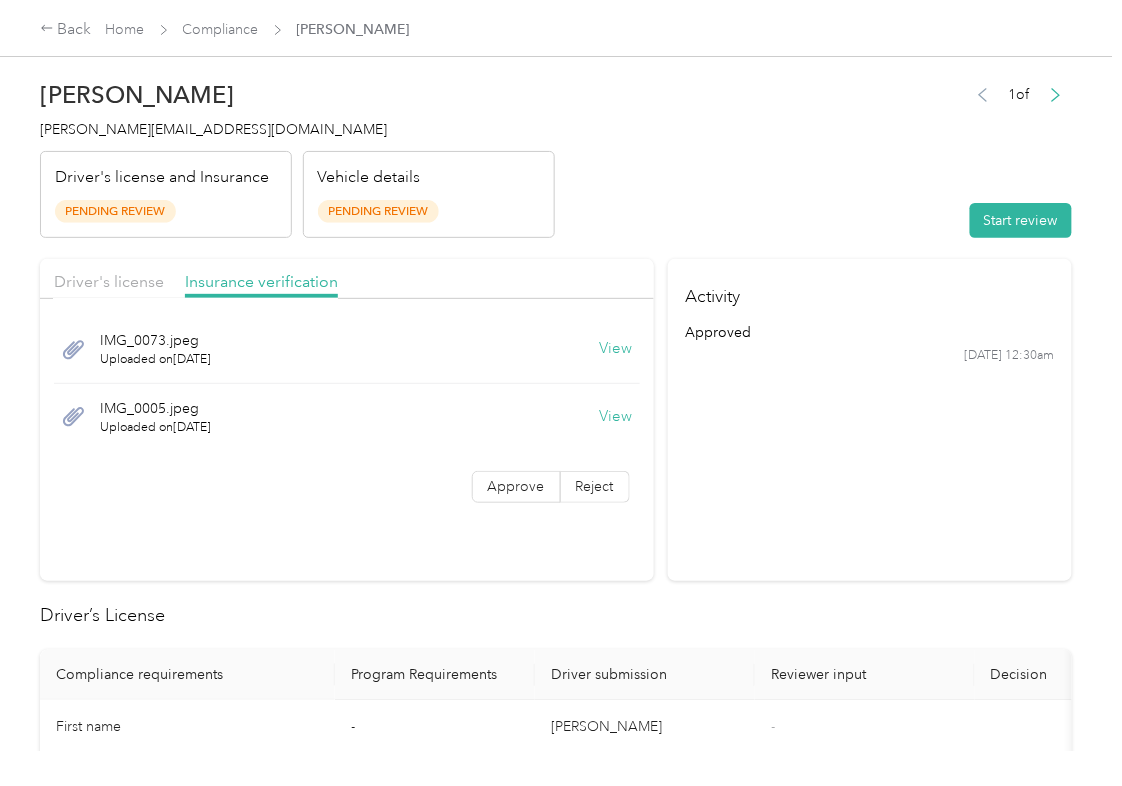 click on "View" at bounding box center [616, 349] 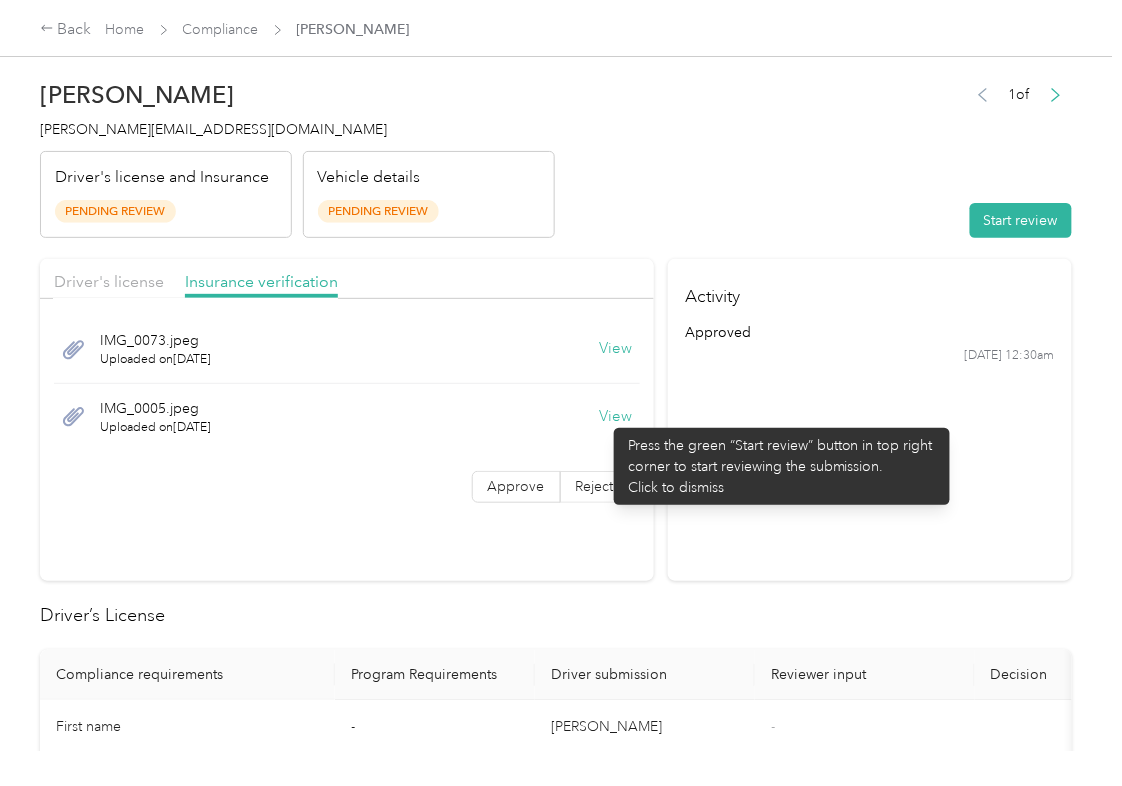 click on "View" at bounding box center (616, 417) 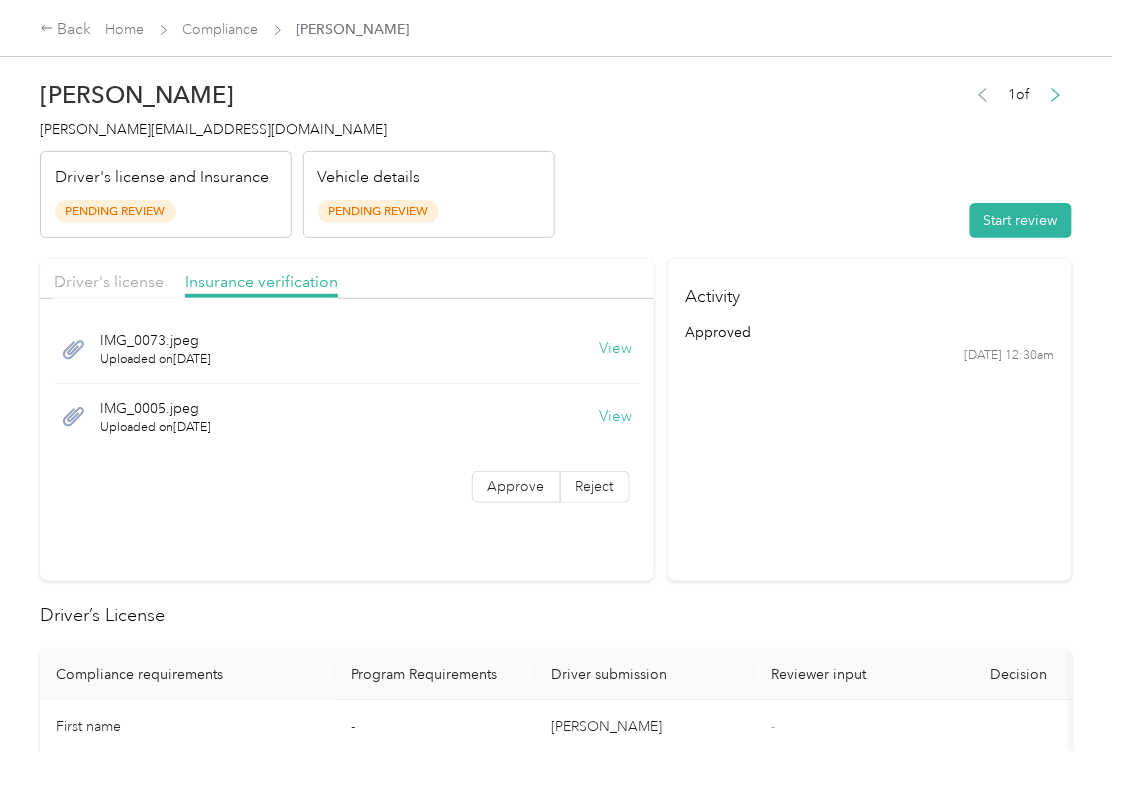 drag, startPoint x: 832, startPoint y: 445, endPoint x: 970, endPoint y: 258, distance: 232.40697 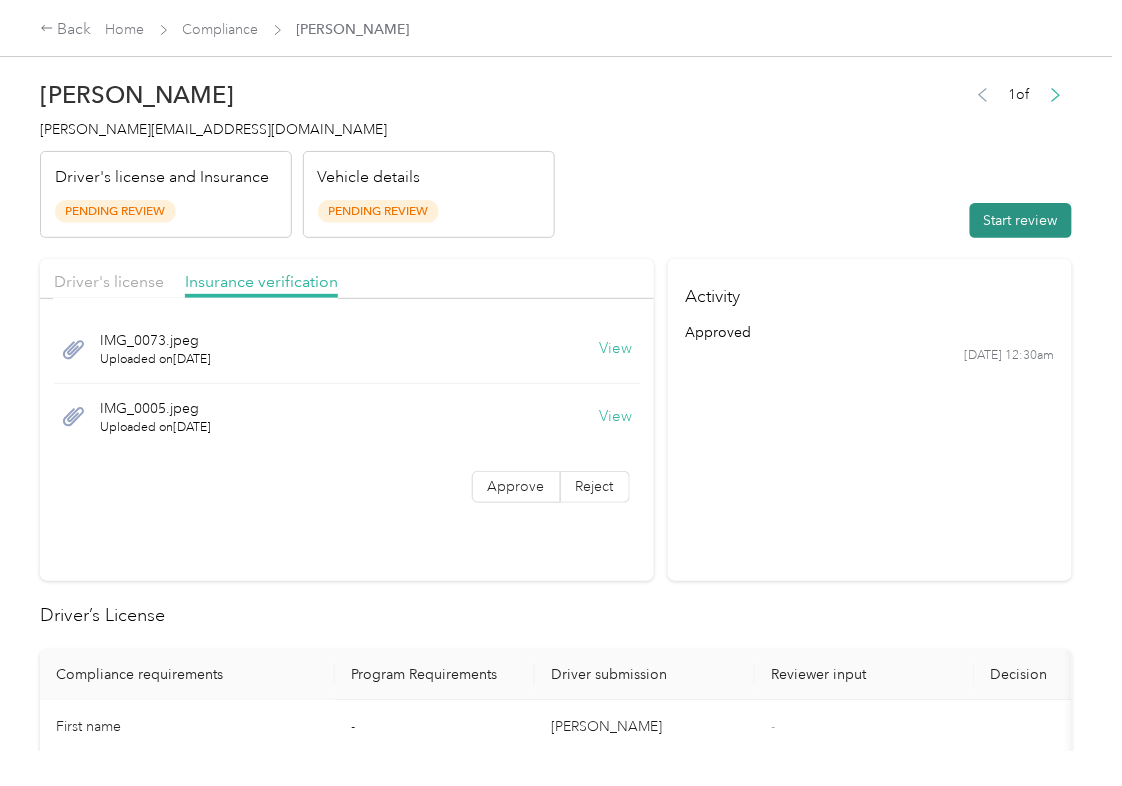 click on "Start review" at bounding box center [1021, 220] 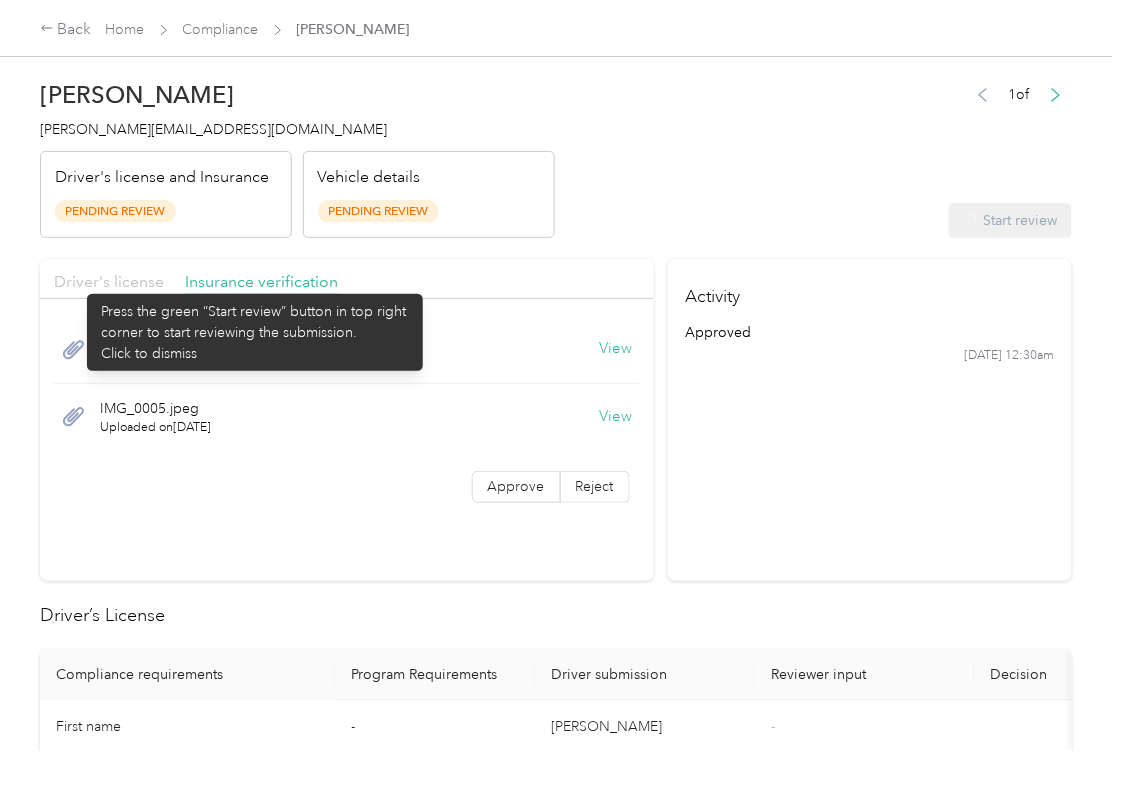 click on "Driver's license" at bounding box center [109, 281] 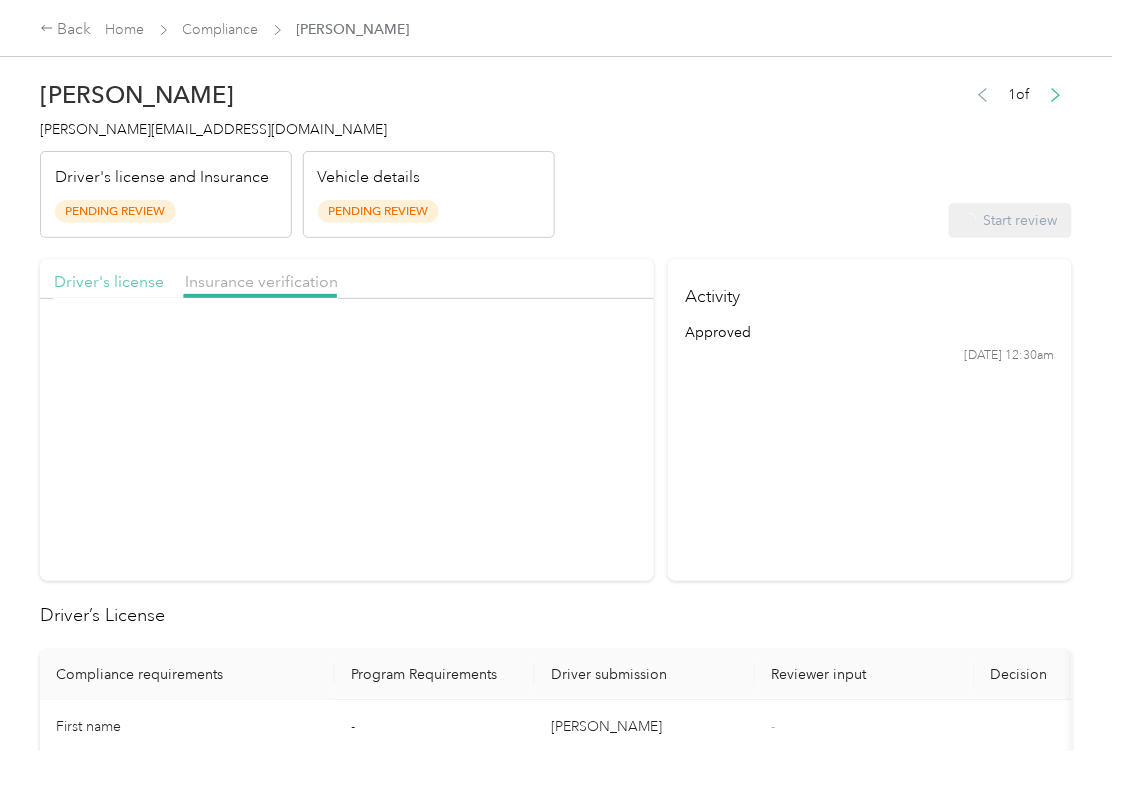 click on "Driver's license" at bounding box center [109, 281] 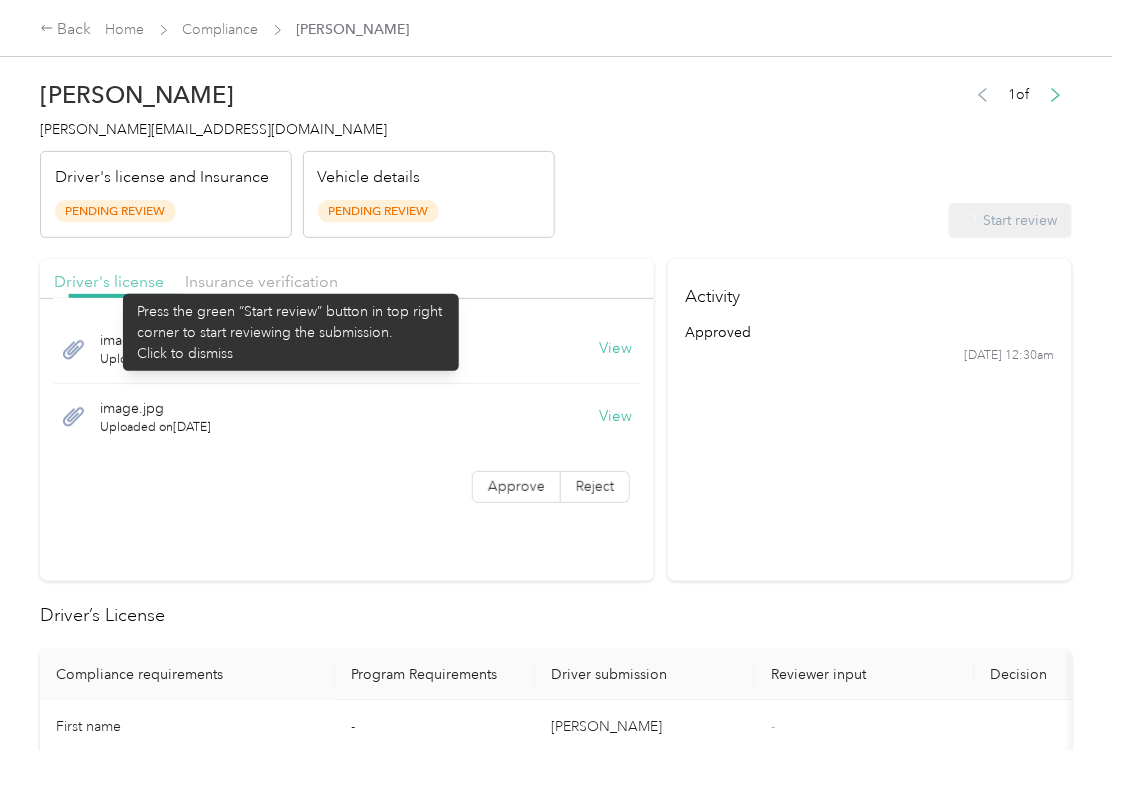 drag, startPoint x: 113, startPoint y: 284, endPoint x: 189, endPoint y: 345, distance: 97.45255 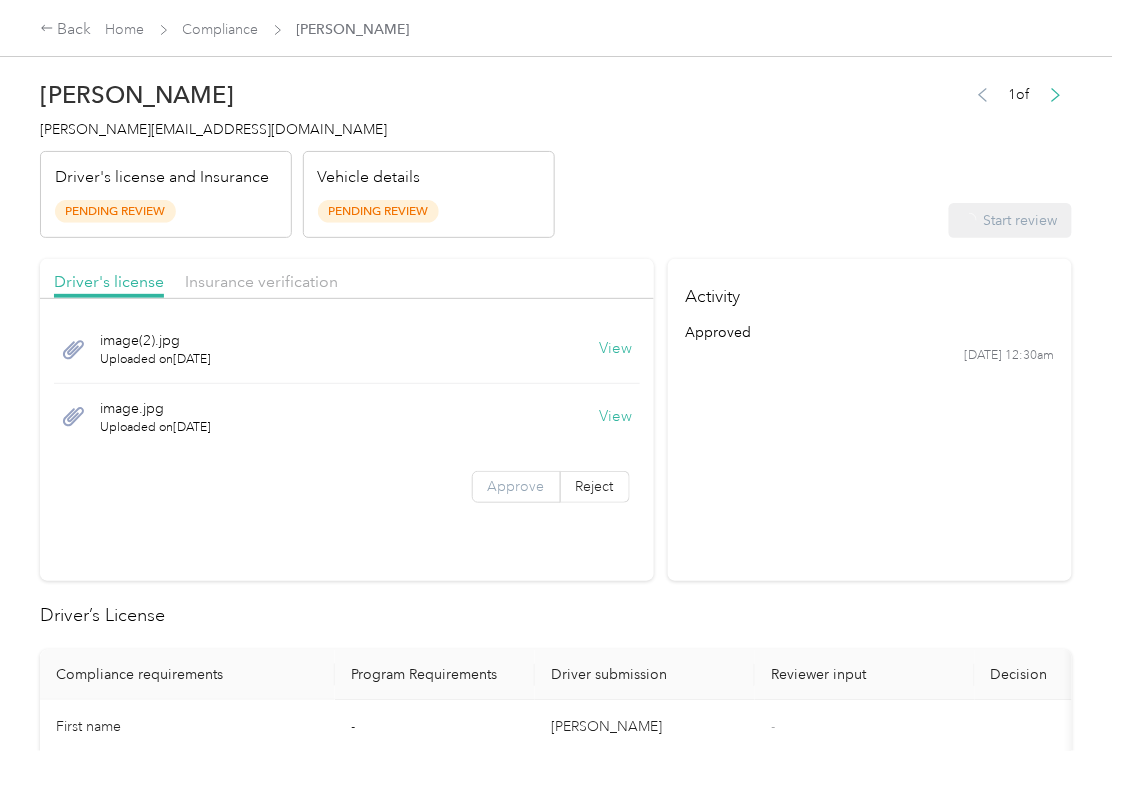 click on "Approve" at bounding box center (516, 486) 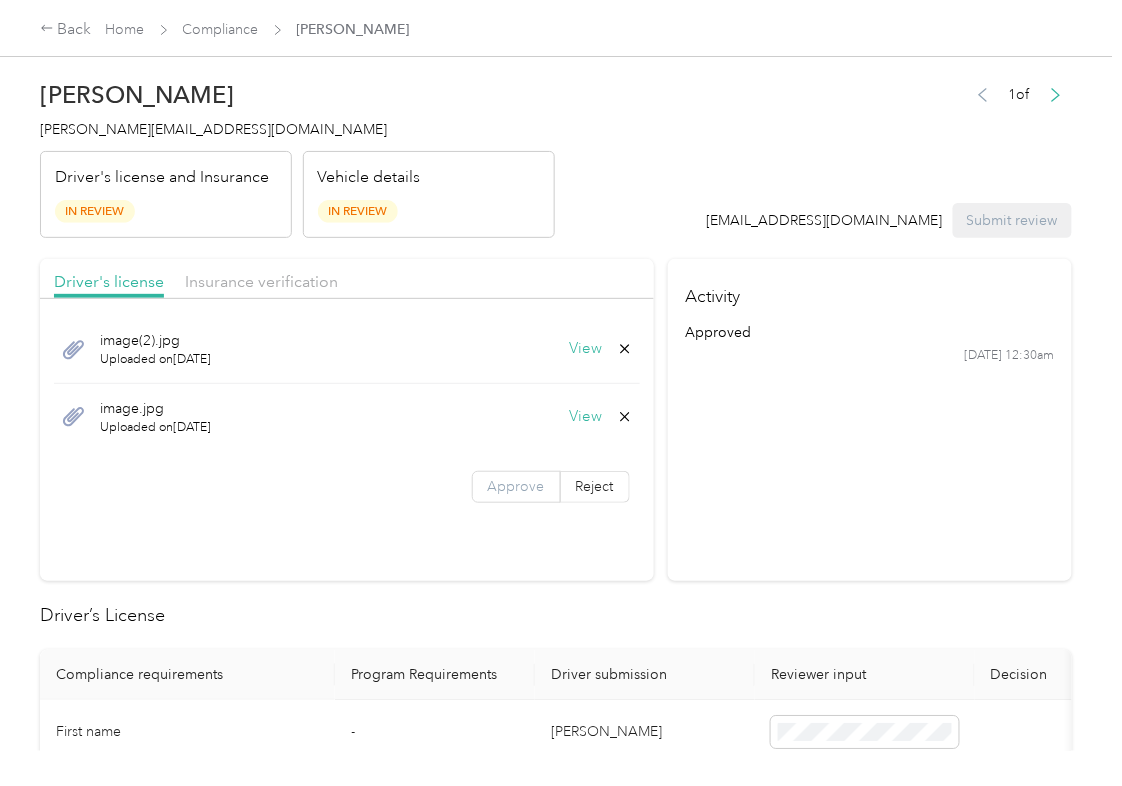 click on "Approve" at bounding box center [516, 486] 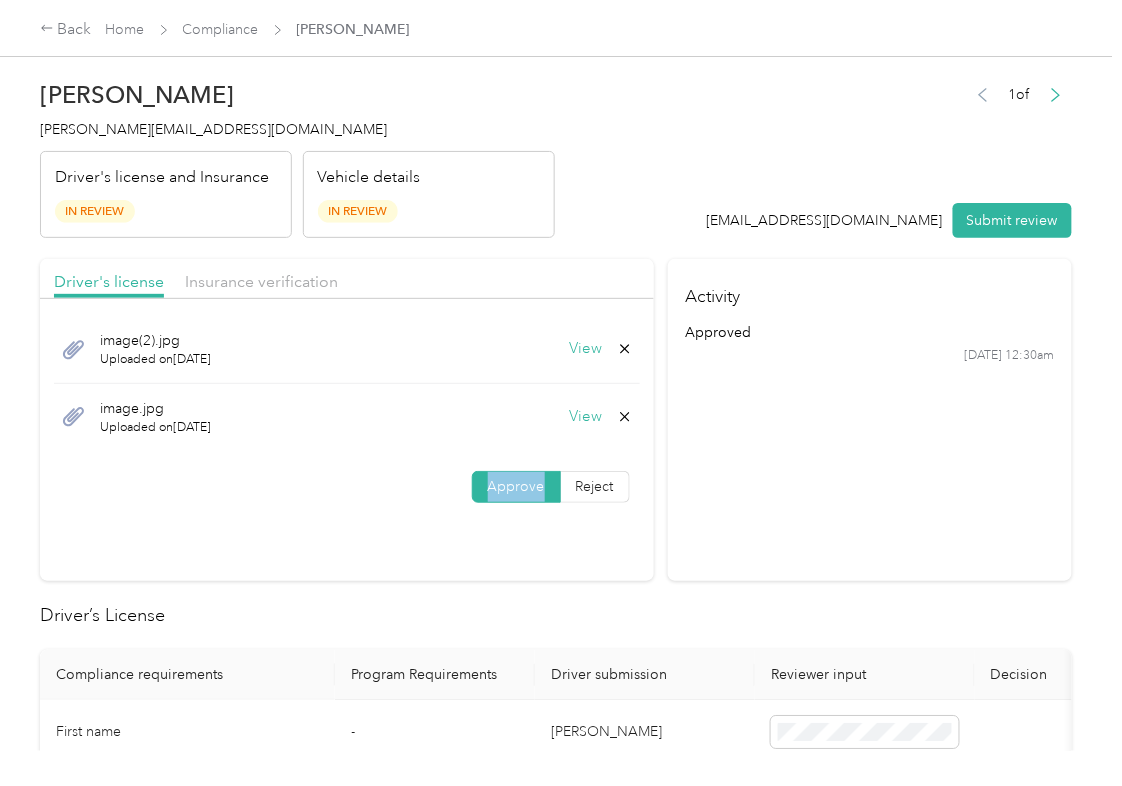 click on "Approve" at bounding box center [516, 486] 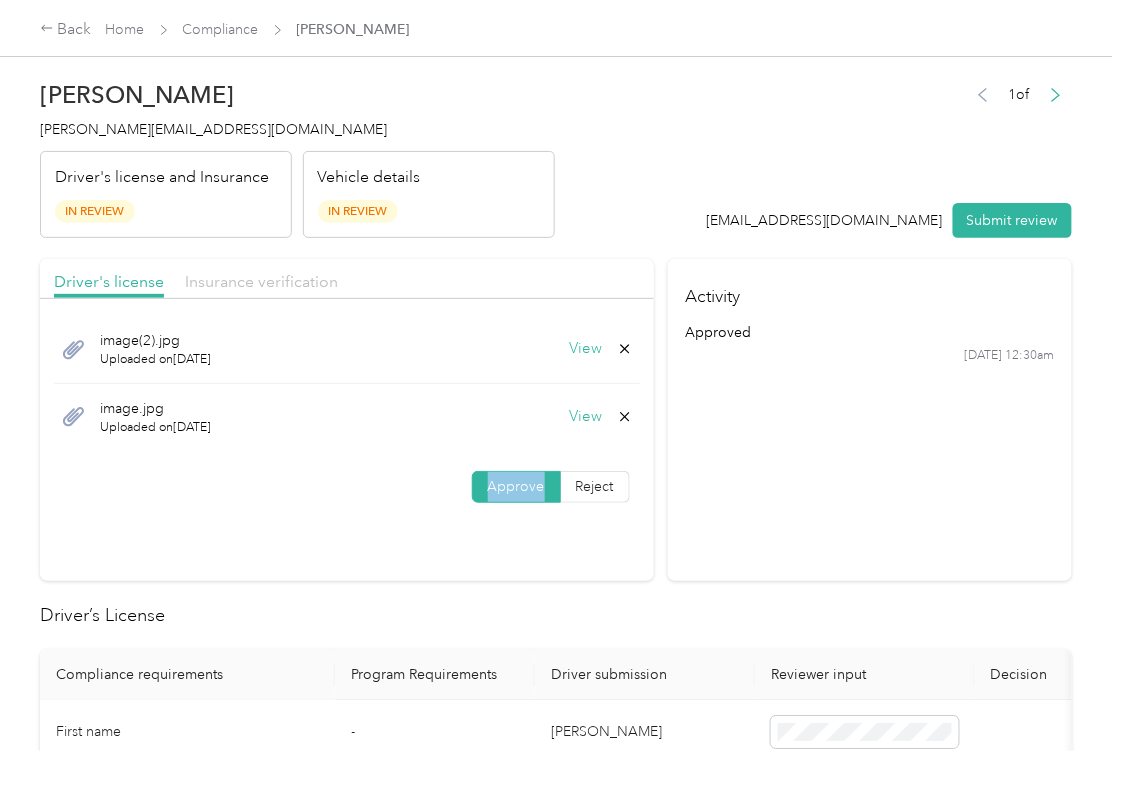 click on "Insurance verification" at bounding box center (261, 281) 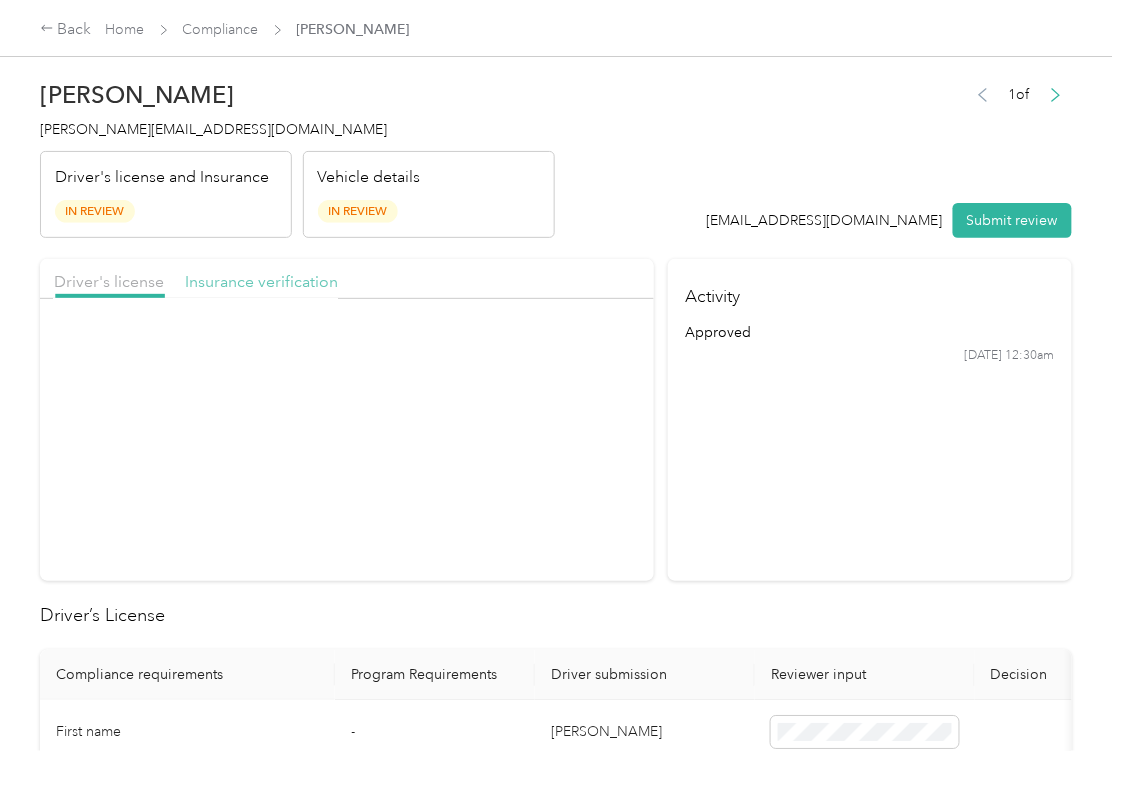 click on "Insurance verification" at bounding box center [261, 281] 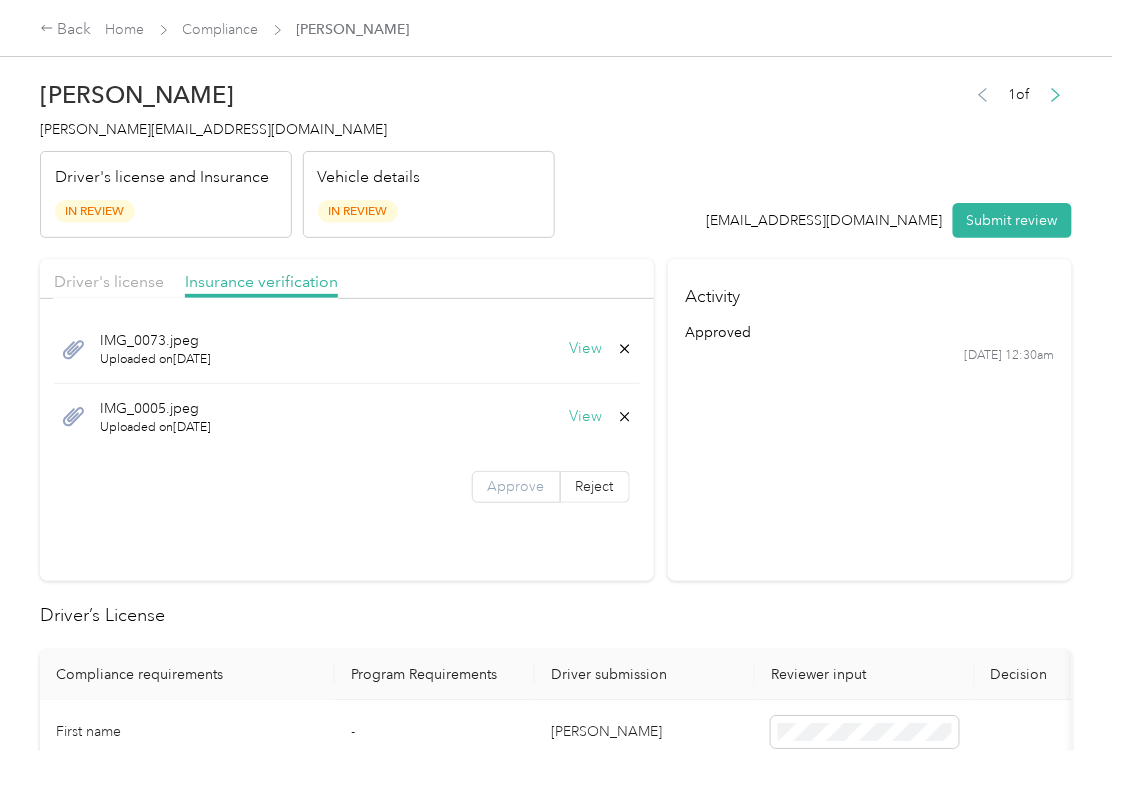 click on "Approve" at bounding box center [516, 487] 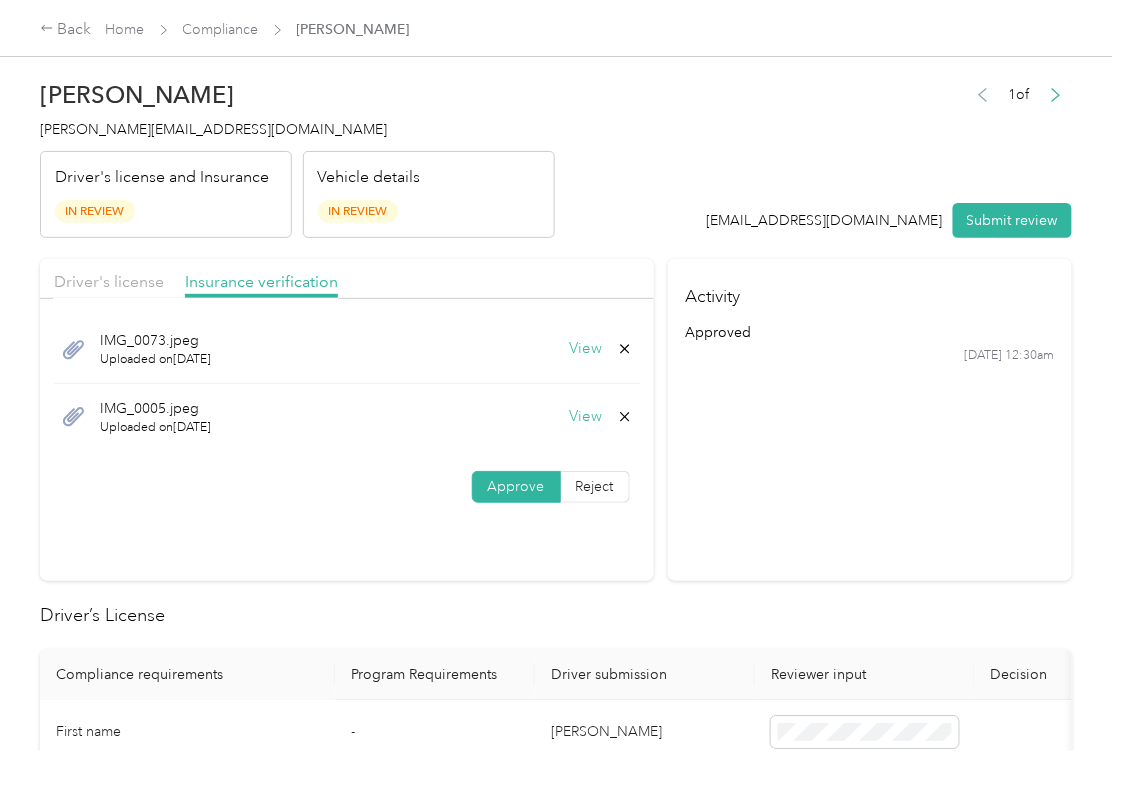 click on "Approve" at bounding box center (516, 486) 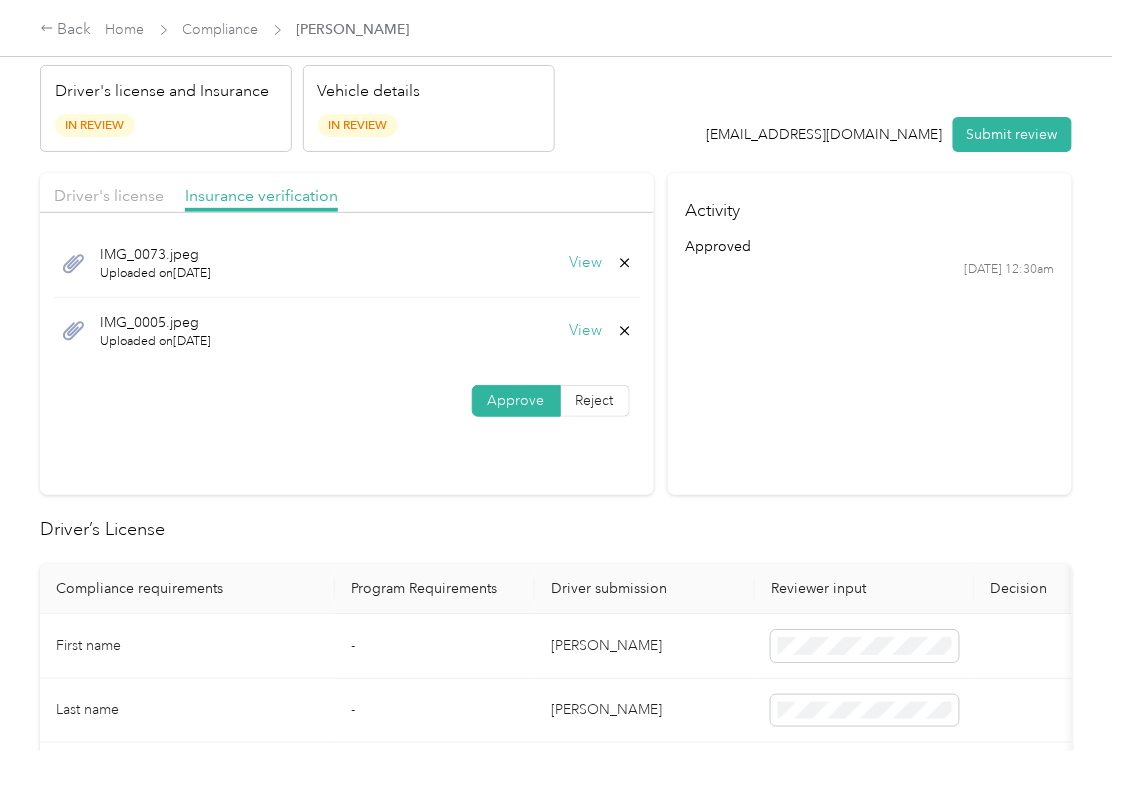 scroll, scrollTop: 266, scrollLeft: 0, axis: vertical 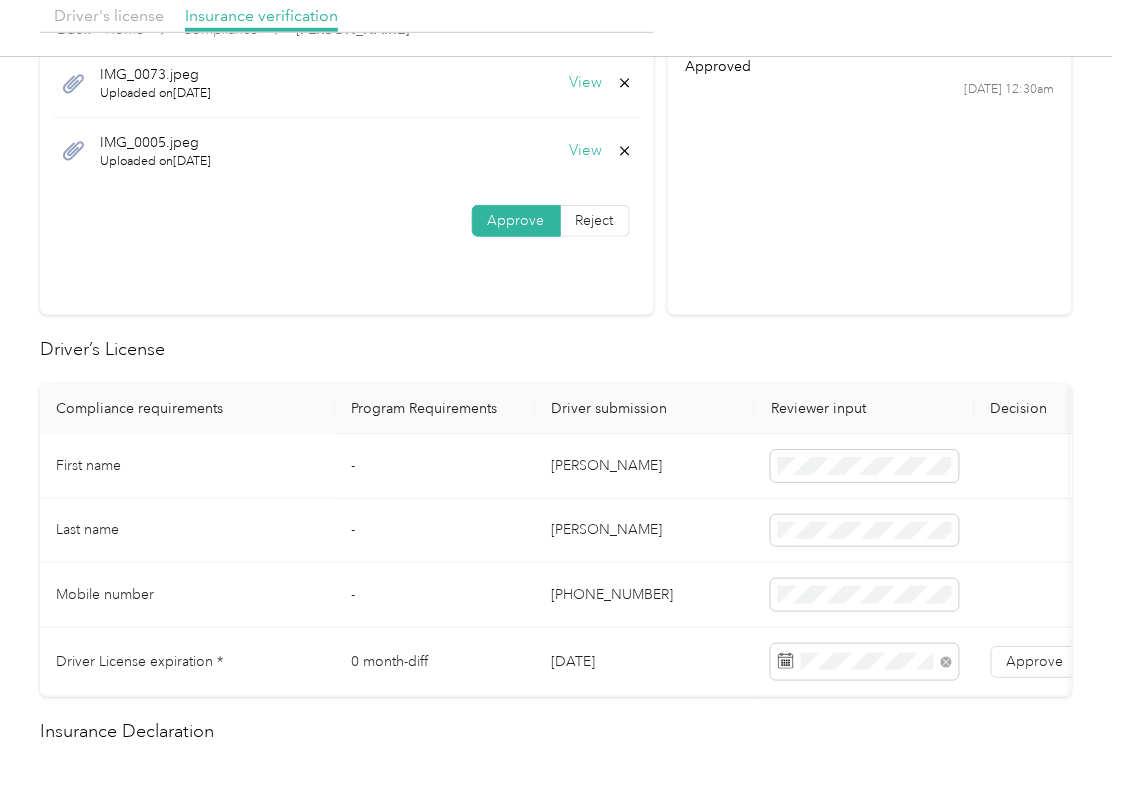 click on "[PERSON_NAME]" at bounding box center [645, 466] 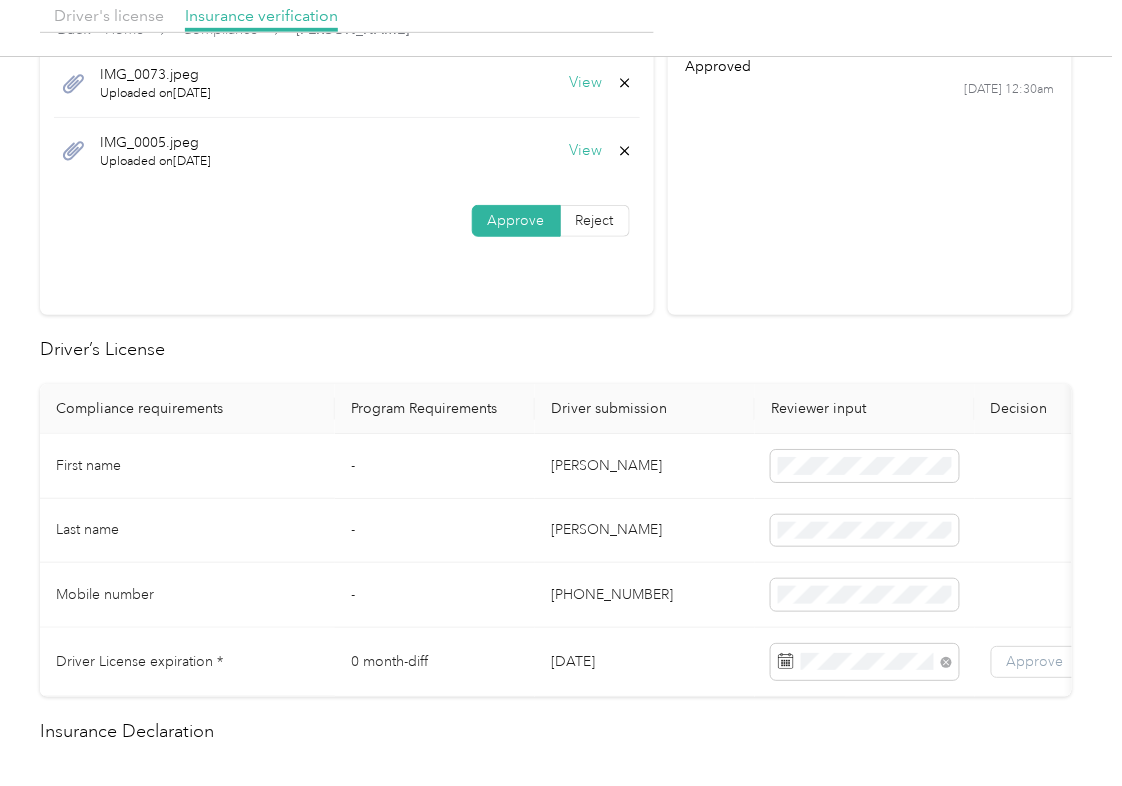 click on "Approve" at bounding box center (1035, 661) 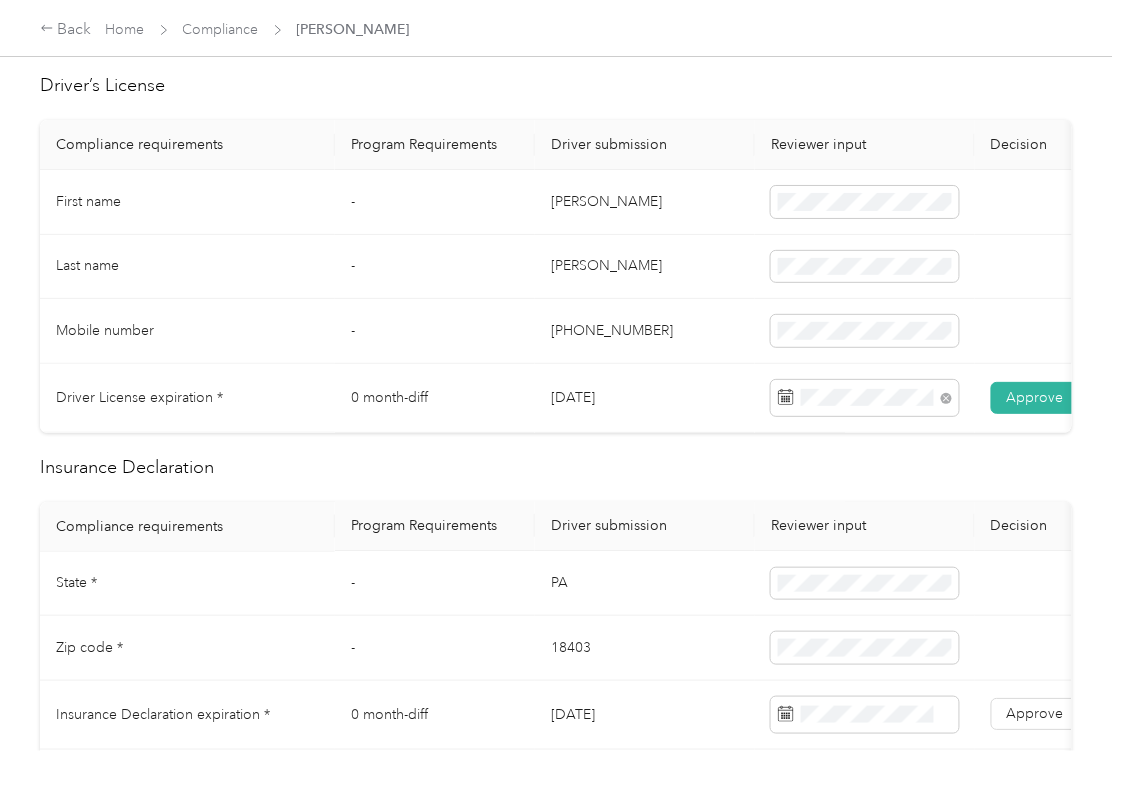 scroll, scrollTop: 666, scrollLeft: 0, axis: vertical 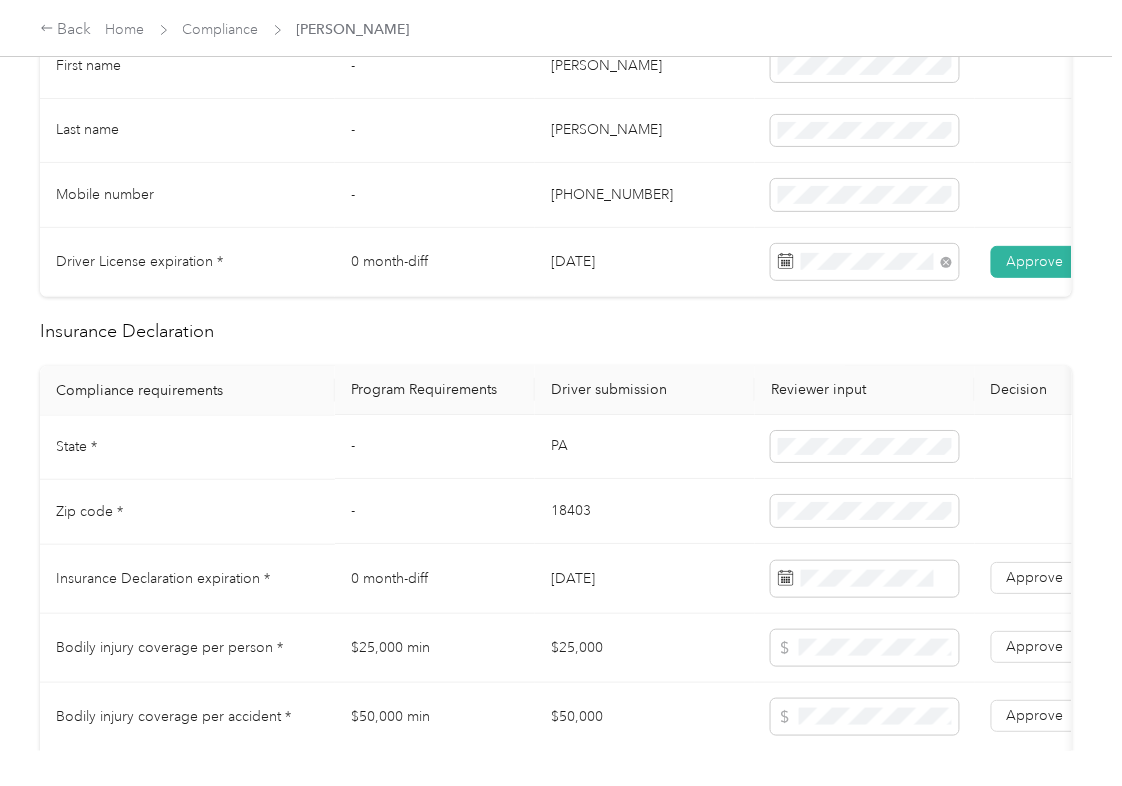 click on "PA" at bounding box center [645, 448] 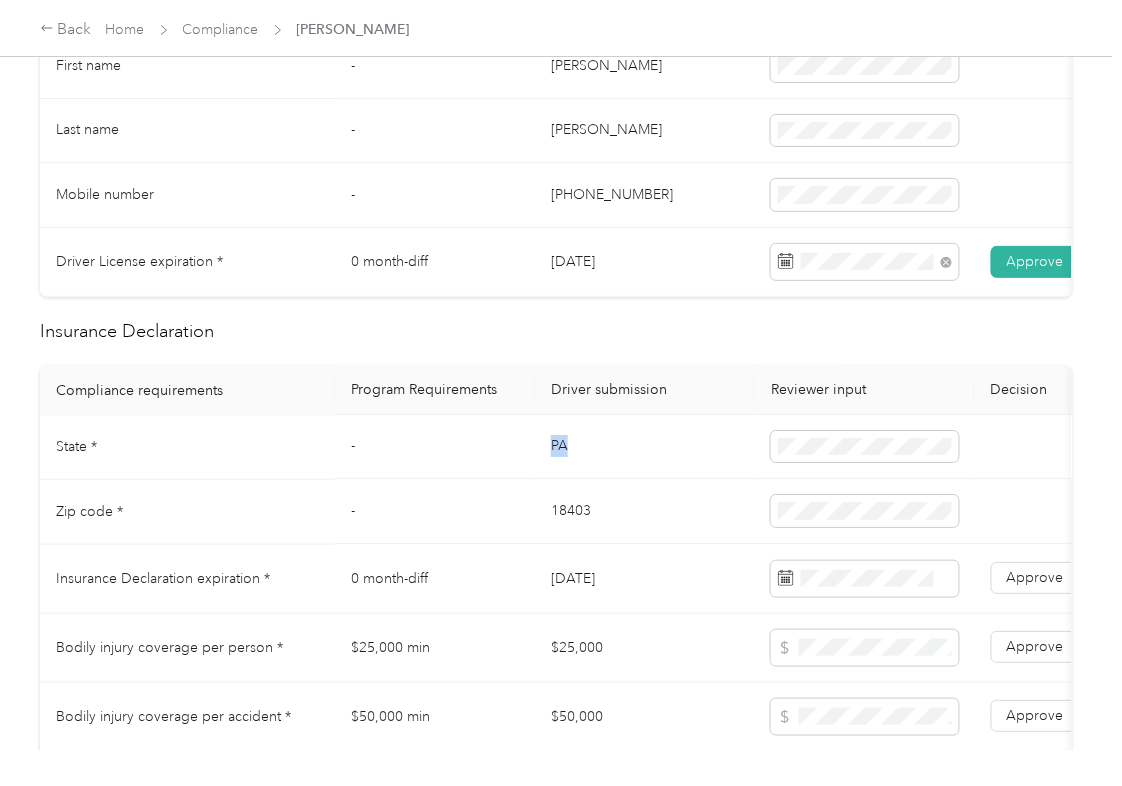click on "PA" at bounding box center [645, 448] 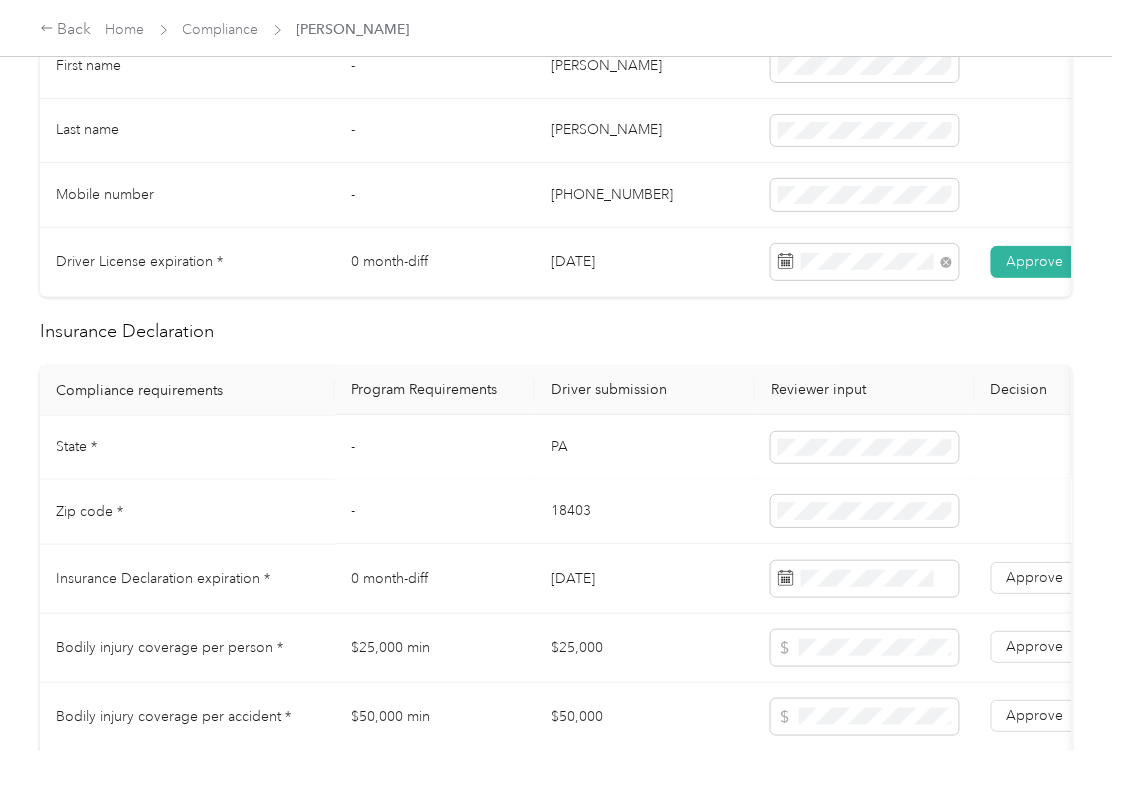 click on "18403" at bounding box center [645, 512] 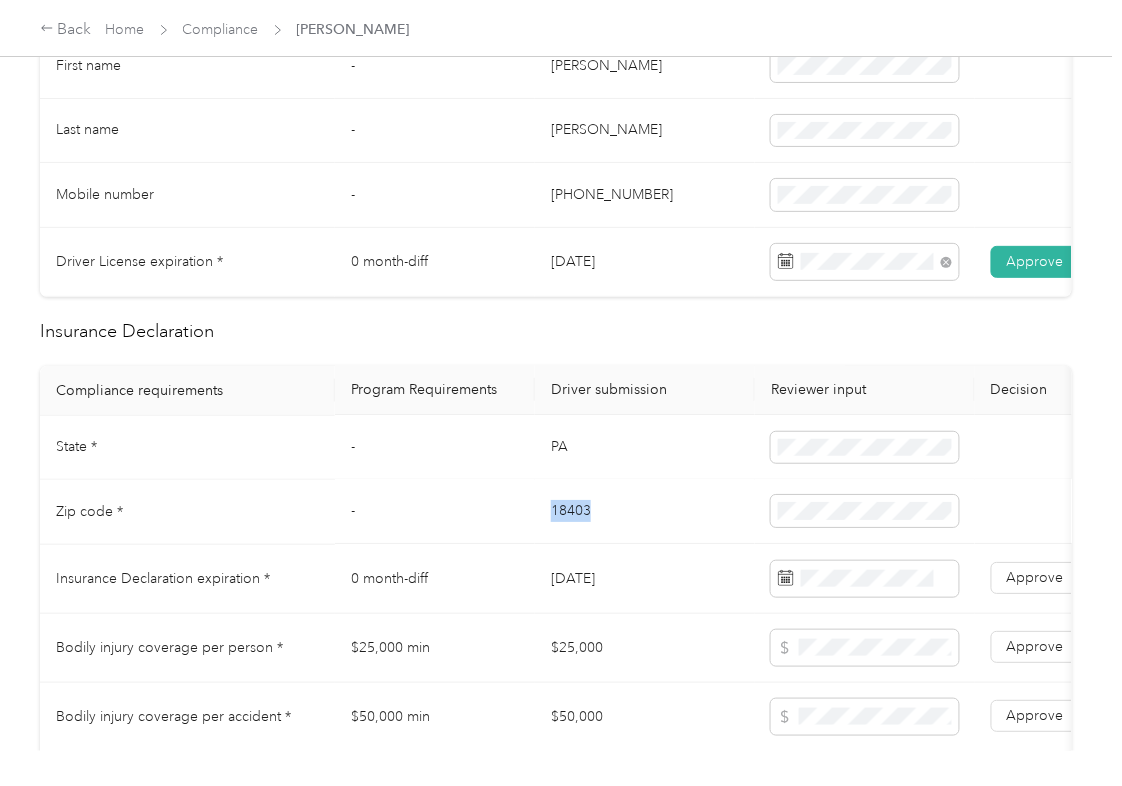 click on "18403" at bounding box center (645, 512) 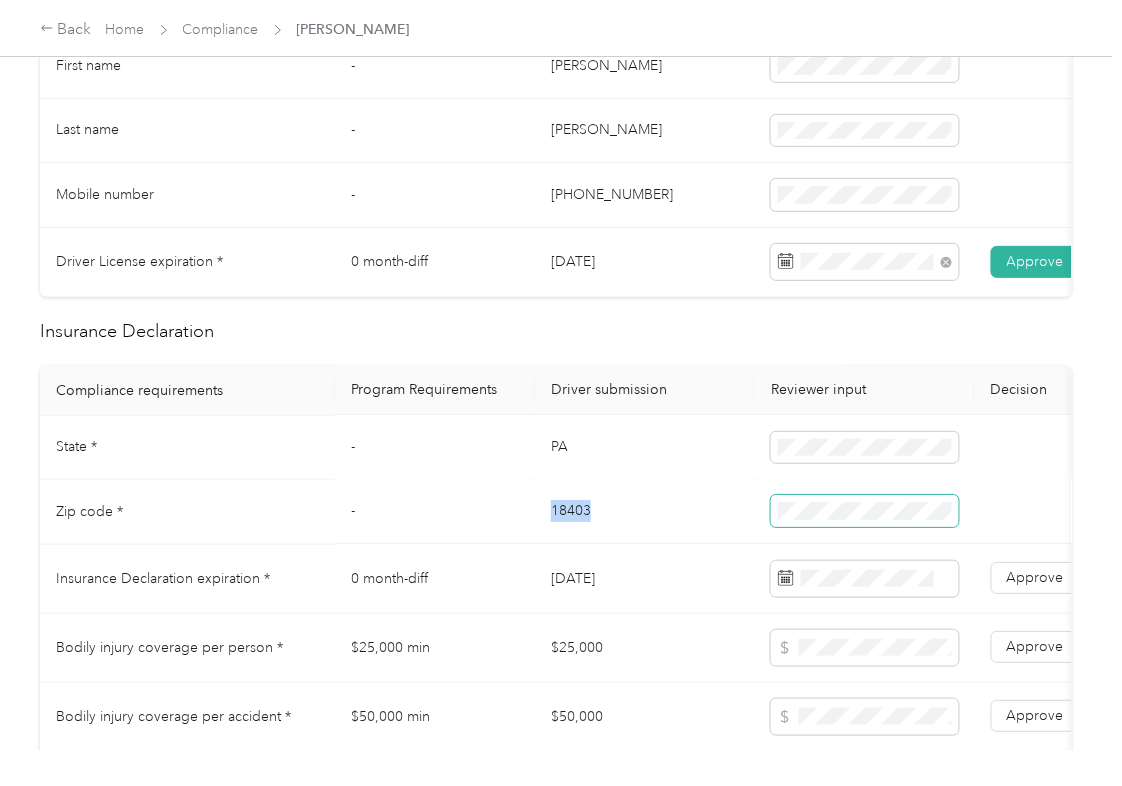 copy on "18403" 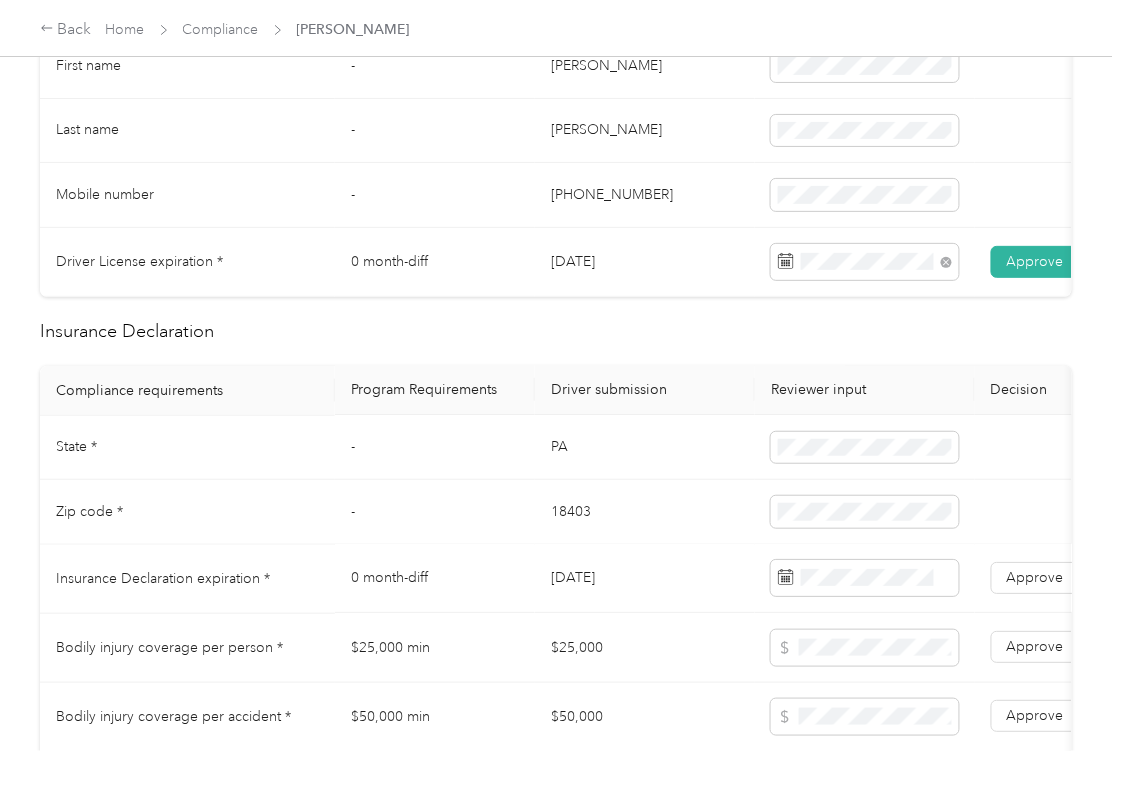 click at bounding box center (865, 579) 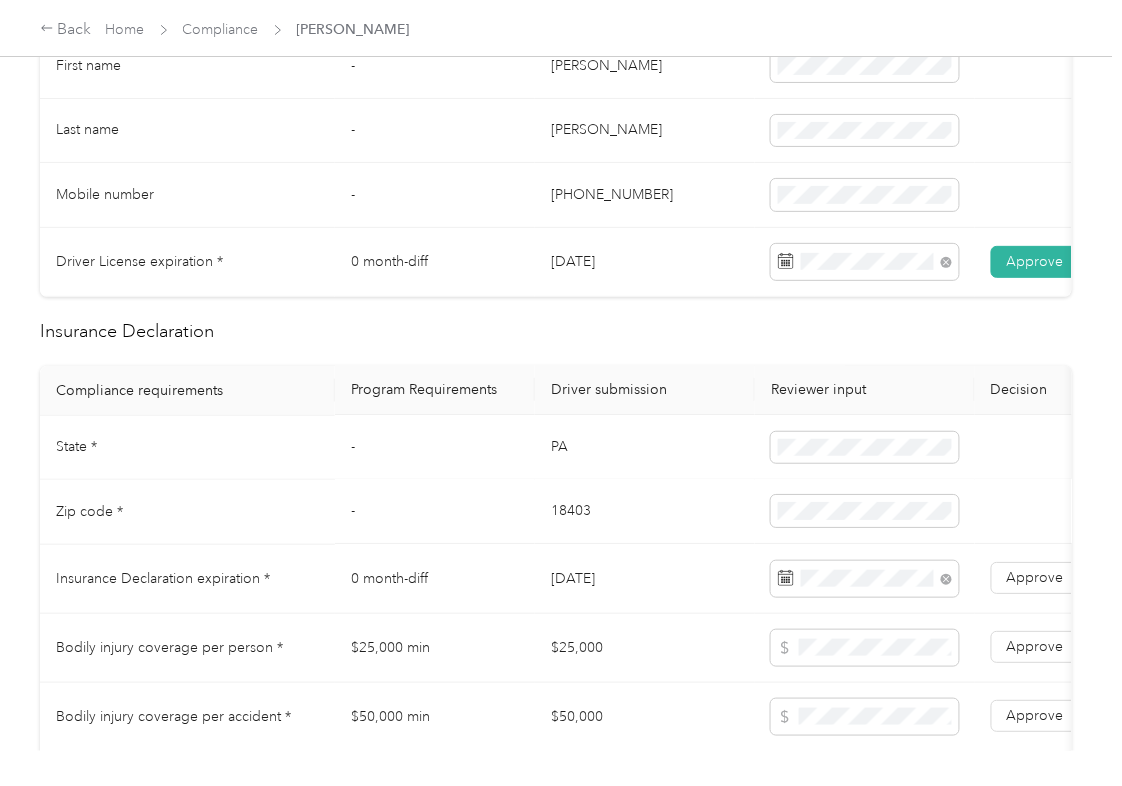 drag, startPoint x: 596, startPoint y: 553, endPoint x: 684, endPoint y: 570, distance: 89.62701 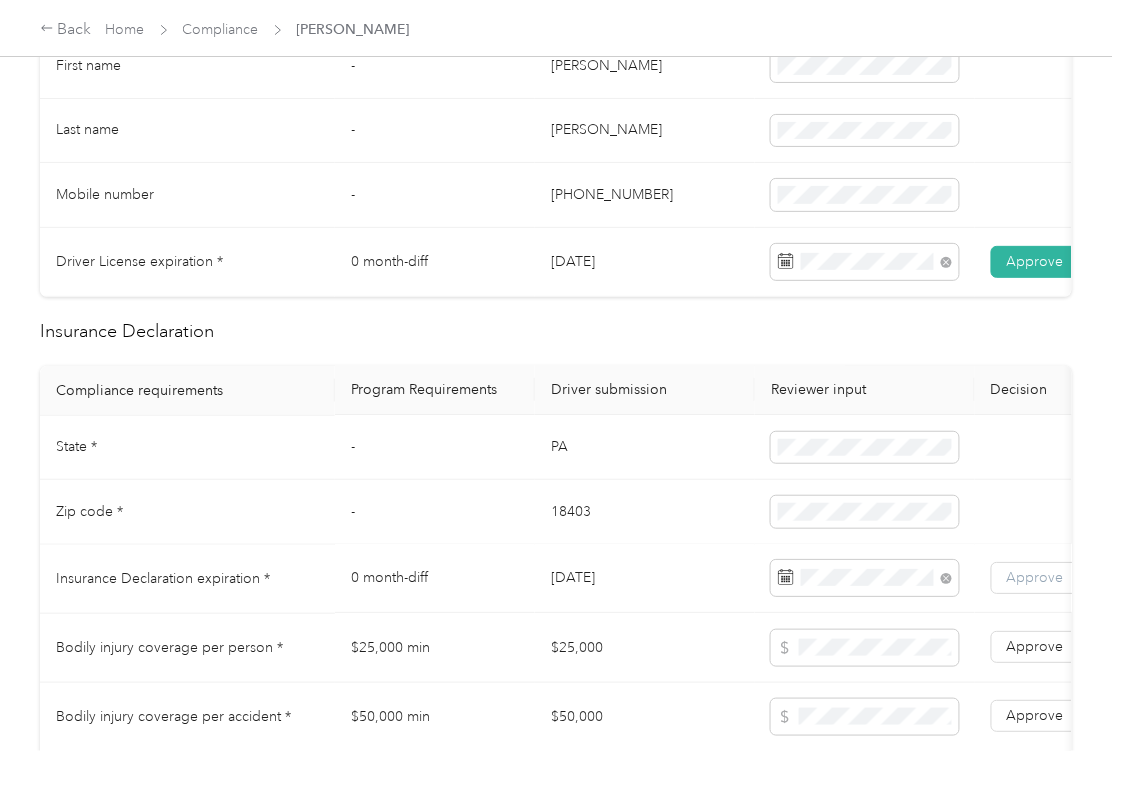 click on "Approve" at bounding box center [1035, 578] 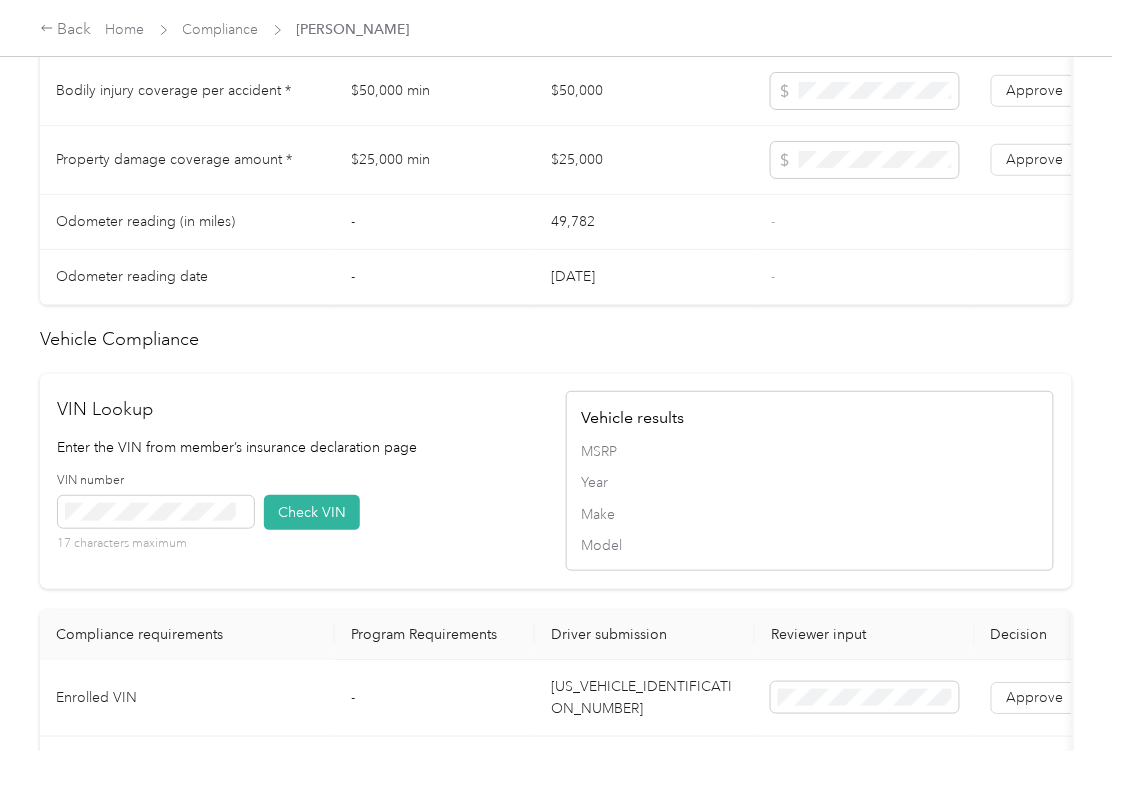 scroll, scrollTop: 1466, scrollLeft: 0, axis: vertical 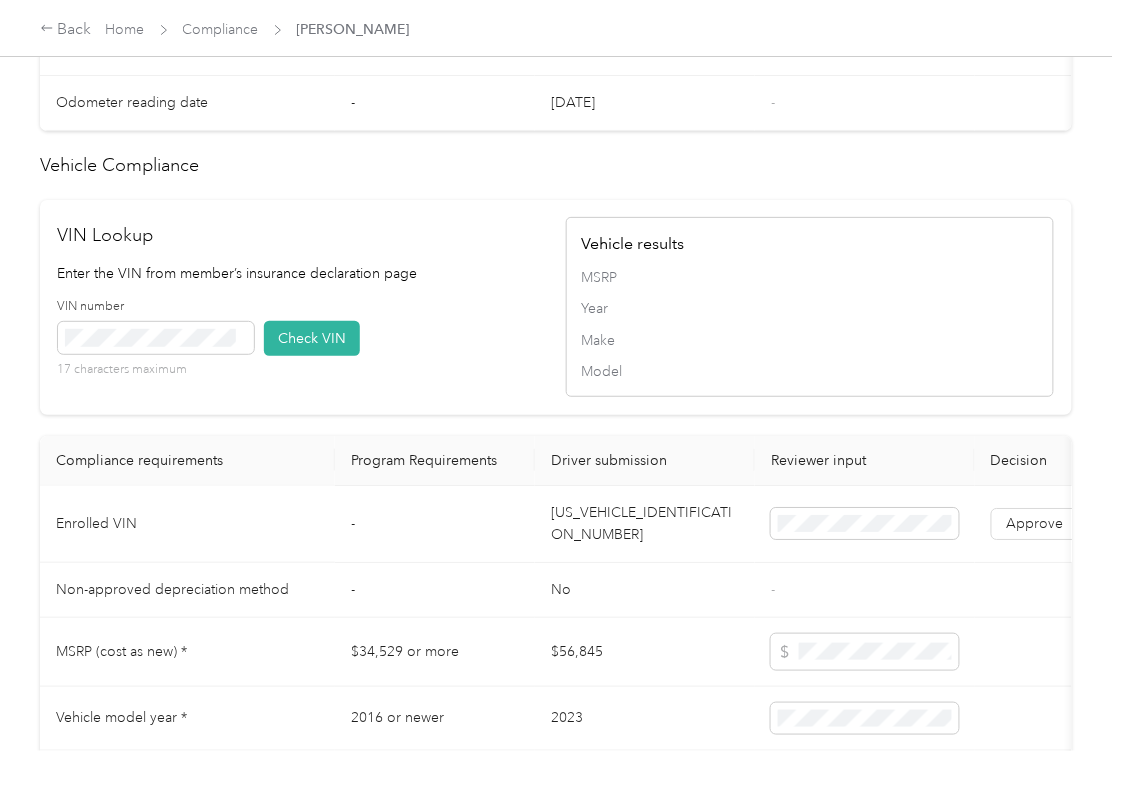click on "[US_VEHICLE_IDENTIFICATION_NUMBER]" at bounding box center [645, 524] 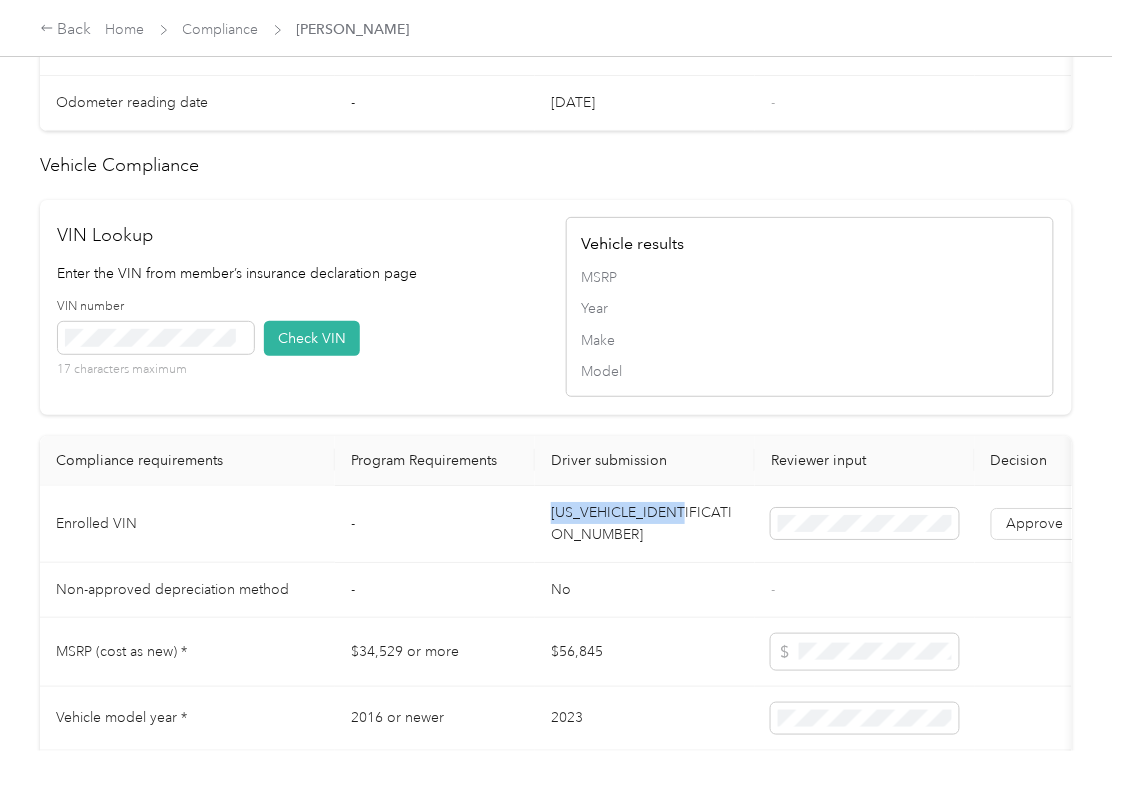 click on "[US_VEHICLE_IDENTIFICATION_NUMBER]" at bounding box center (645, 524) 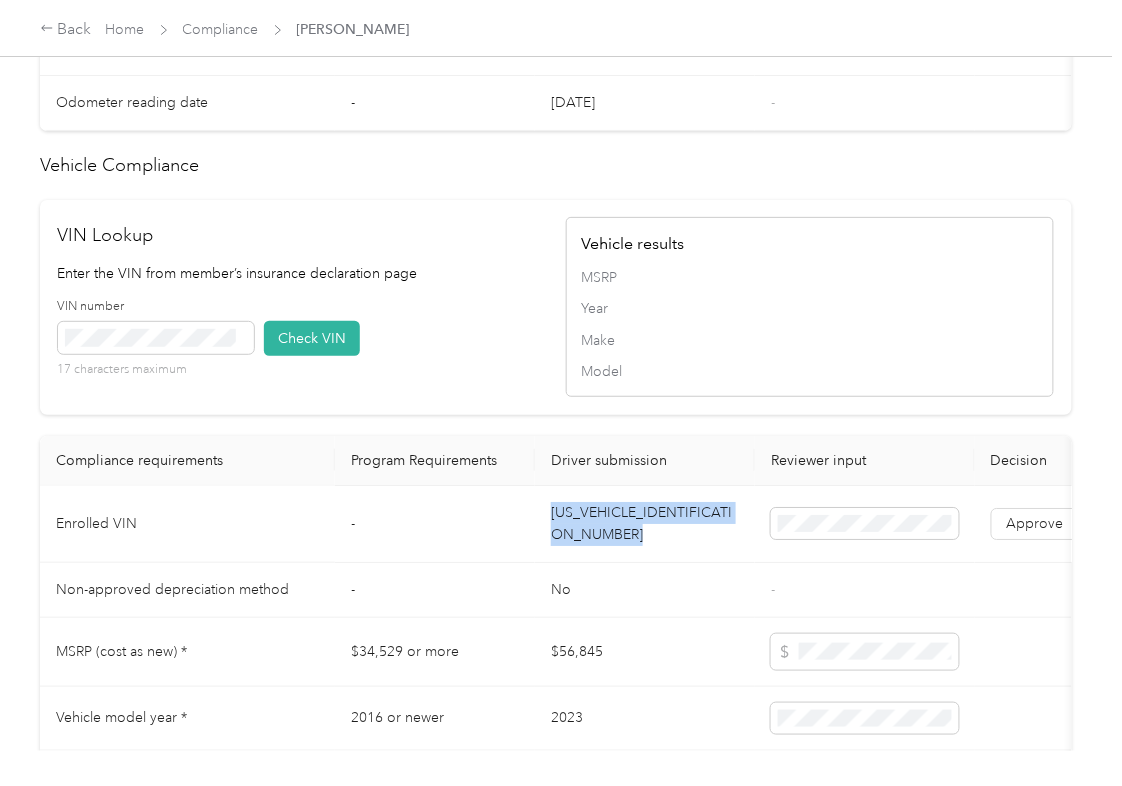 drag, startPoint x: 580, startPoint y: 558, endPoint x: 544, endPoint y: 557, distance: 36.013885 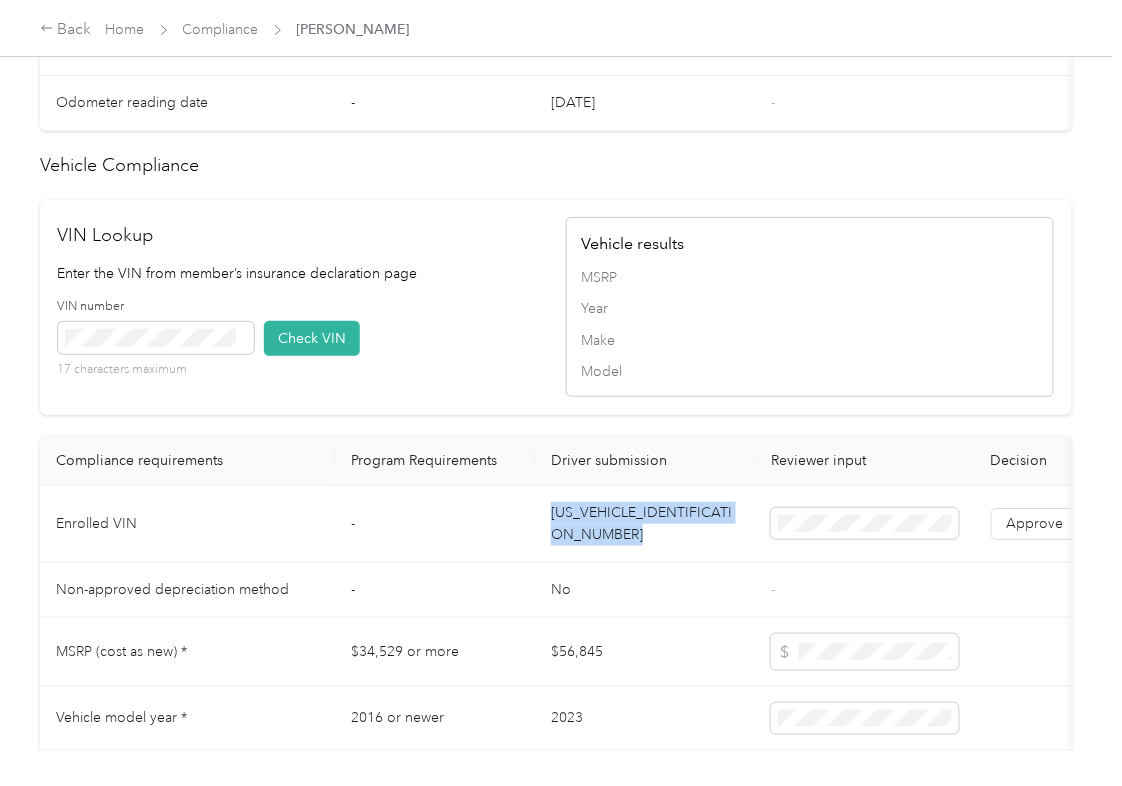 click on "VIN number   17 characters maximum Check VIN" at bounding box center (302, 345) 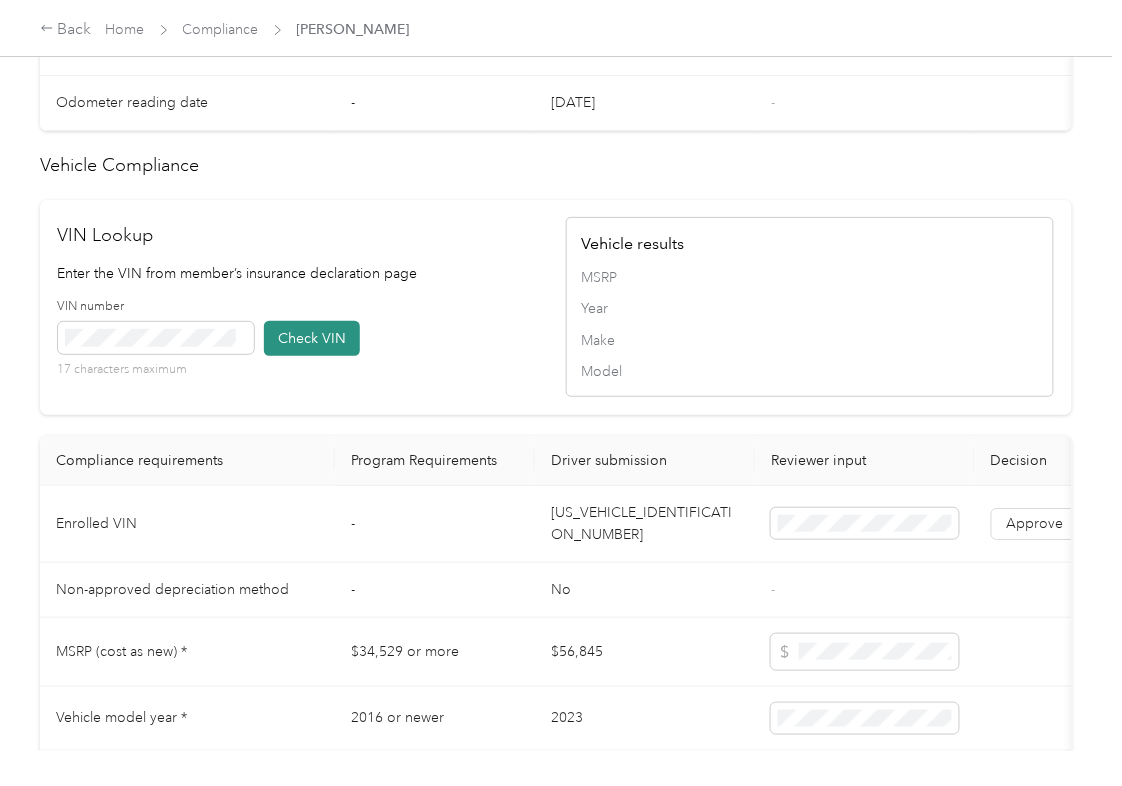 type 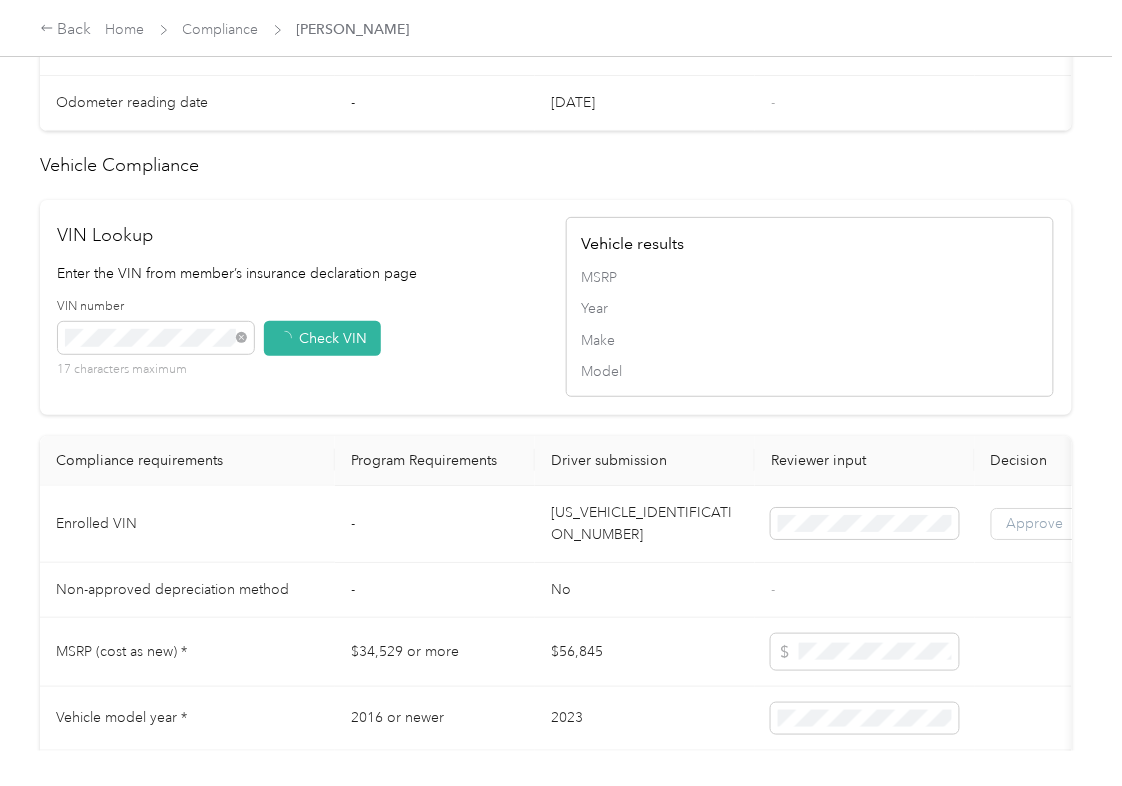 click on "Approve" at bounding box center (1035, 524) 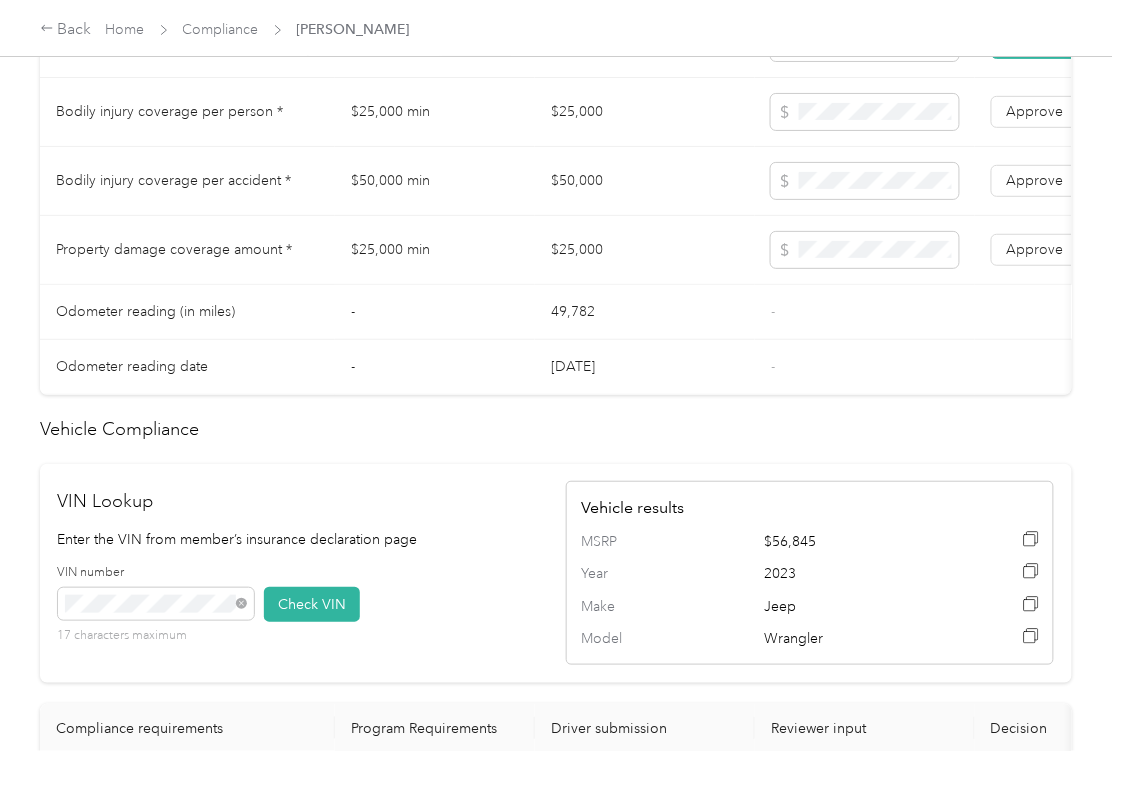 scroll, scrollTop: 1161, scrollLeft: 0, axis: vertical 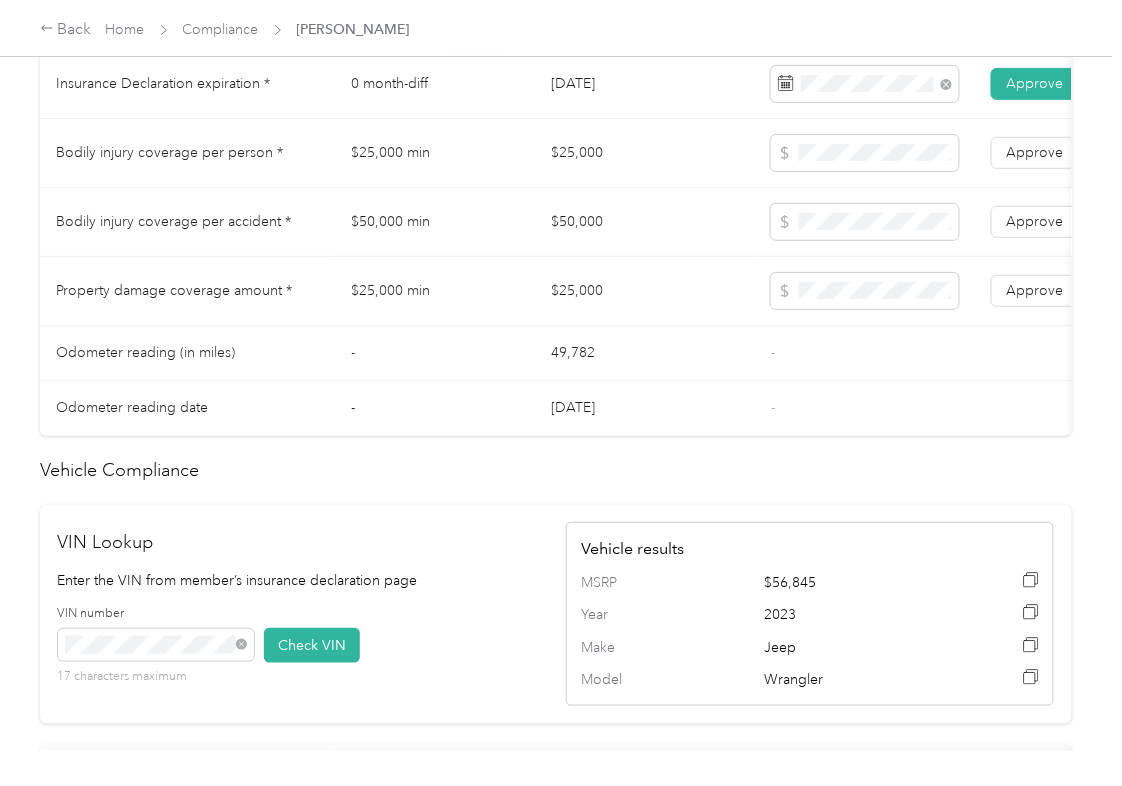 click on "$25,000" at bounding box center [645, 153] 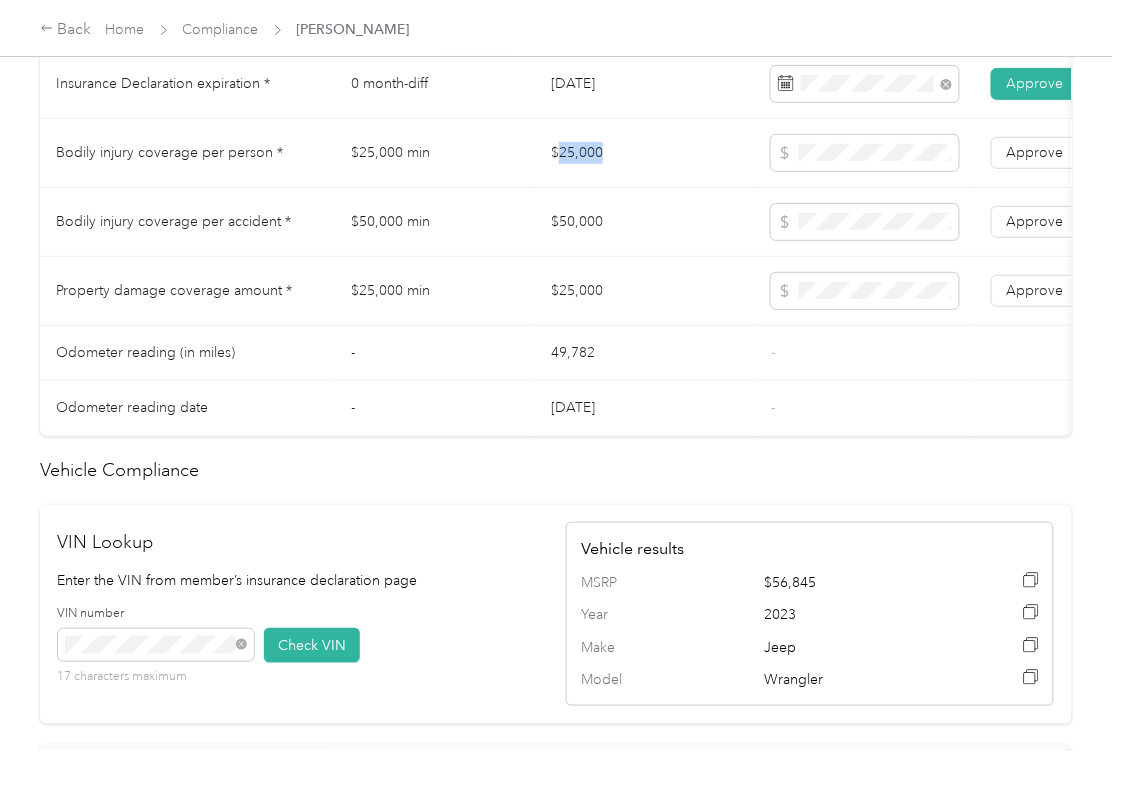 click on "$25,000" at bounding box center [645, 153] 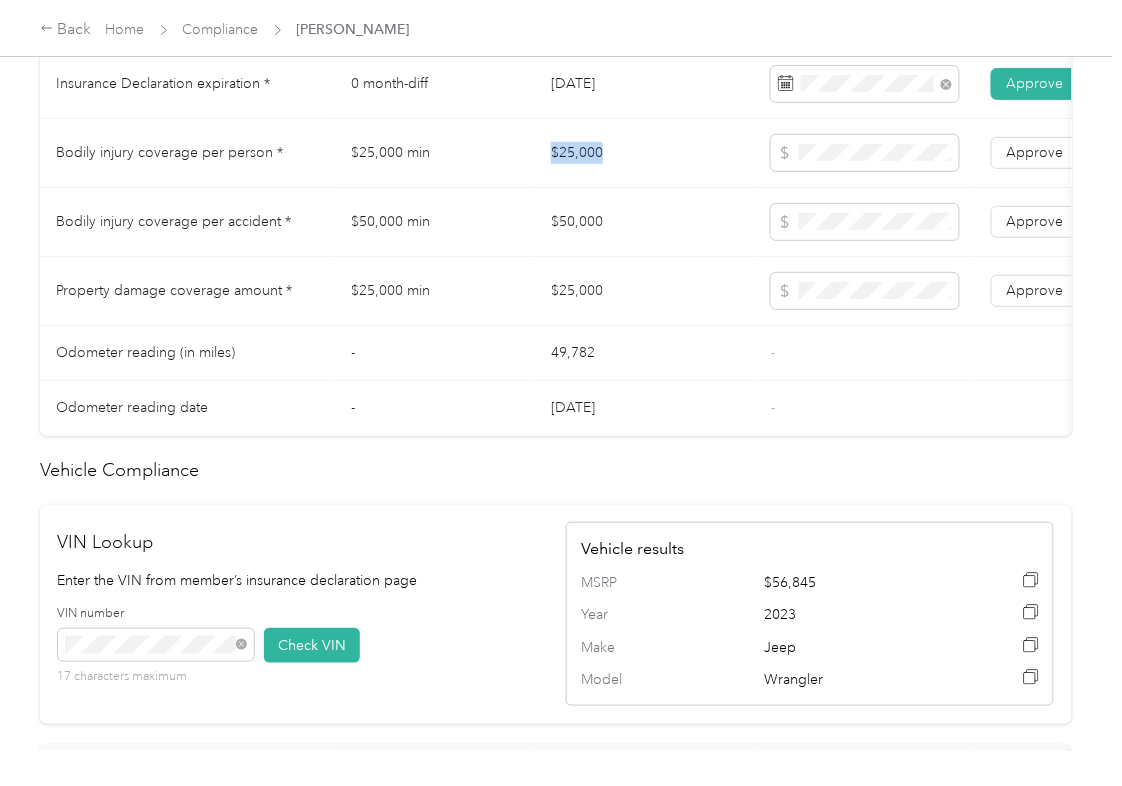 click on "$25,000" at bounding box center (645, 153) 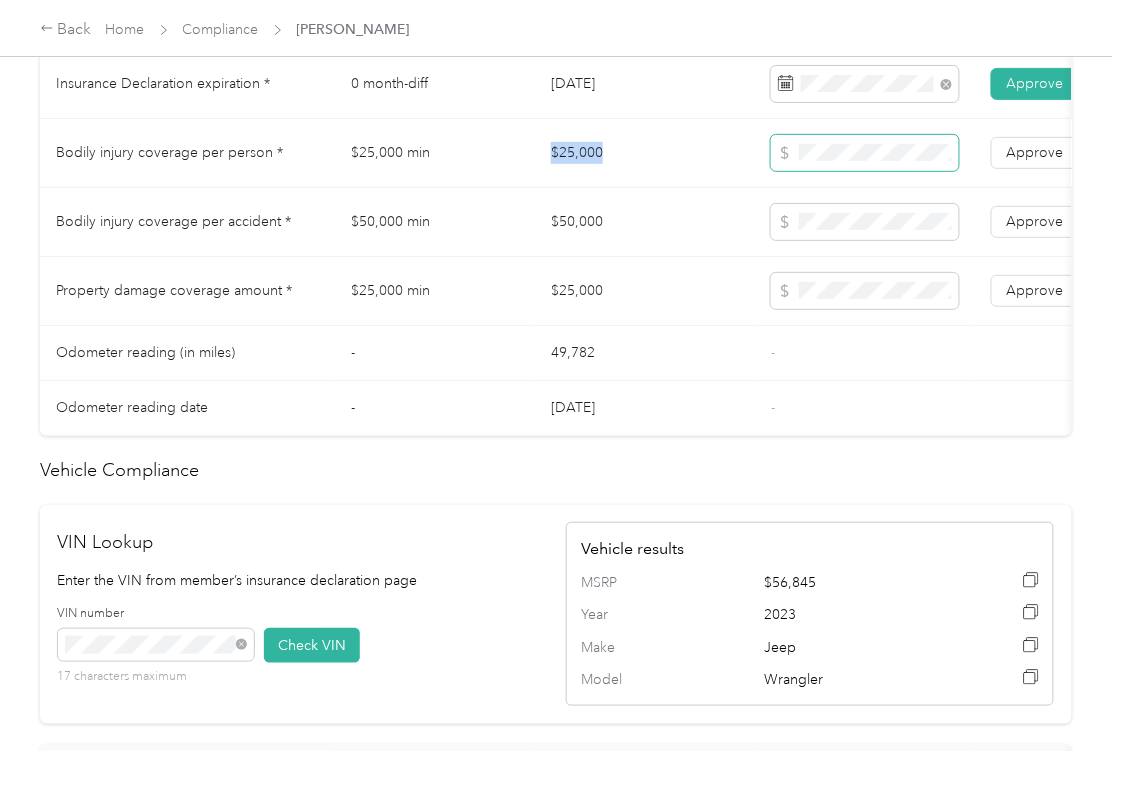 copy on "$25,000" 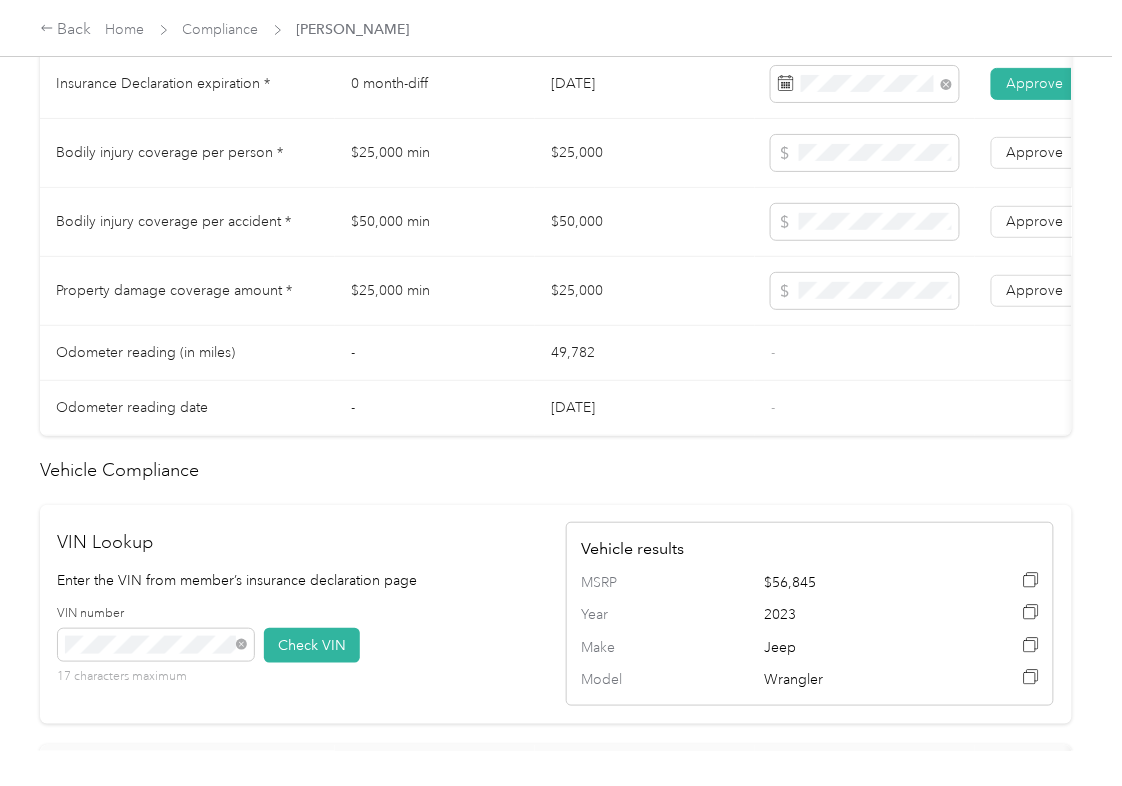 click on "$50,000" at bounding box center [645, 222] 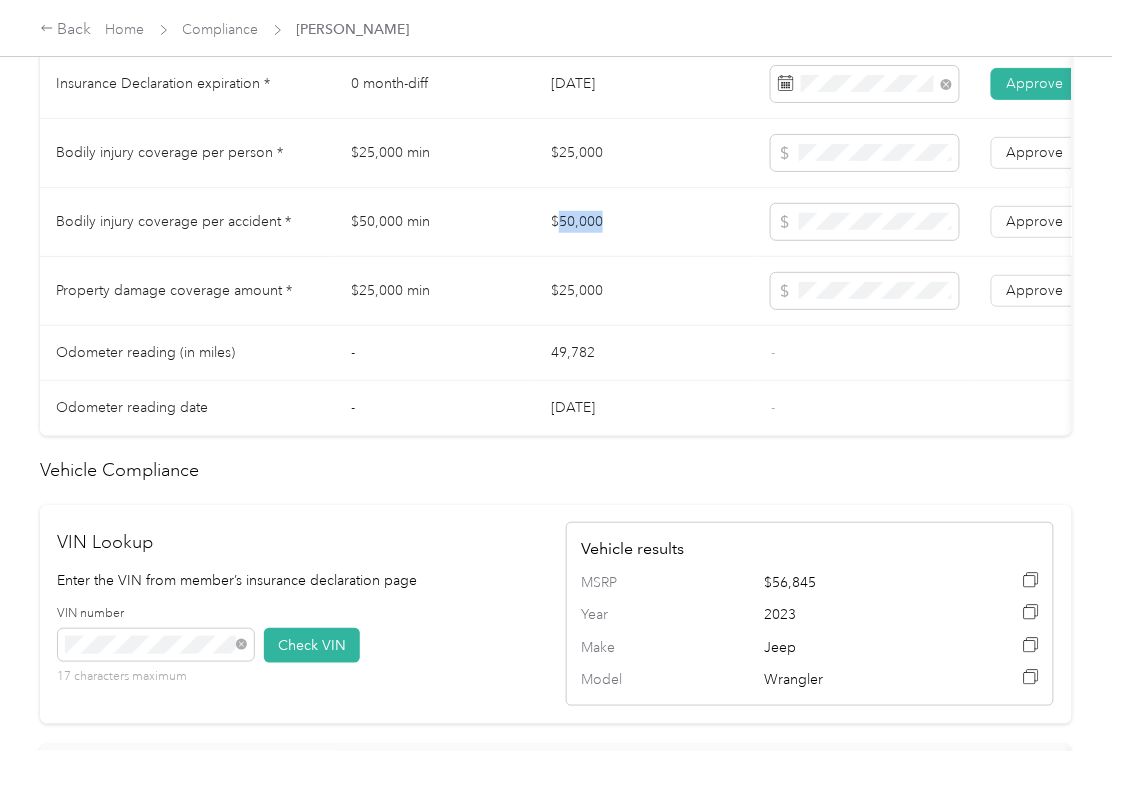 click on "$50,000" at bounding box center [645, 222] 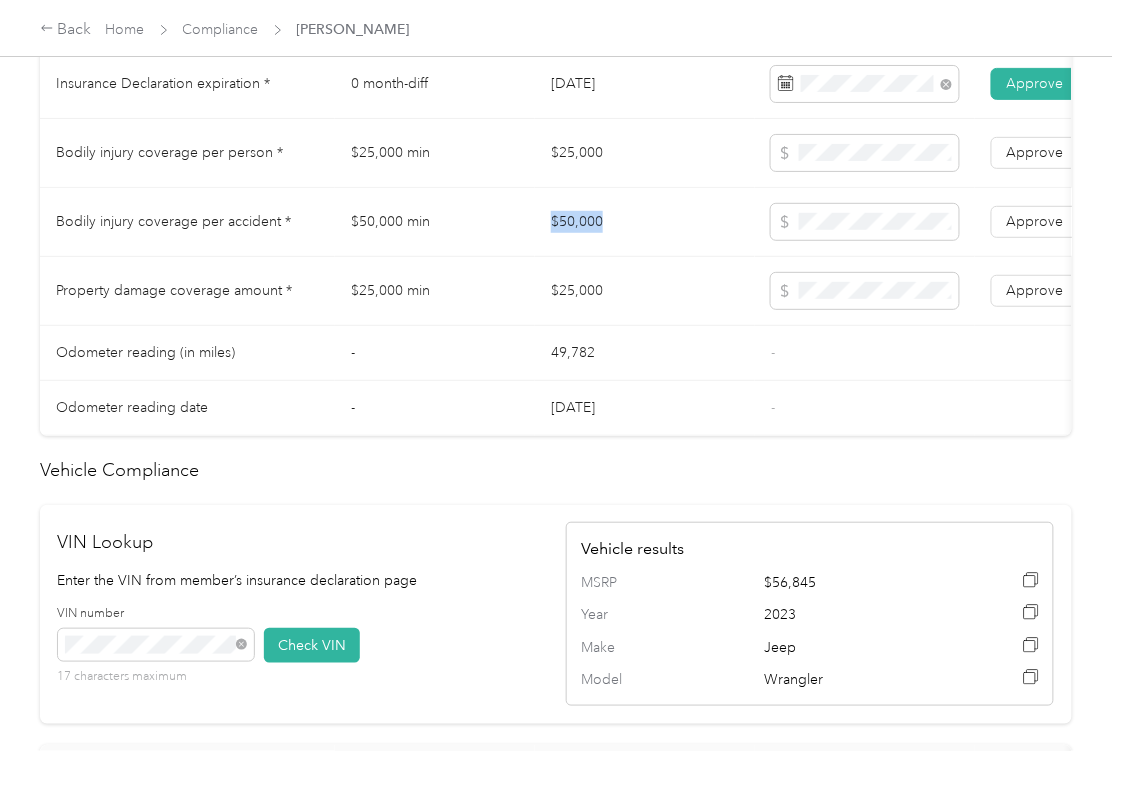 click on "$50,000" at bounding box center (645, 222) 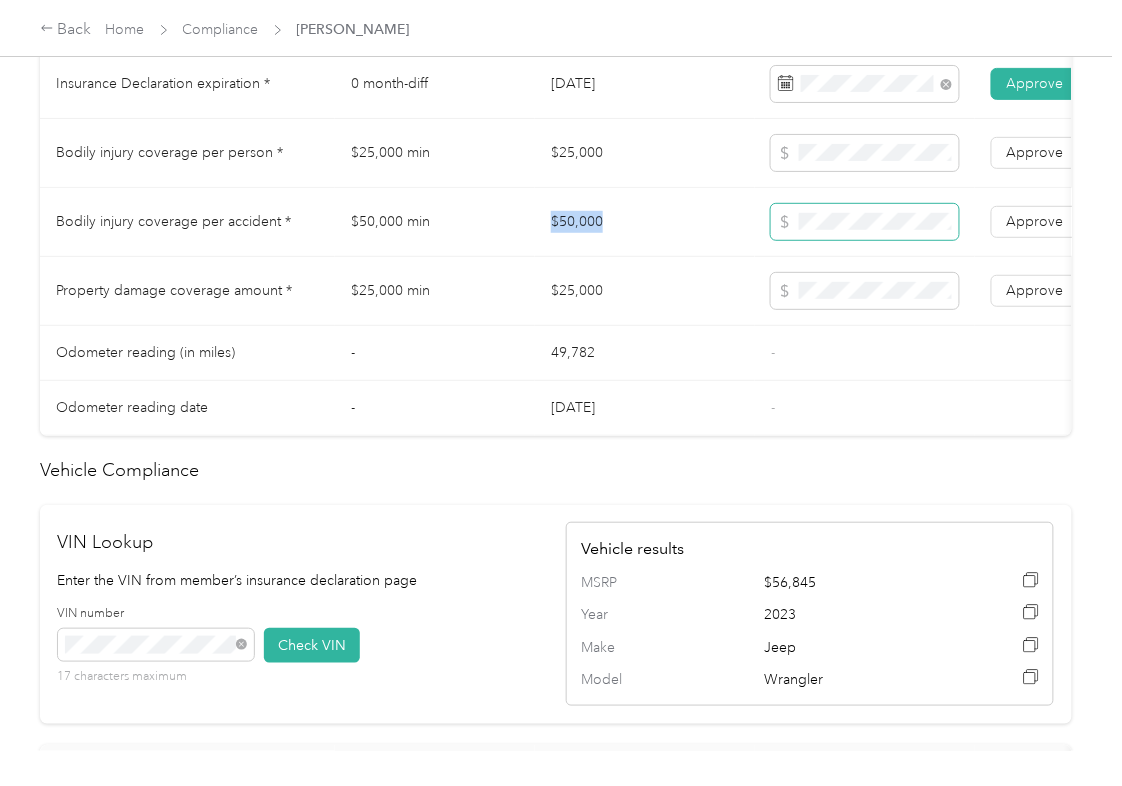 copy on "$50,000" 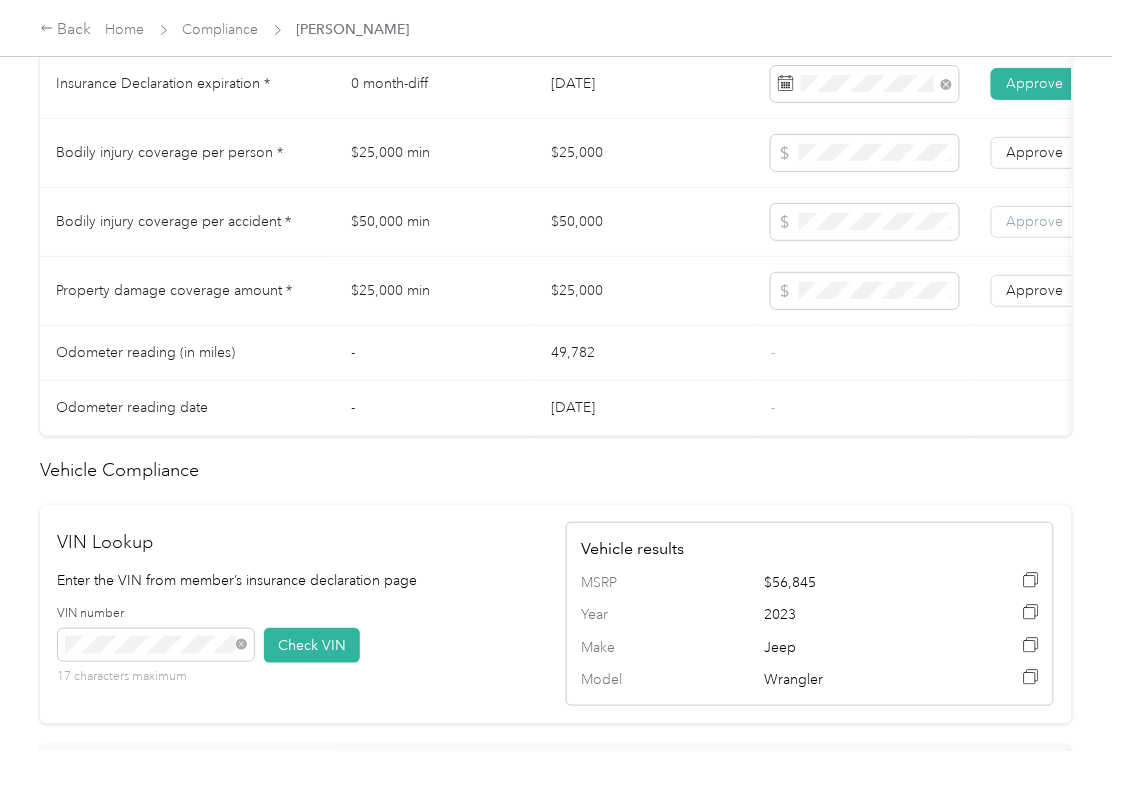 click on "Approve" at bounding box center [1035, 221] 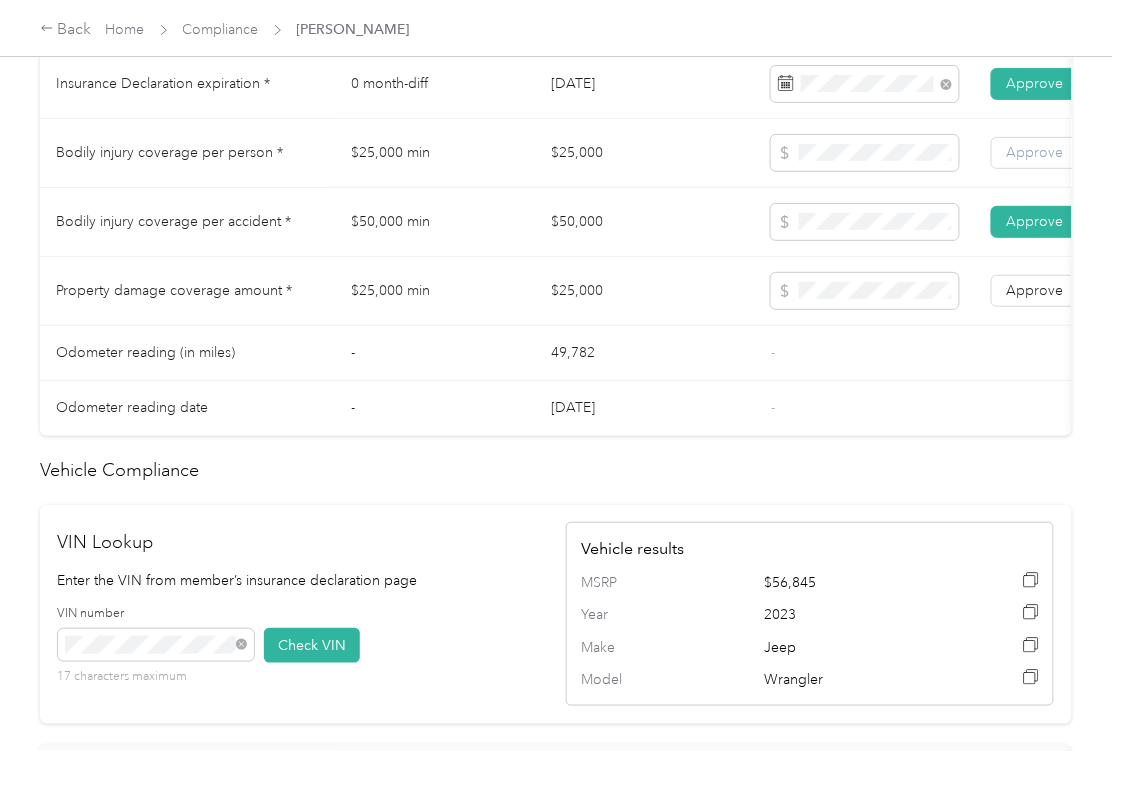 click on "Approve" at bounding box center [1035, 153] 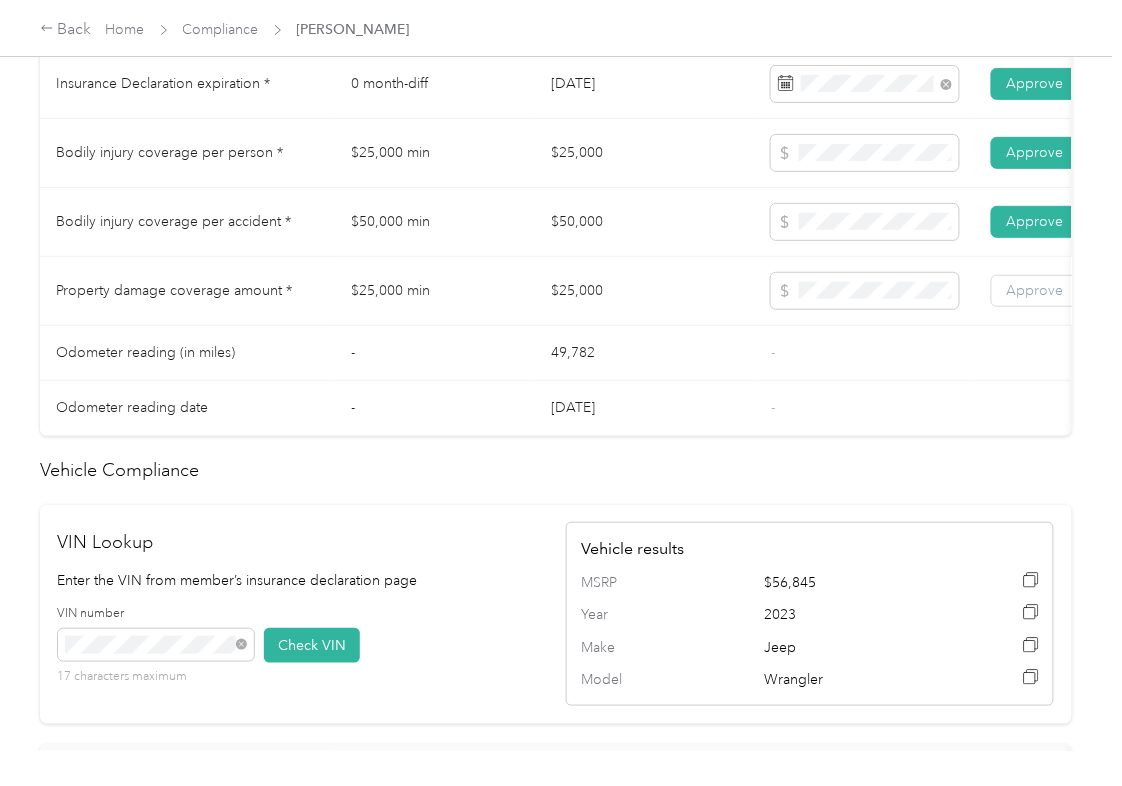 click on "Approve" at bounding box center [1035, 290] 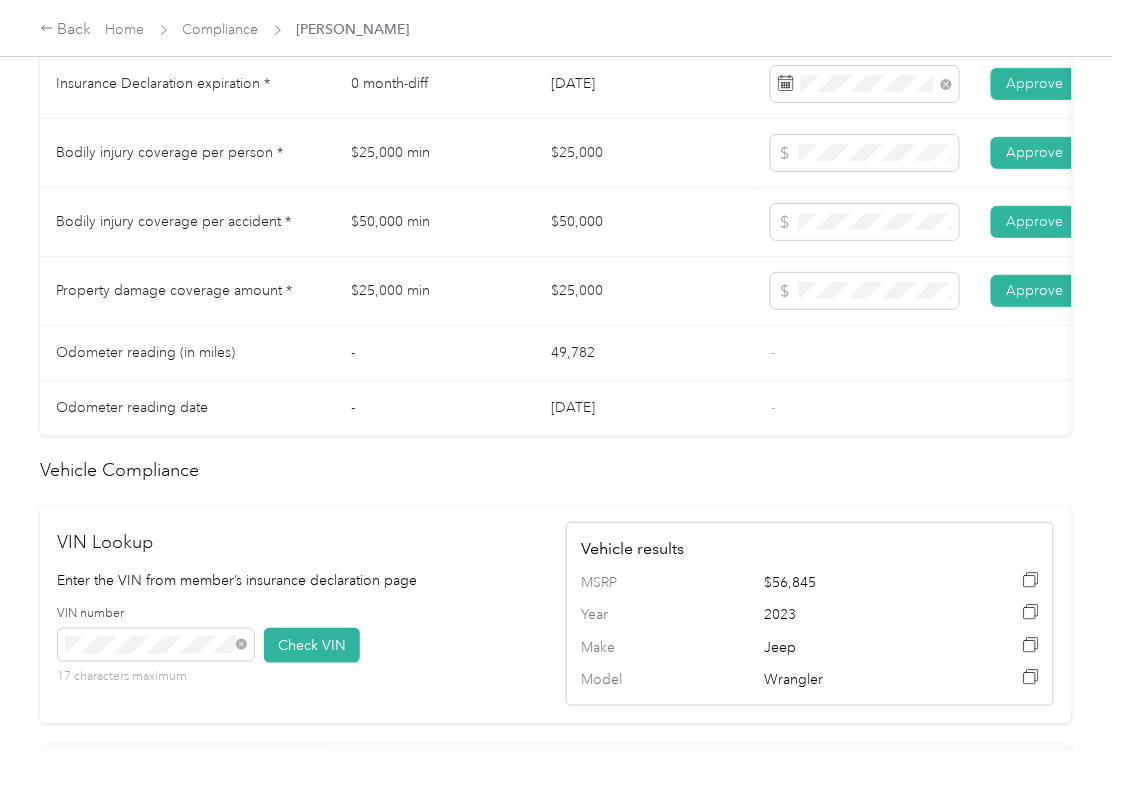 click on "-" at bounding box center (865, 408) 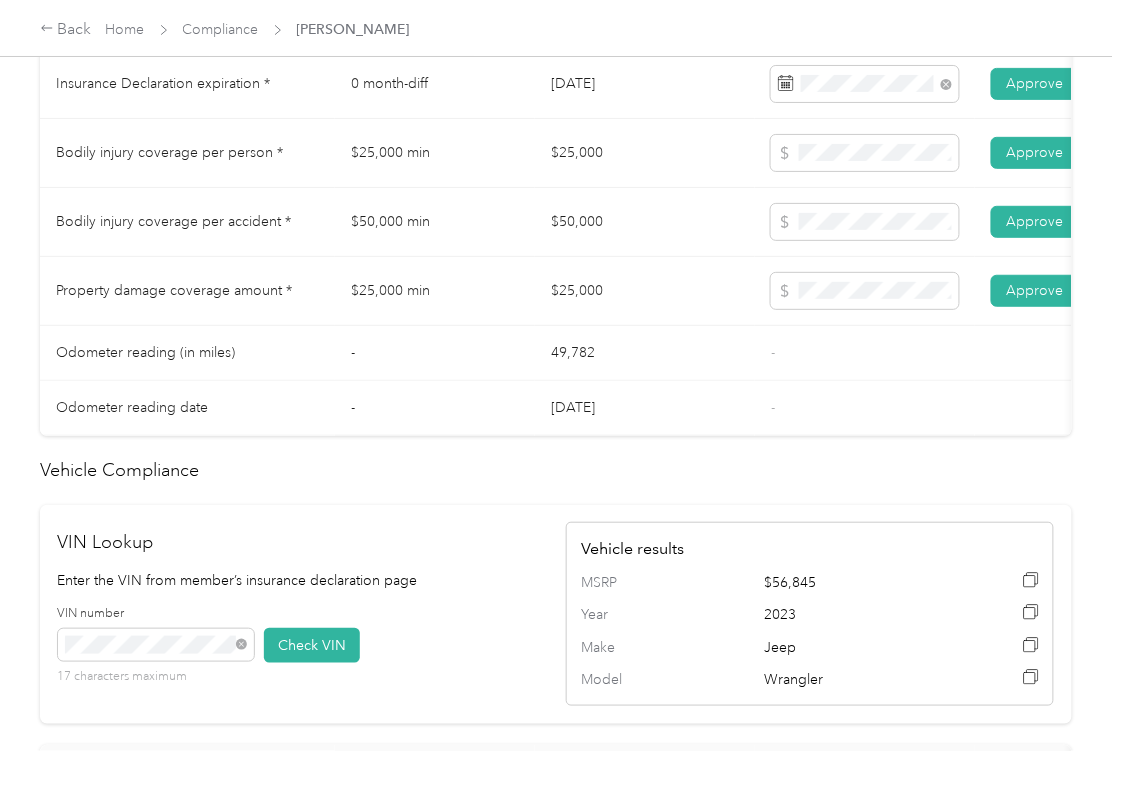 click on "-" at bounding box center [435, 408] 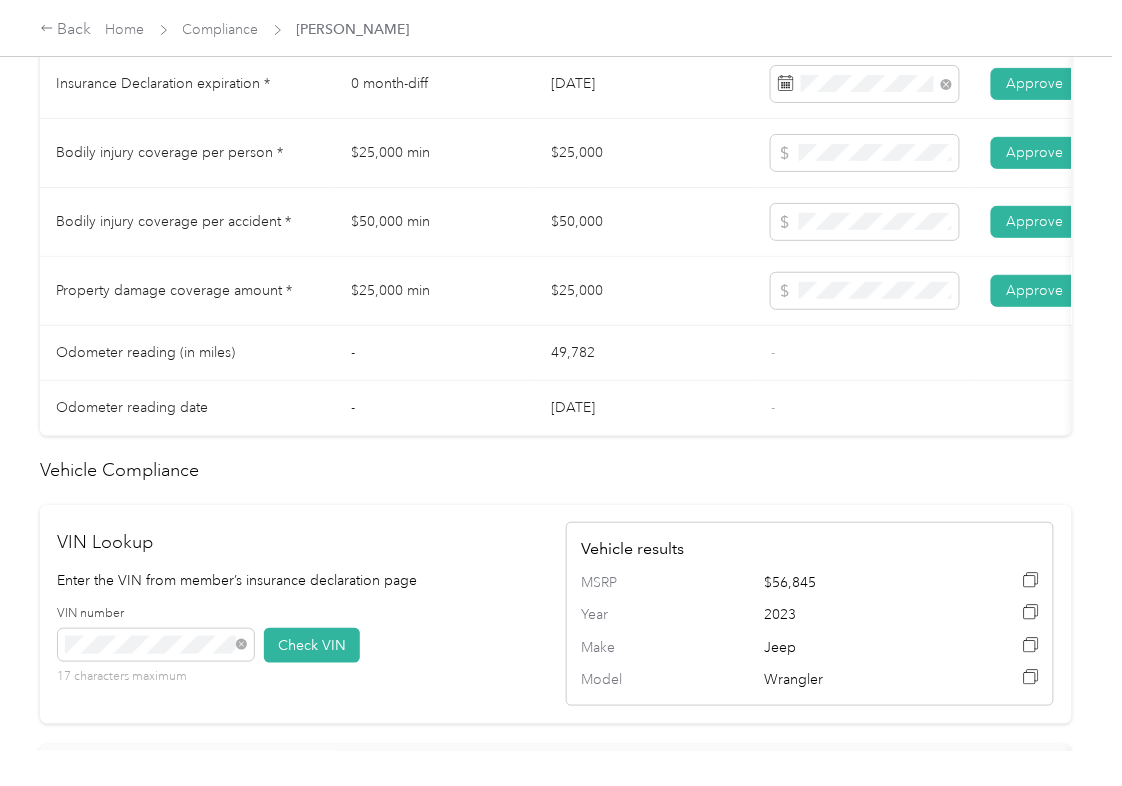 click on "$25,000" at bounding box center [645, 291] 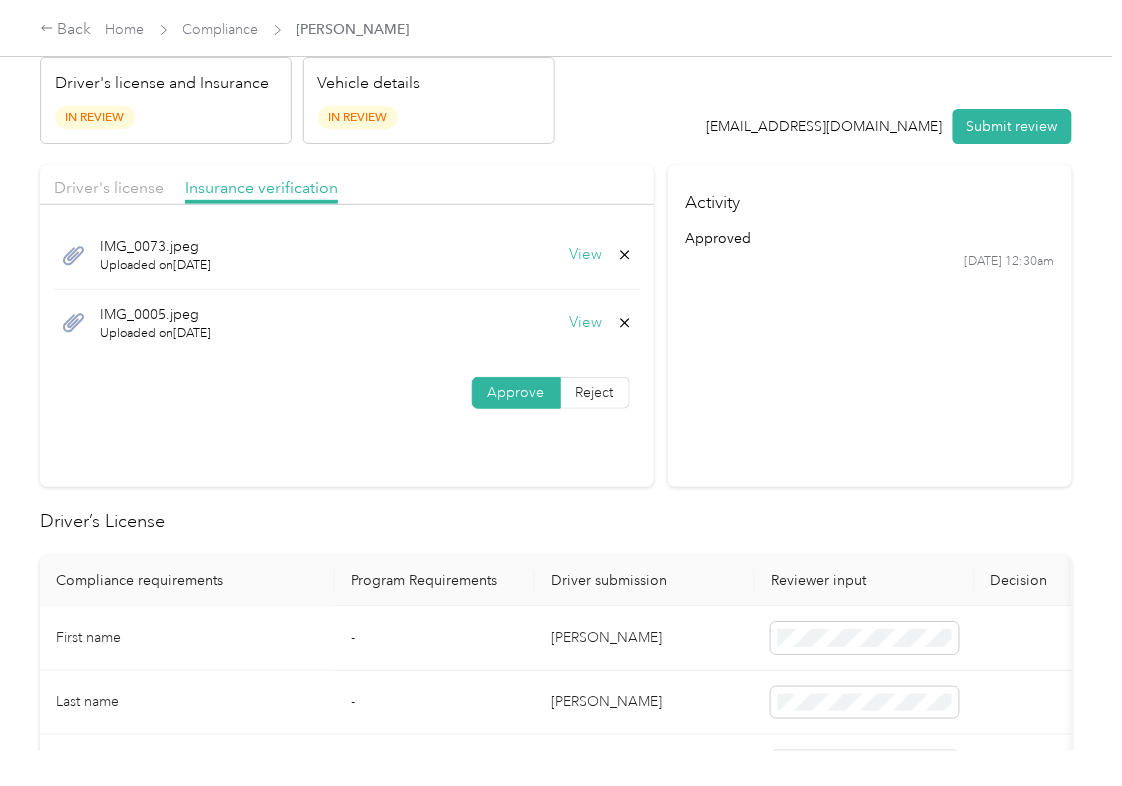 scroll, scrollTop: 0, scrollLeft: 0, axis: both 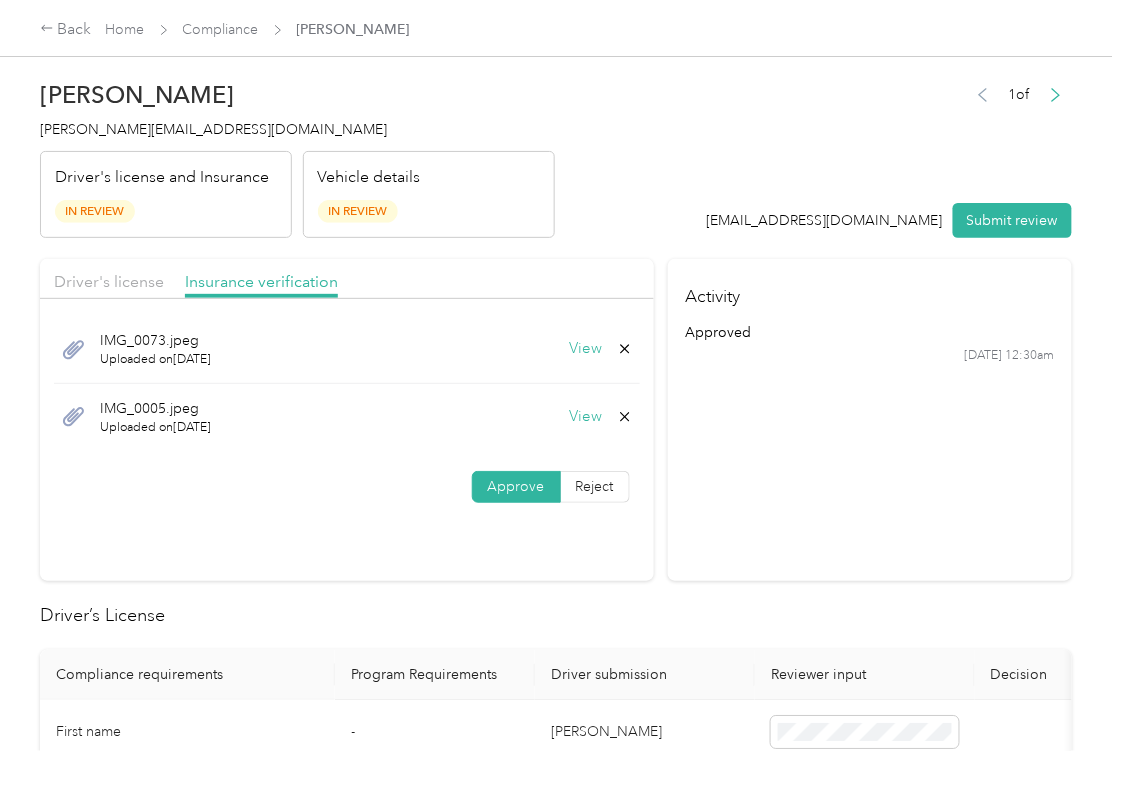 click 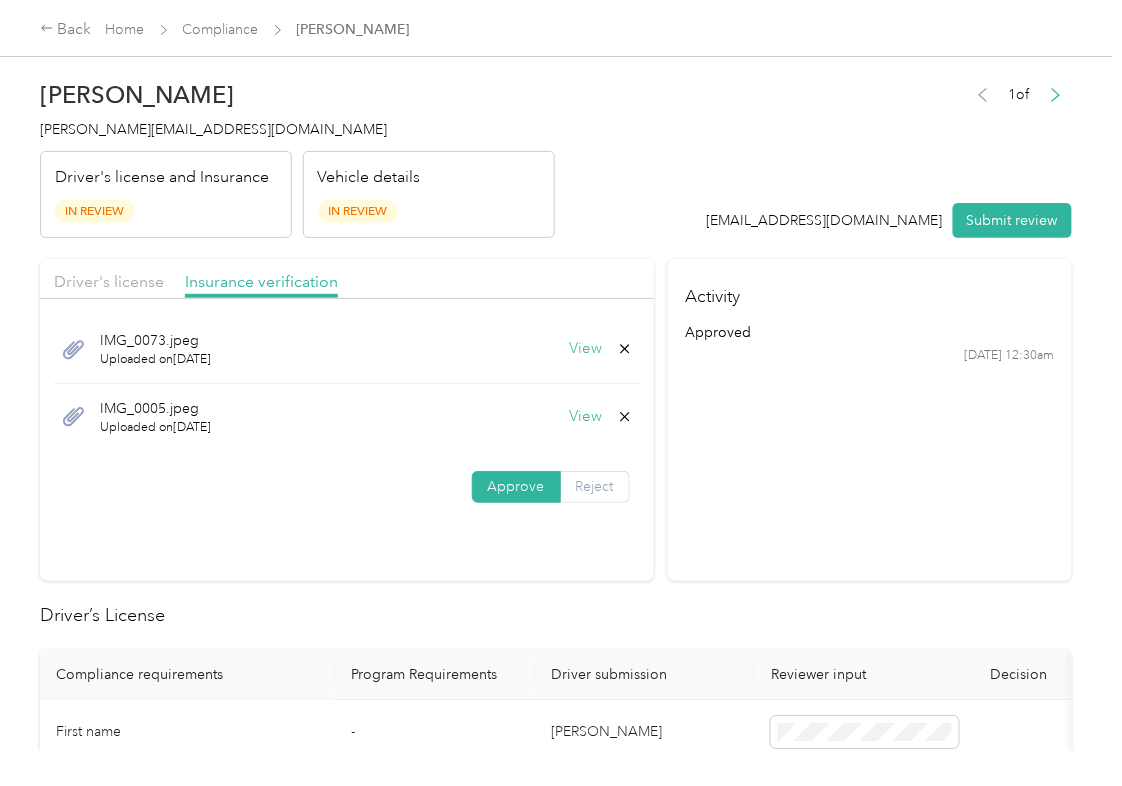 click on "Yes" at bounding box center [568, 433] 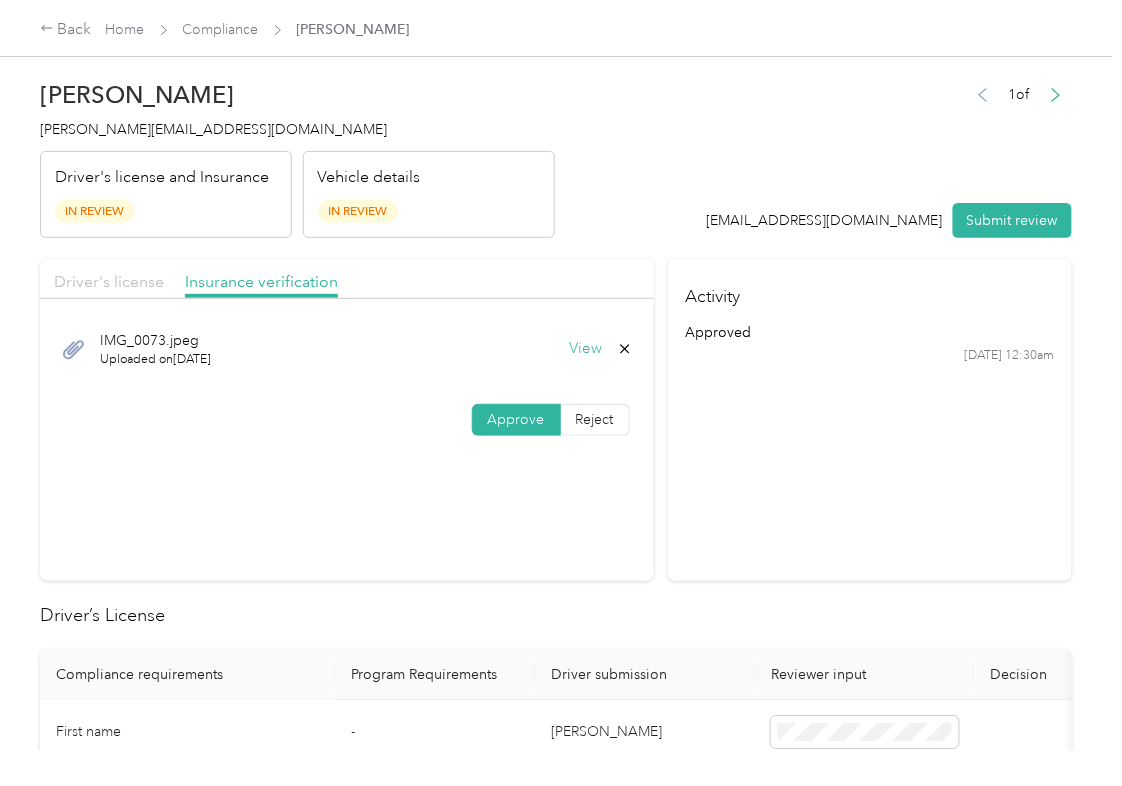 click on "Driver's license" at bounding box center [109, 281] 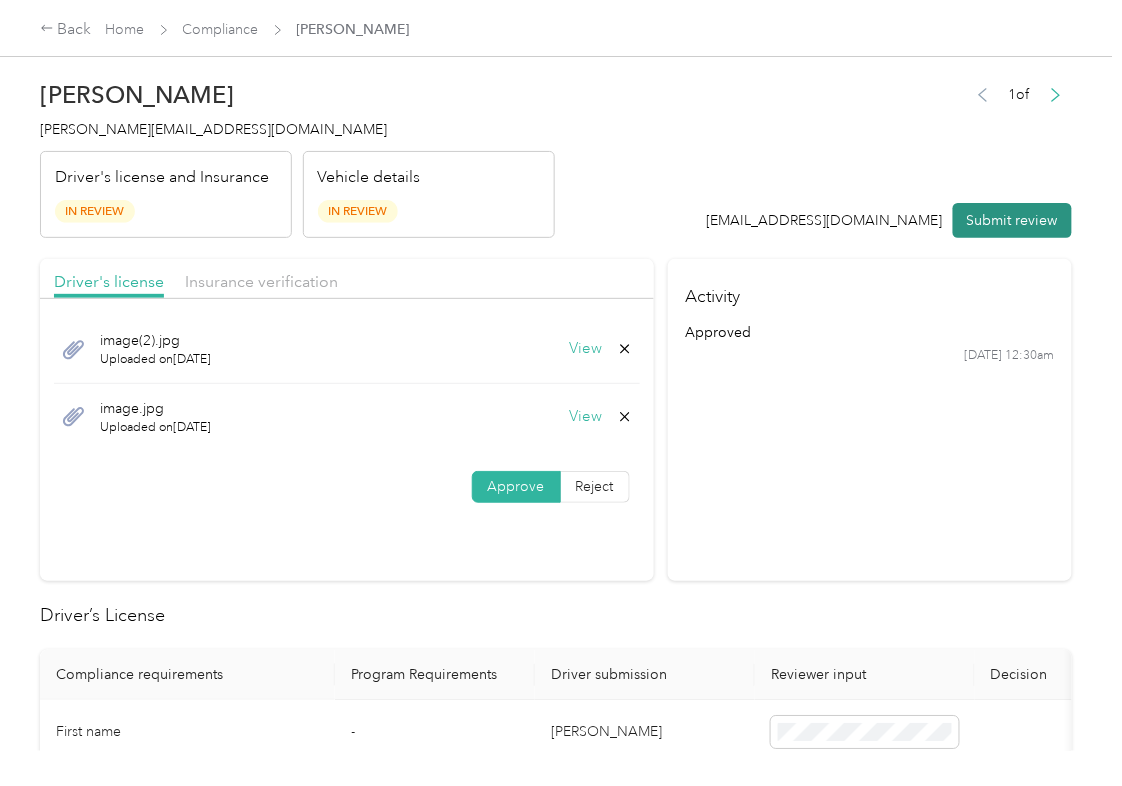 click on "Submit review" at bounding box center [1012, 220] 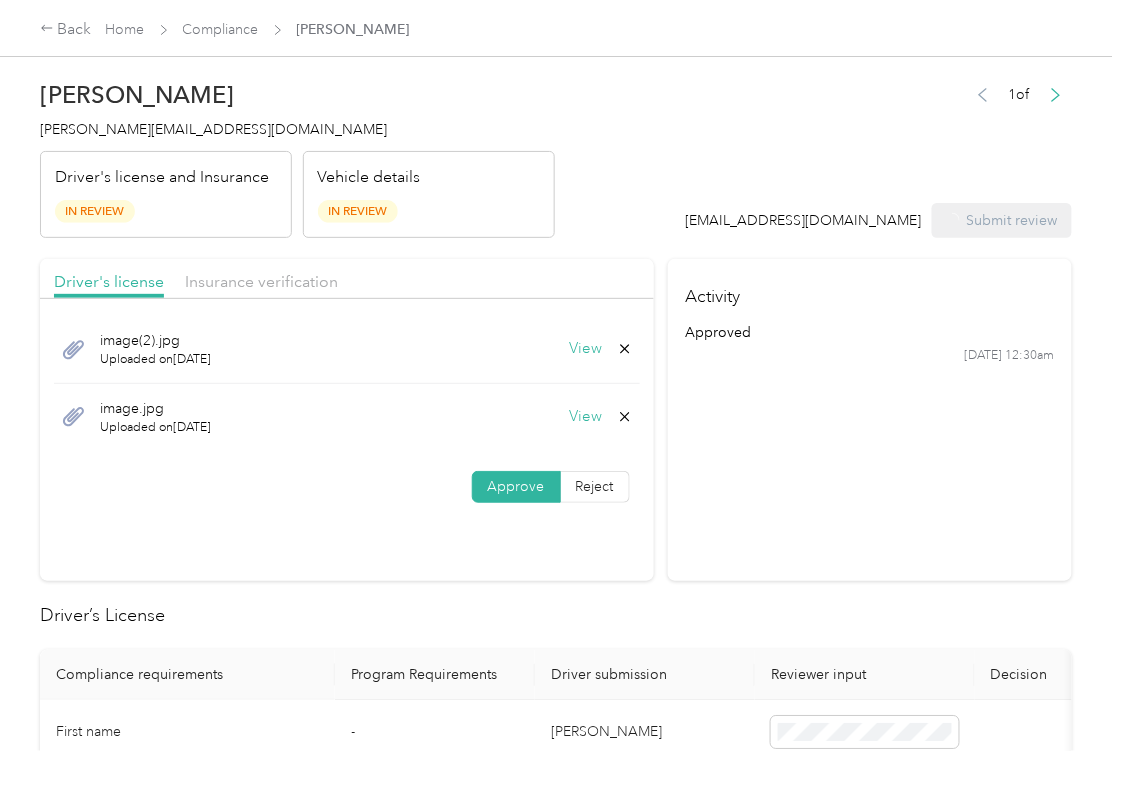 click on "[PERSON_NAME][EMAIL_ADDRESS][DOMAIN_NAME]" at bounding box center [213, 129] 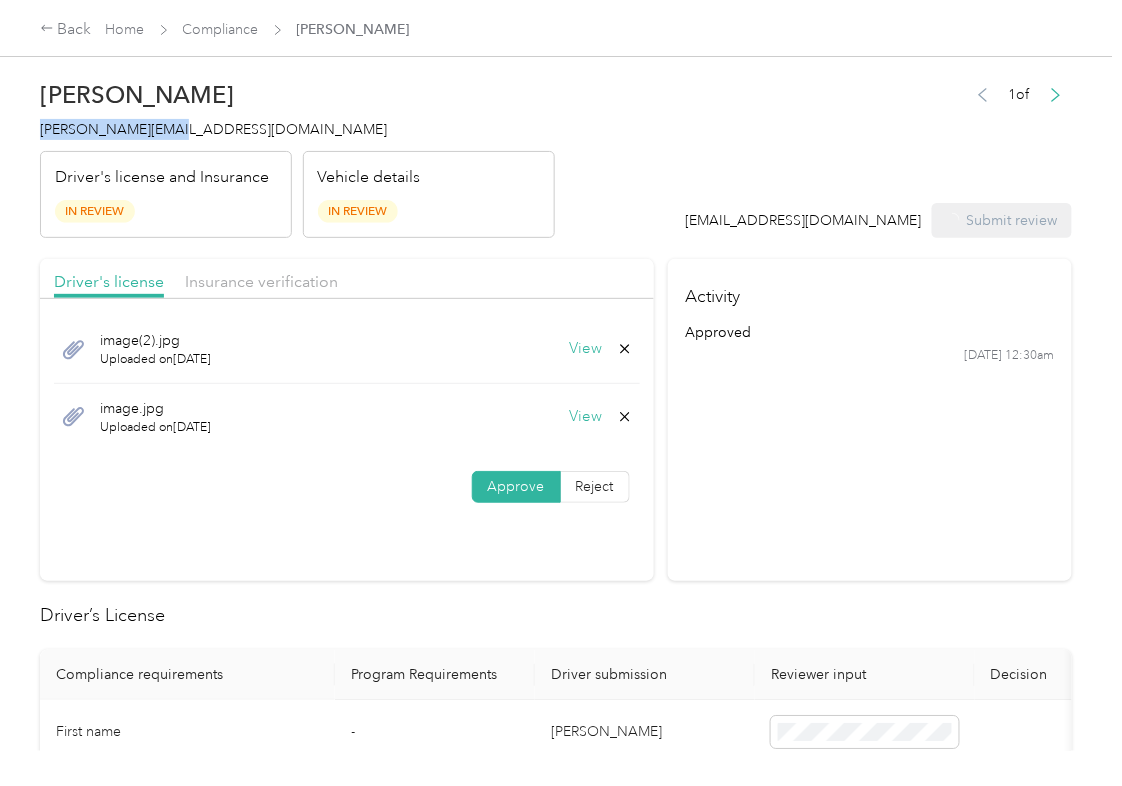 click on "[PERSON_NAME][EMAIL_ADDRESS][DOMAIN_NAME]" at bounding box center [213, 129] 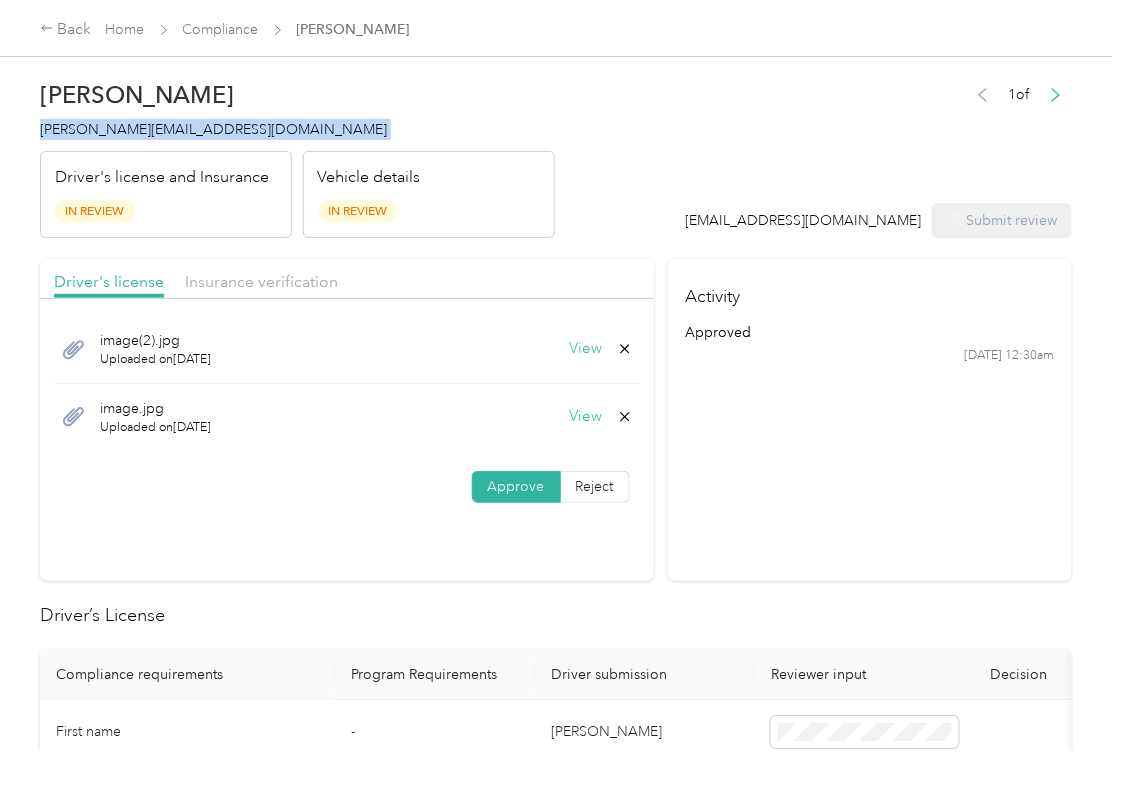 click on "[PERSON_NAME][EMAIL_ADDRESS][DOMAIN_NAME]" at bounding box center [213, 129] 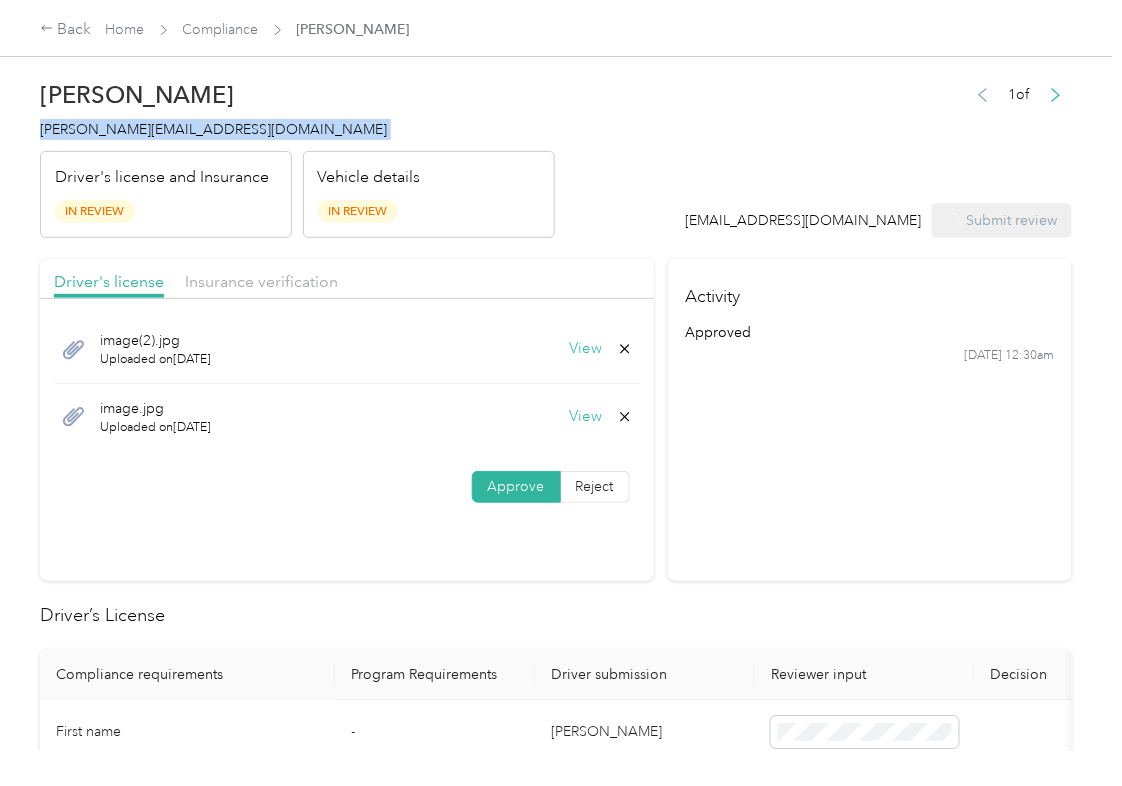 click on "[PERSON_NAME][EMAIL_ADDRESS][DOMAIN_NAME]" at bounding box center (213, 129) 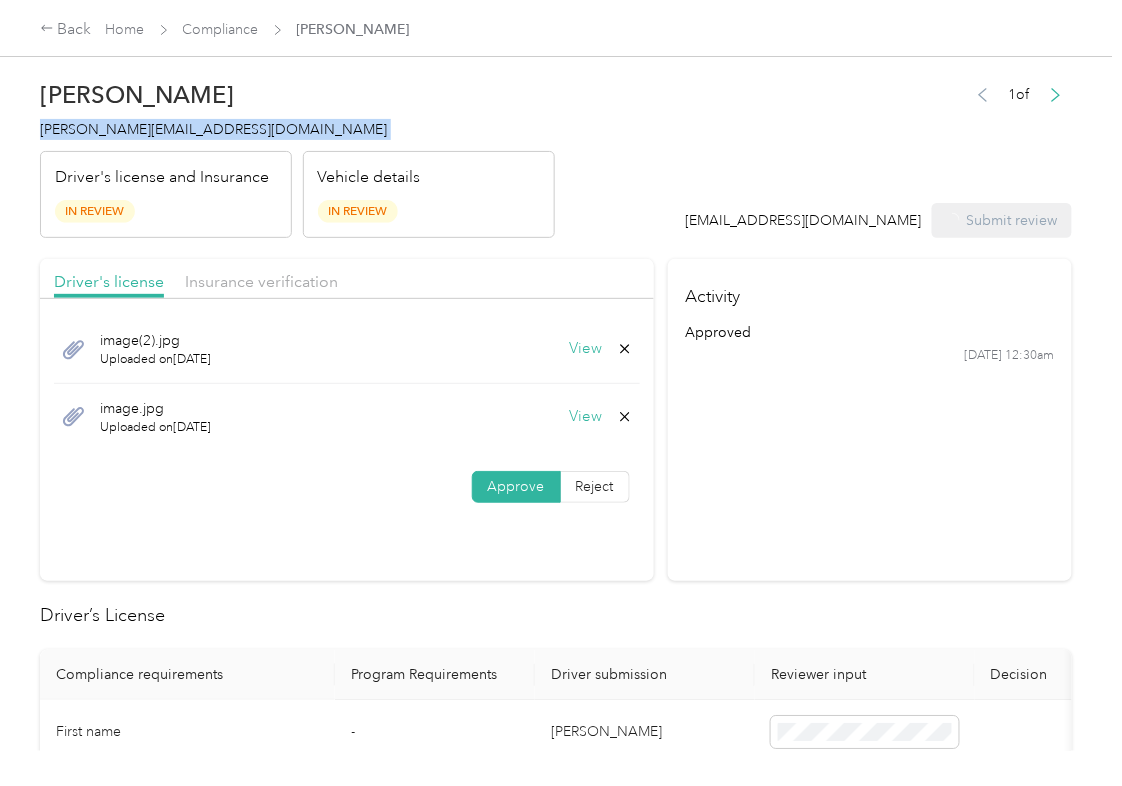 copy on "[PERSON_NAME][EMAIL_ADDRESS][DOMAIN_NAME]" 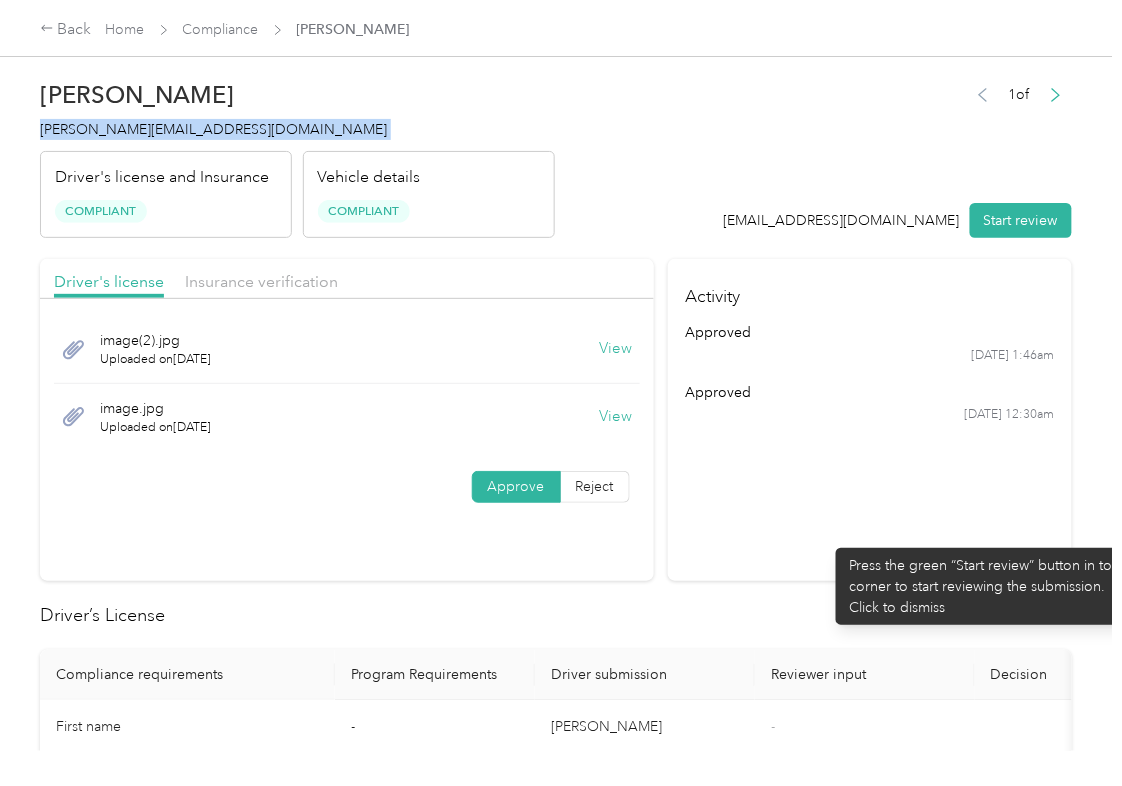 click on "Activity approved [DATE] 1:46am approved [DATE] 12:30am" at bounding box center (870, 420) 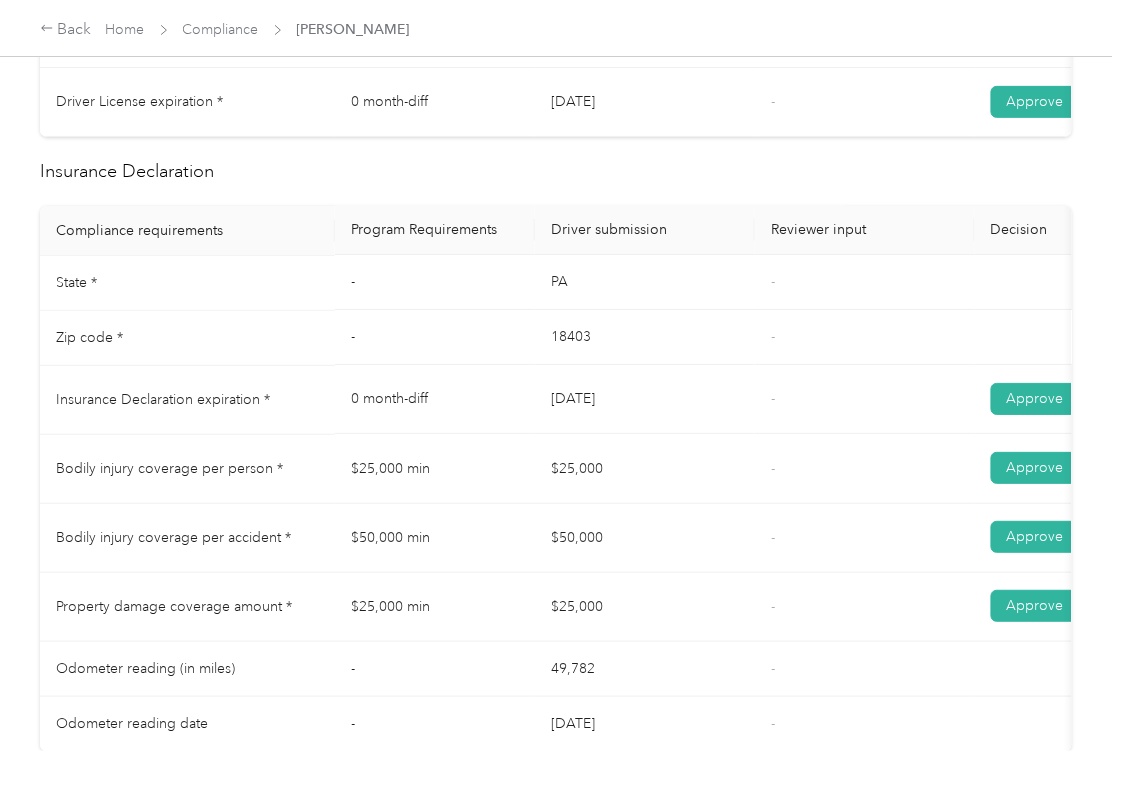scroll, scrollTop: 800, scrollLeft: 0, axis: vertical 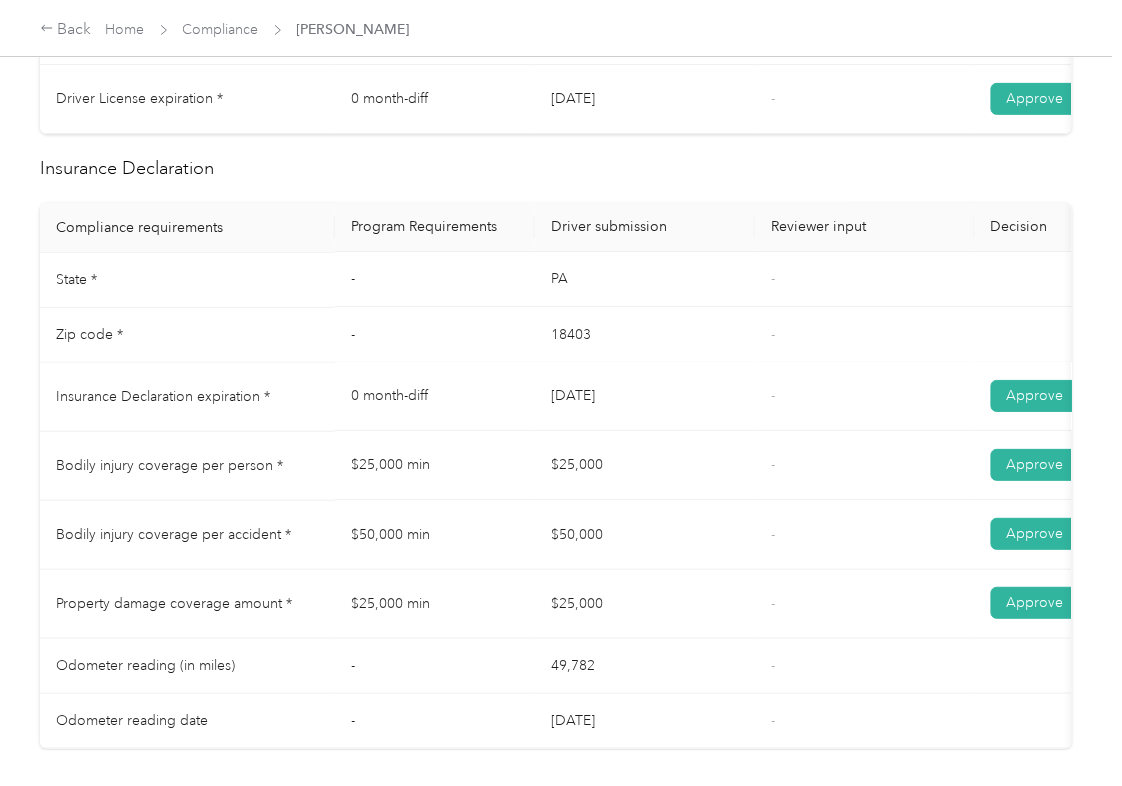 drag, startPoint x: 610, startPoint y: 428, endPoint x: 685, endPoint y: 425, distance: 75.059975 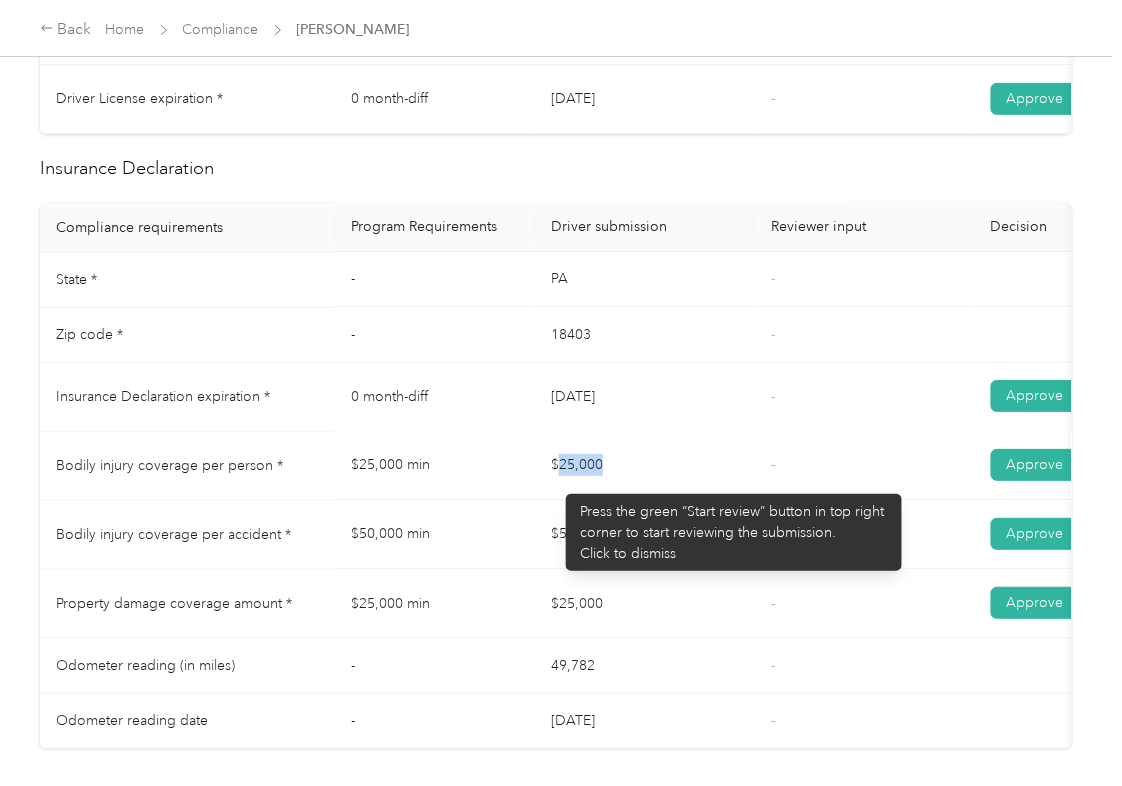 drag, startPoint x: 556, startPoint y: 484, endPoint x: 690, endPoint y: 476, distance: 134.23859 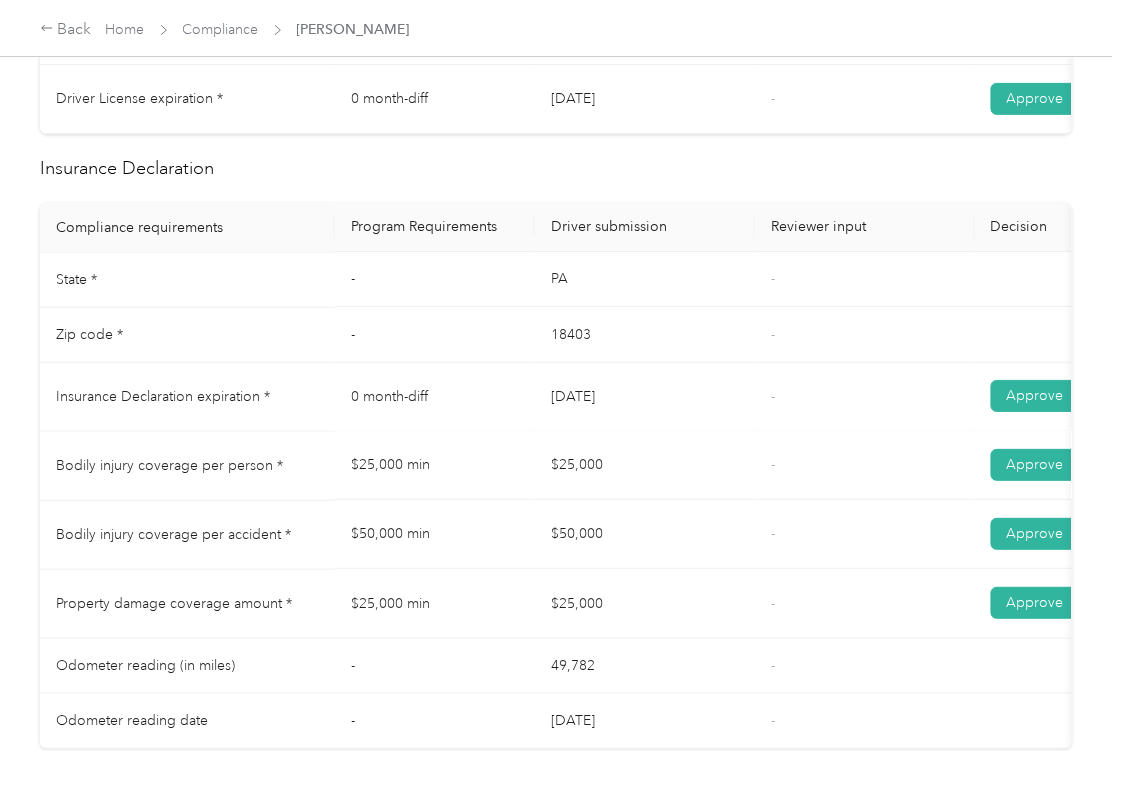 click on "$50,000" at bounding box center (645, 535) 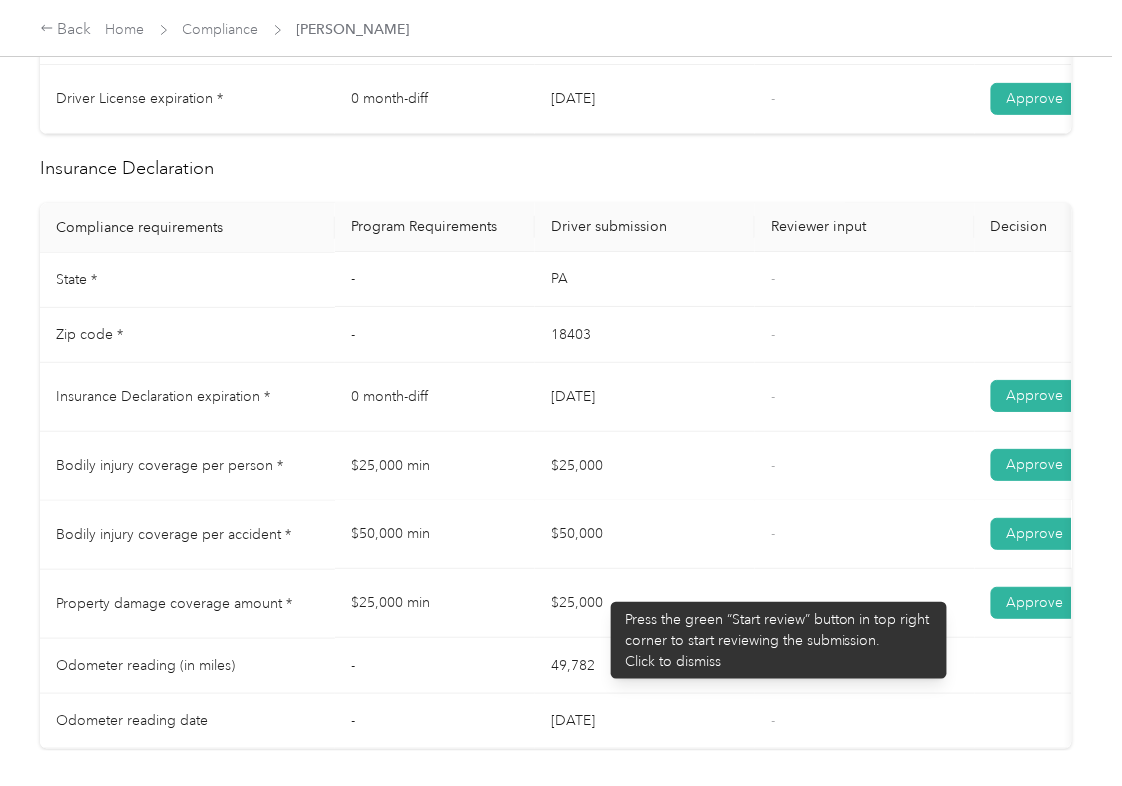 drag, startPoint x: 548, startPoint y: 582, endPoint x: 710, endPoint y: 600, distance: 162.99693 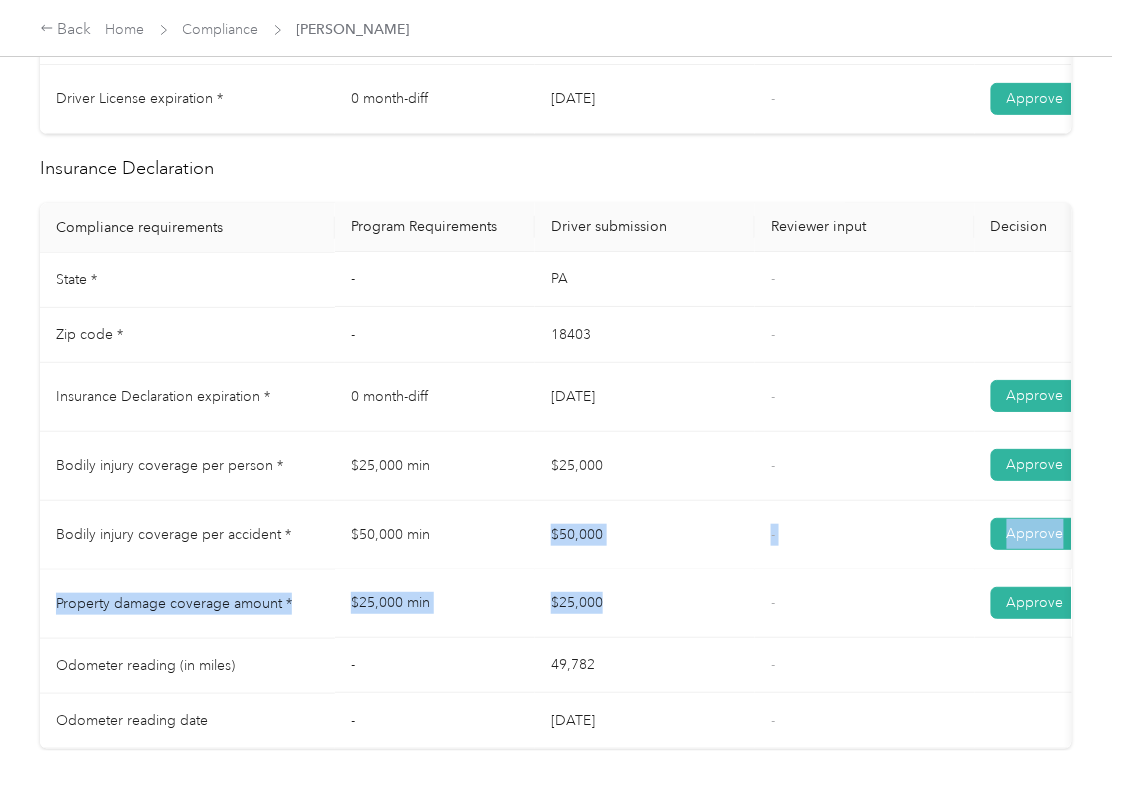 click on "$25,000" at bounding box center (645, 604) 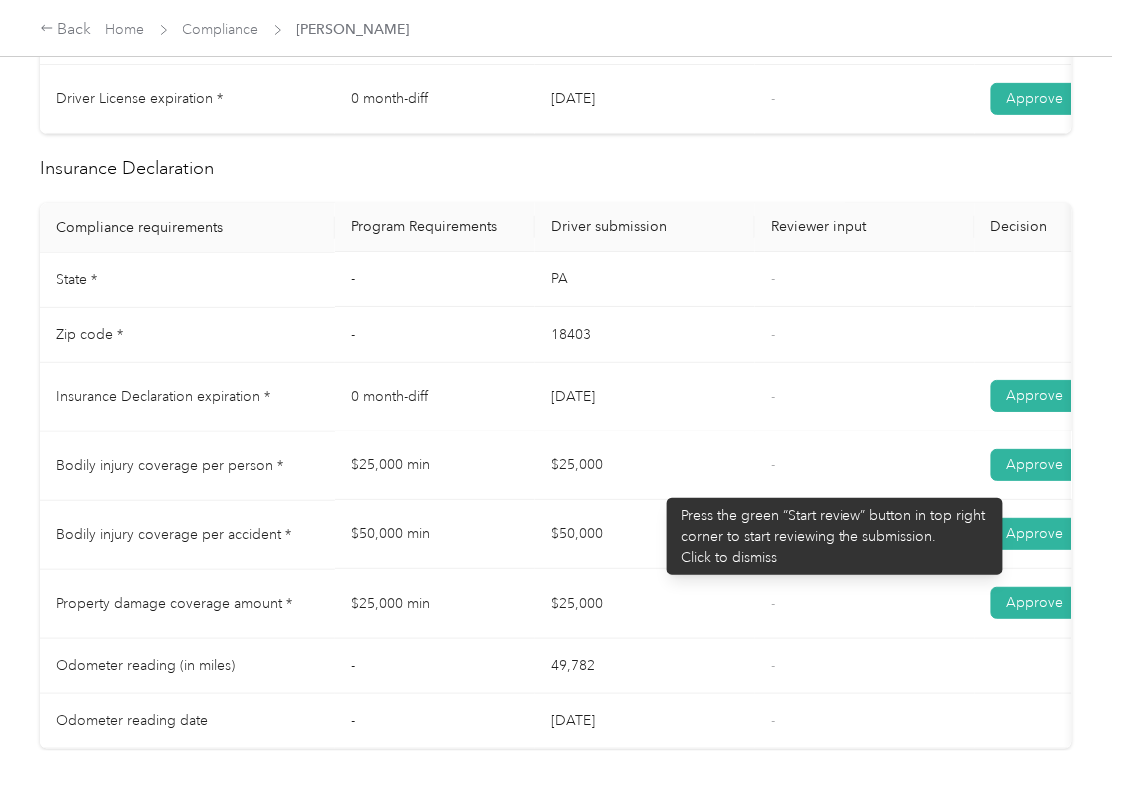 click on "$25,000" at bounding box center (645, 466) 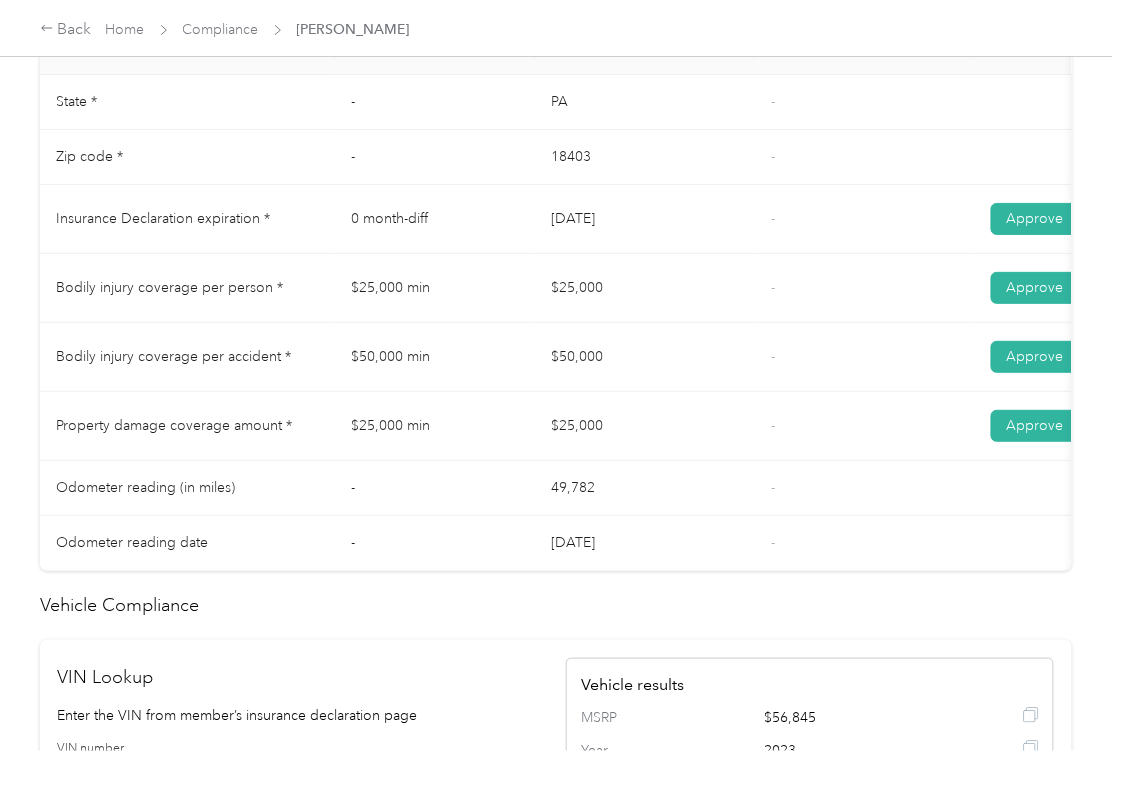 scroll, scrollTop: 1466, scrollLeft: 0, axis: vertical 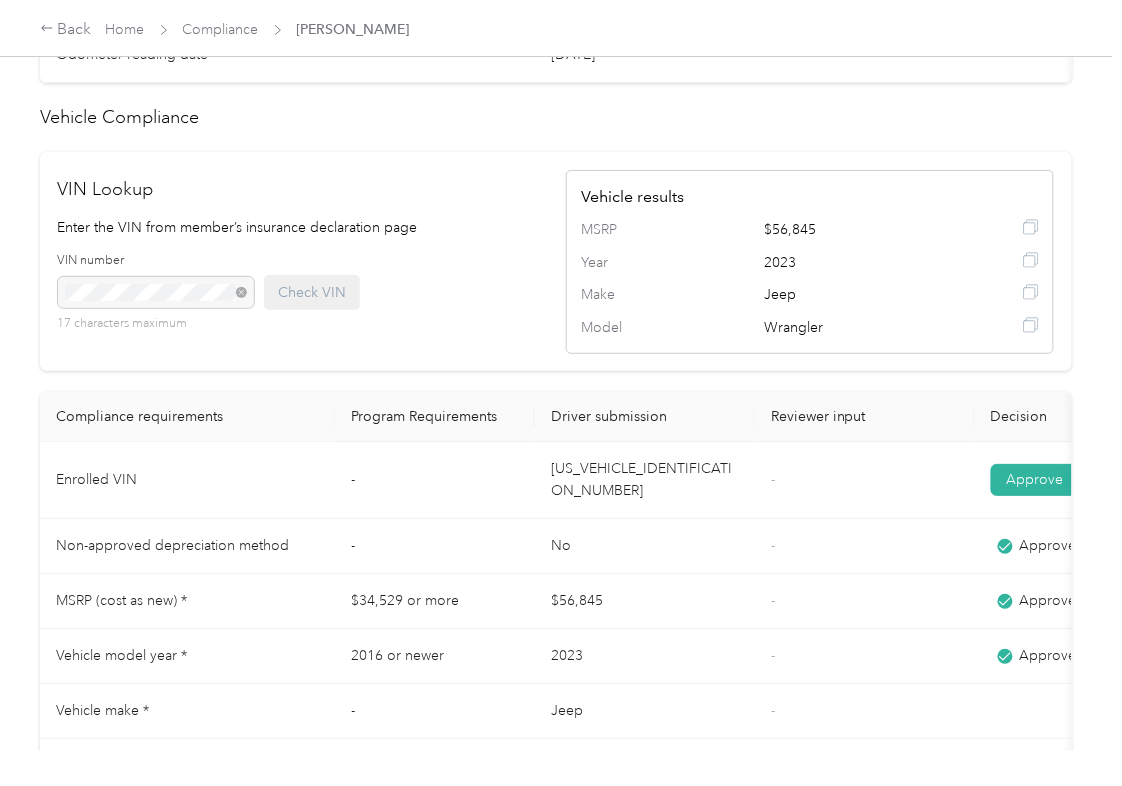 click on "Reviewer input" at bounding box center [865, 417] 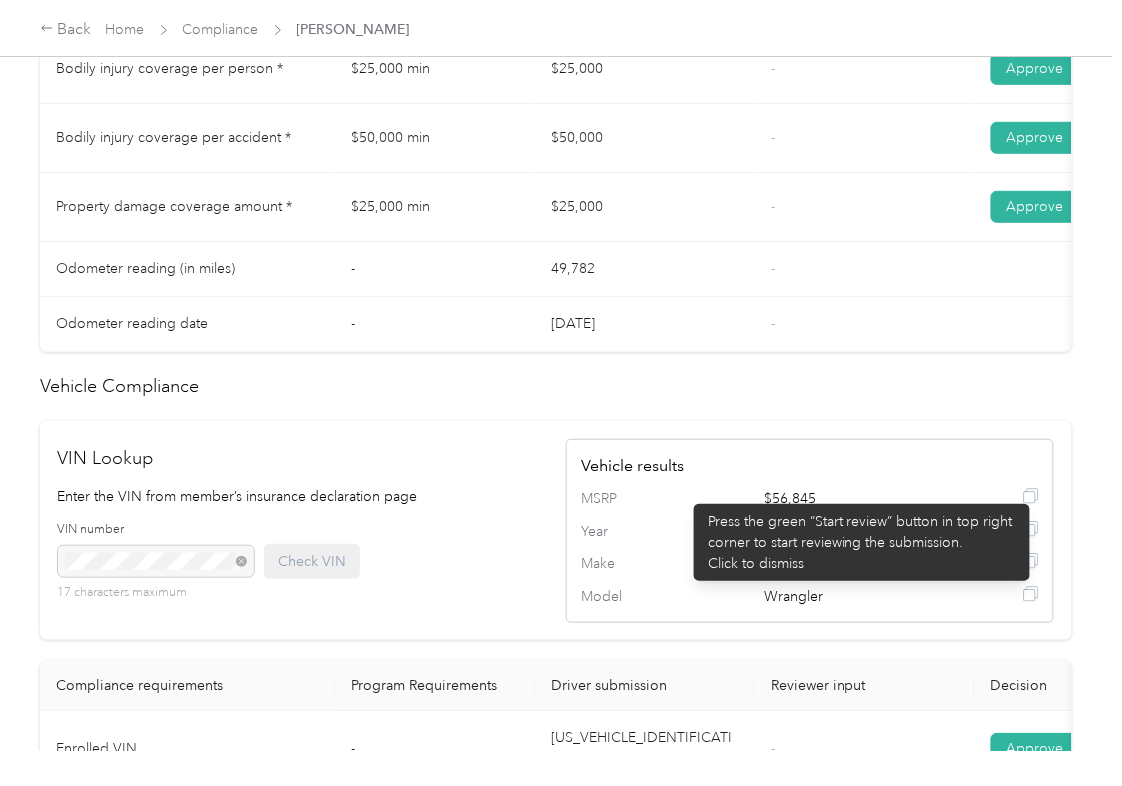 scroll, scrollTop: 933, scrollLeft: 0, axis: vertical 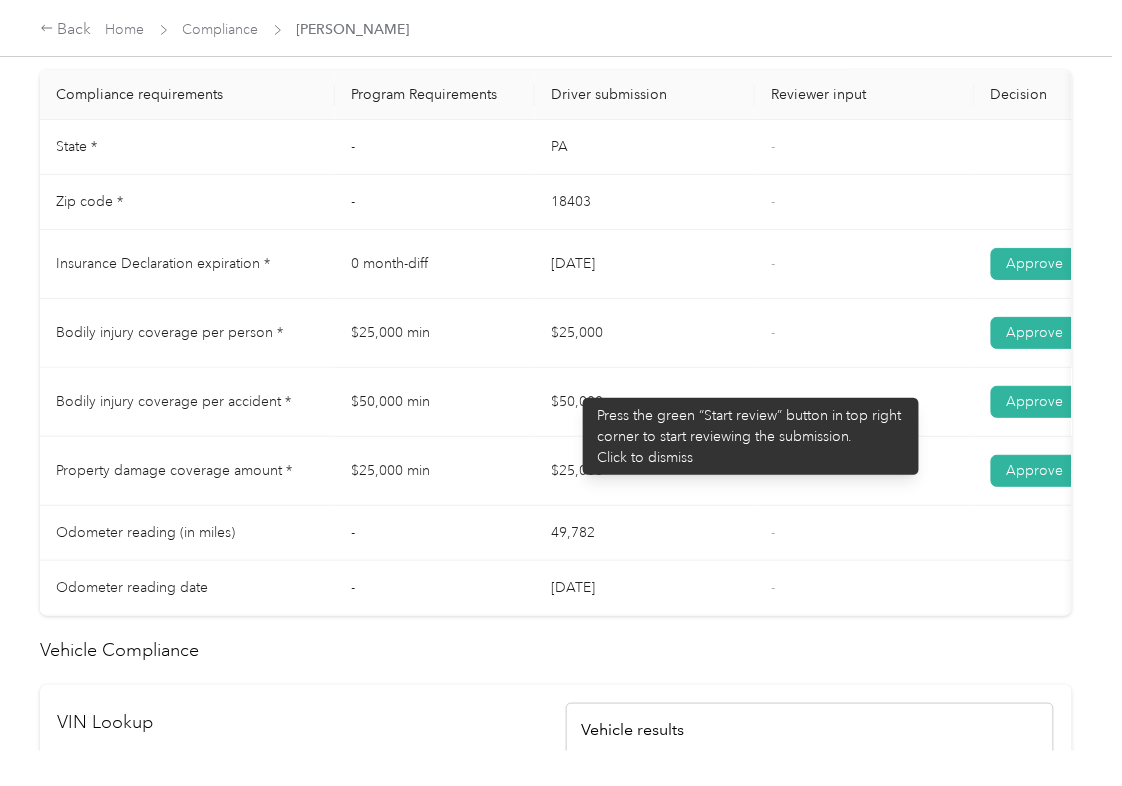 click on "$25,000" at bounding box center (645, 333) 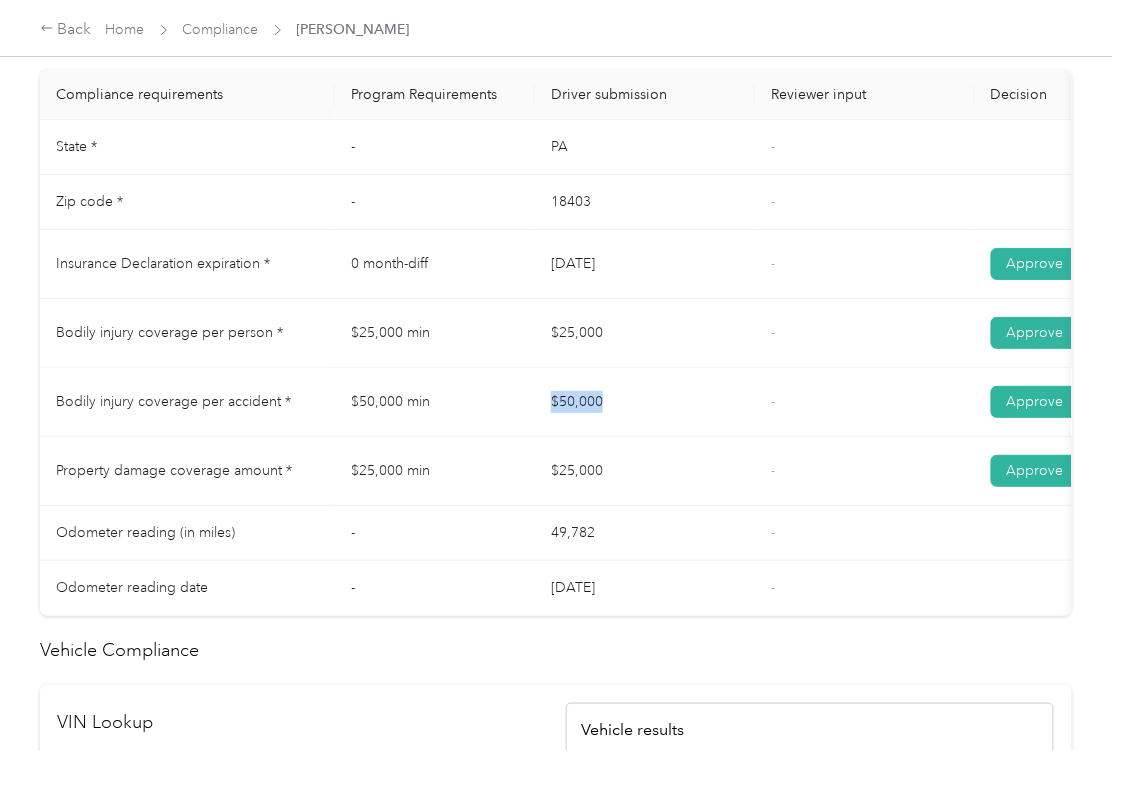 drag, startPoint x: 608, startPoint y: 429, endPoint x: 570, endPoint y: 470, distance: 55.9017 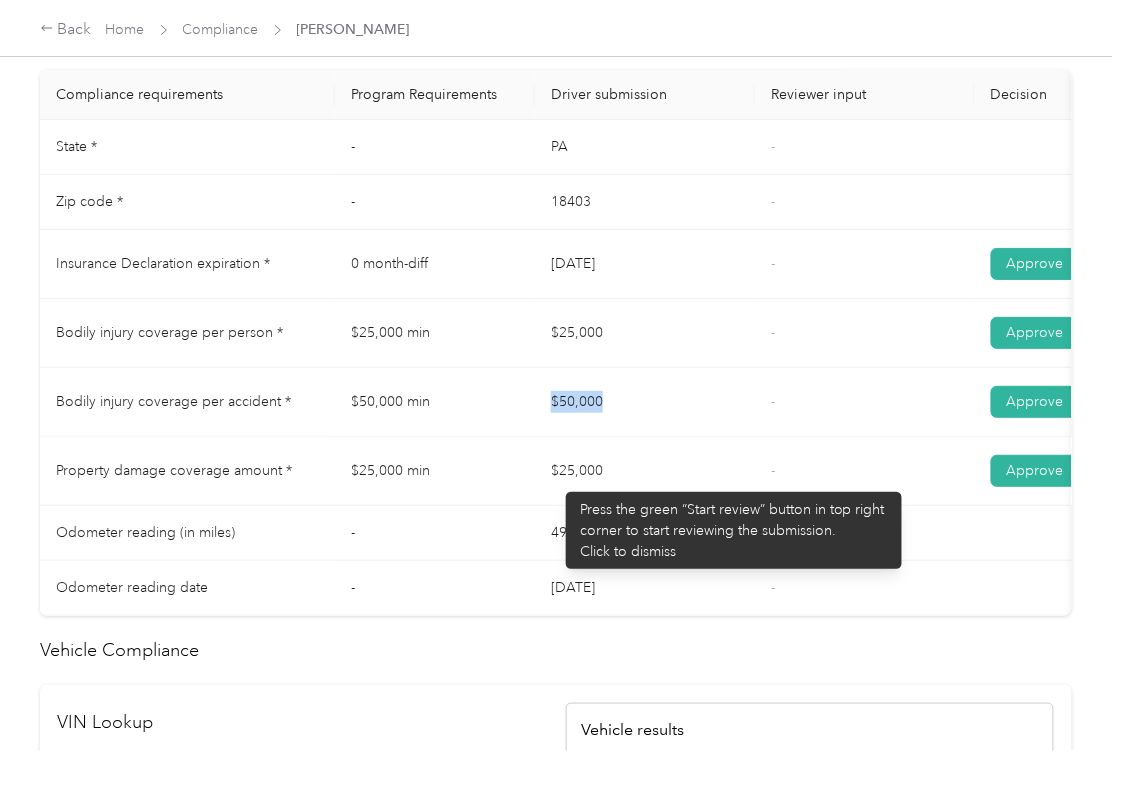 click on "$25,000" at bounding box center [645, 471] 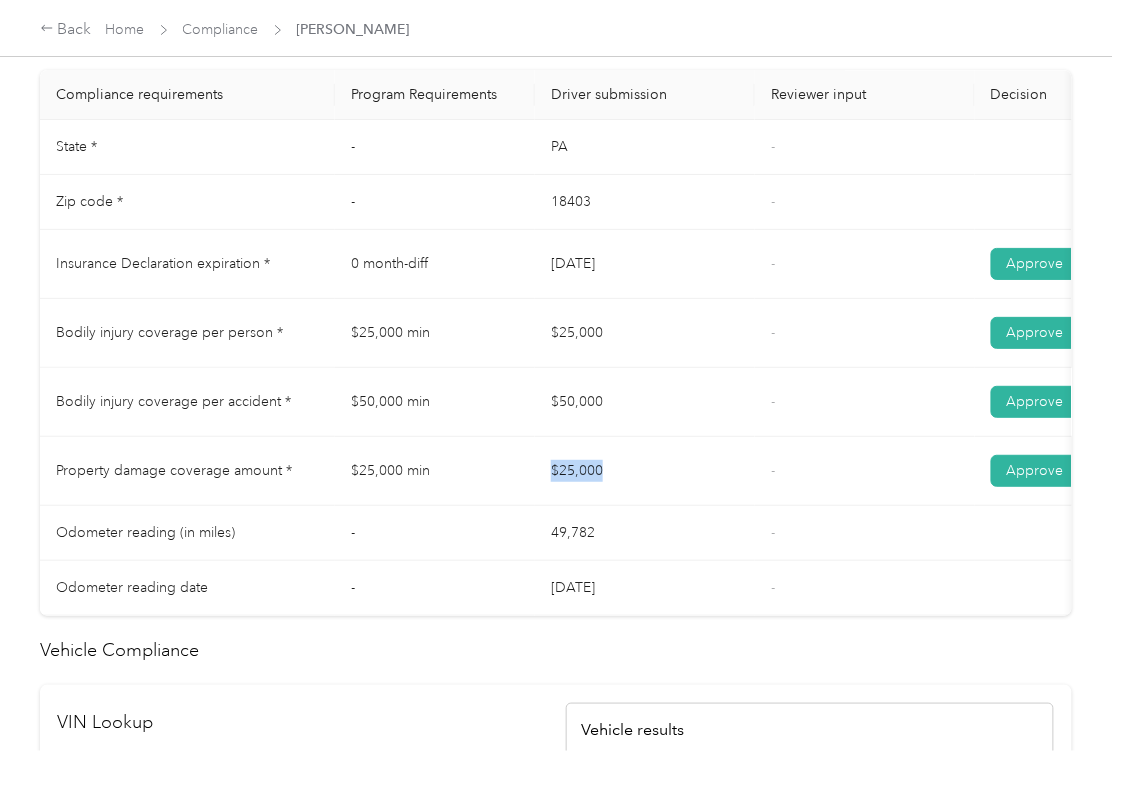 click on "$25,000" at bounding box center (645, 333) 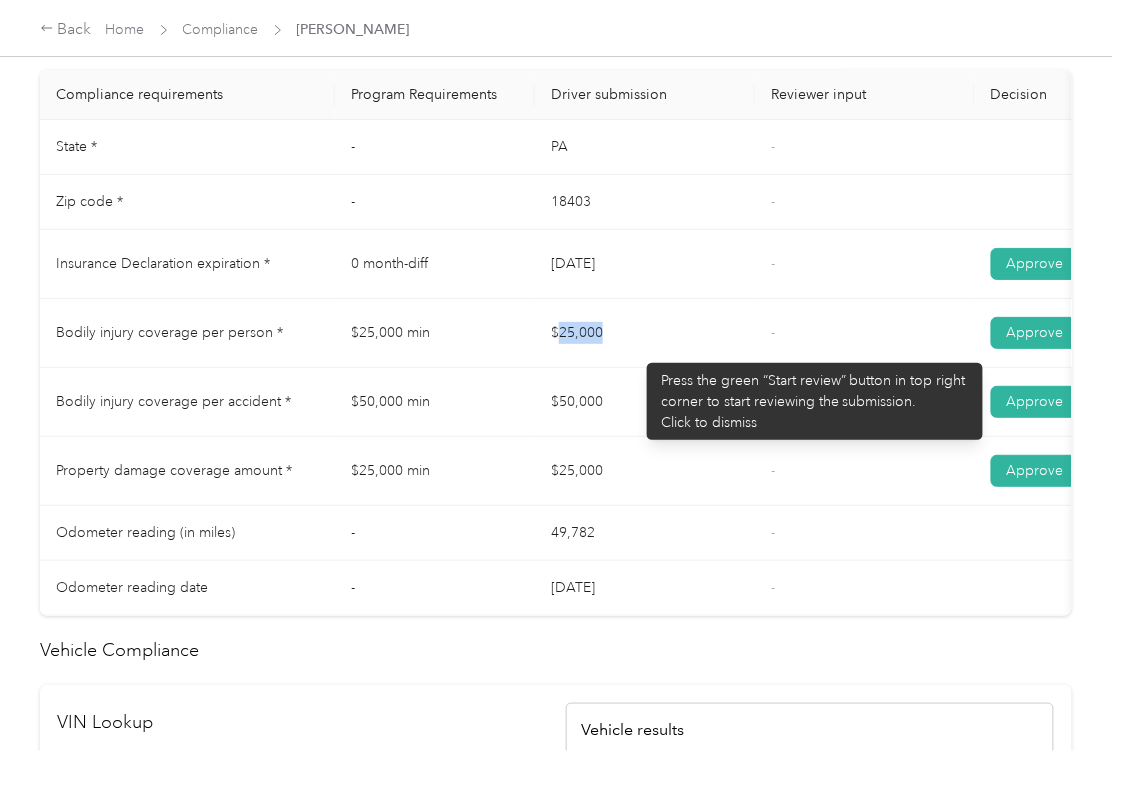 drag, startPoint x: 561, startPoint y: 353, endPoint x: 637, endPoint y: 353, distance: 76 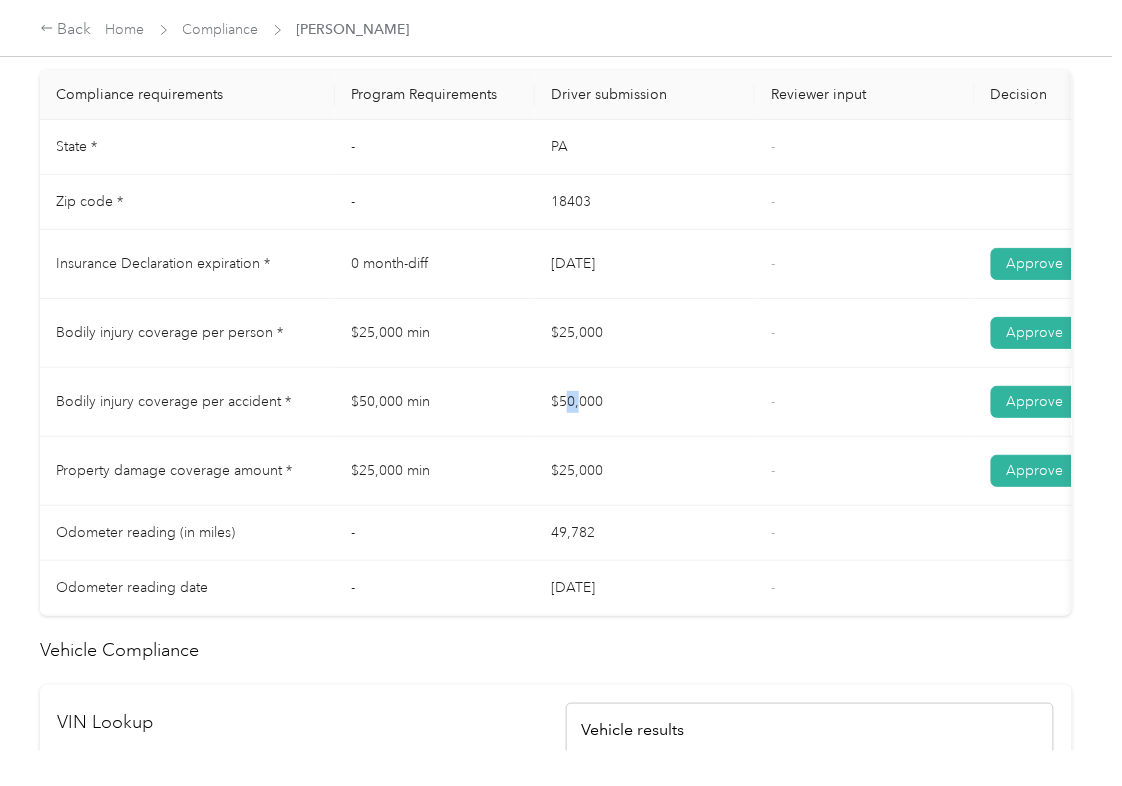 drag, startPoint x: 565, startPoint y: 416, endPoint x: 605, endPoint y: 446, distance: 50 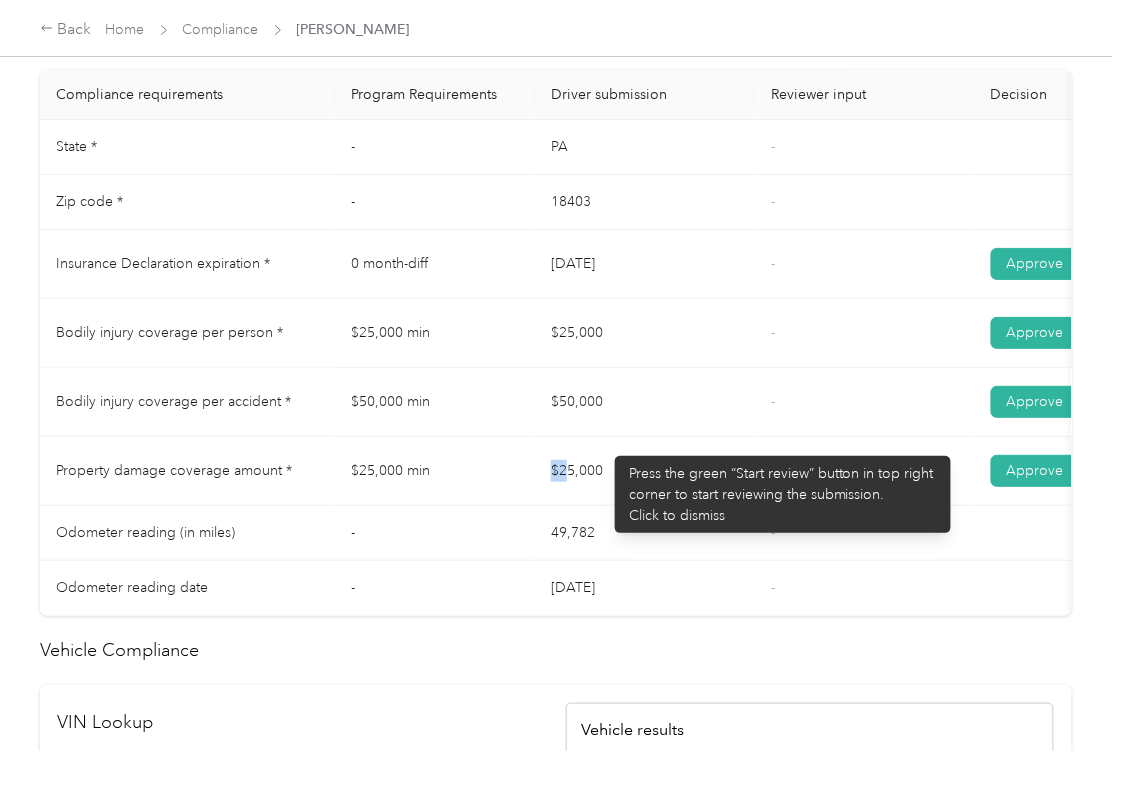 click on "$25,000" at bounding box center [645, 471] 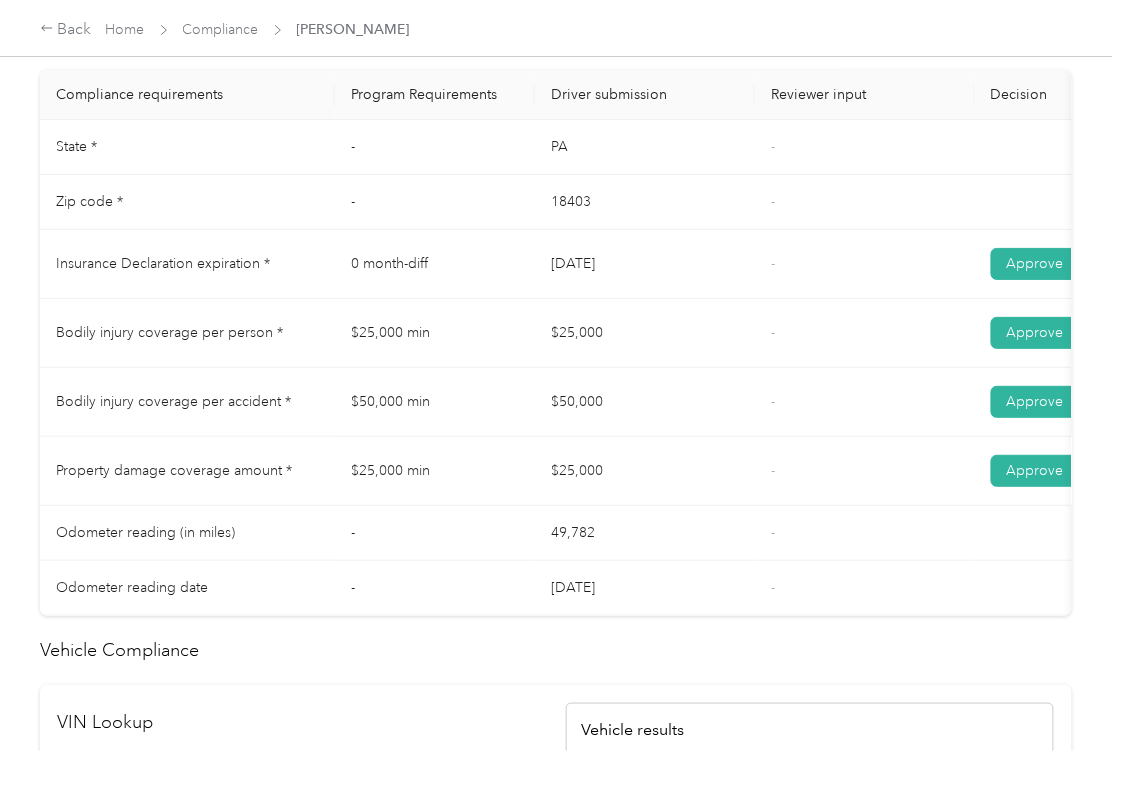 click on "-" at bounding box center [865, 402] 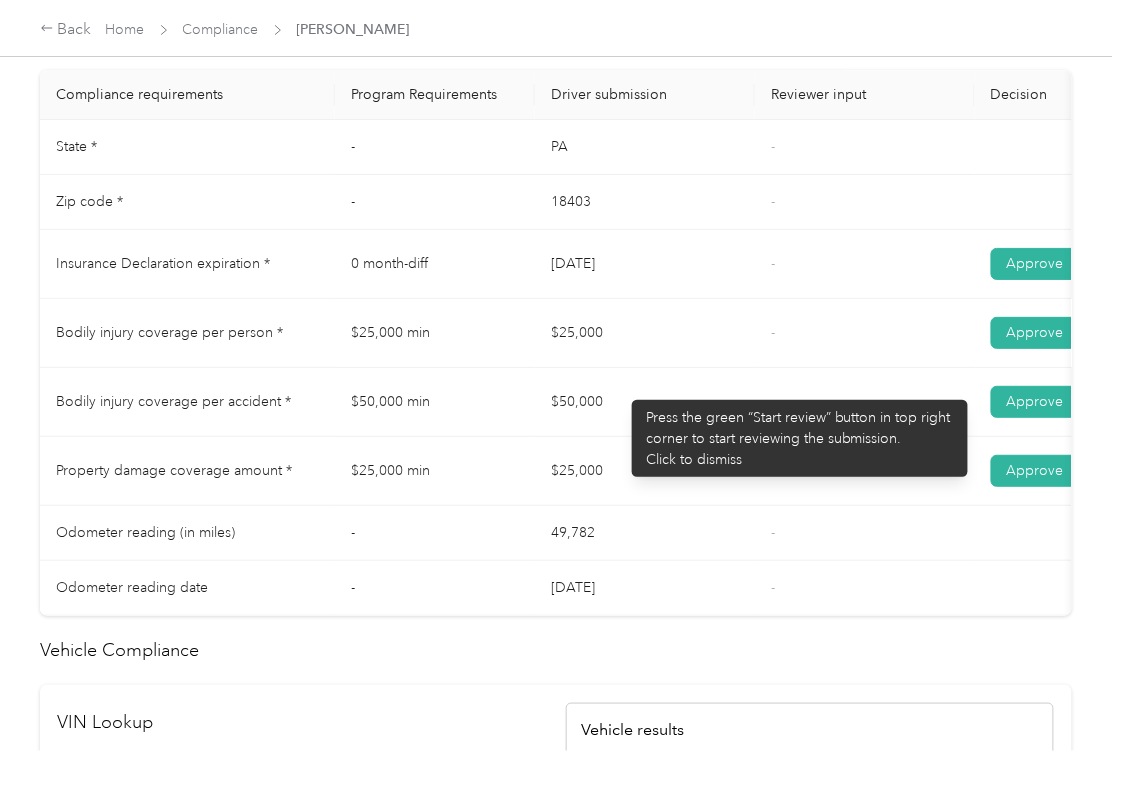click on "$25,000" at bounding box center (645, 333) 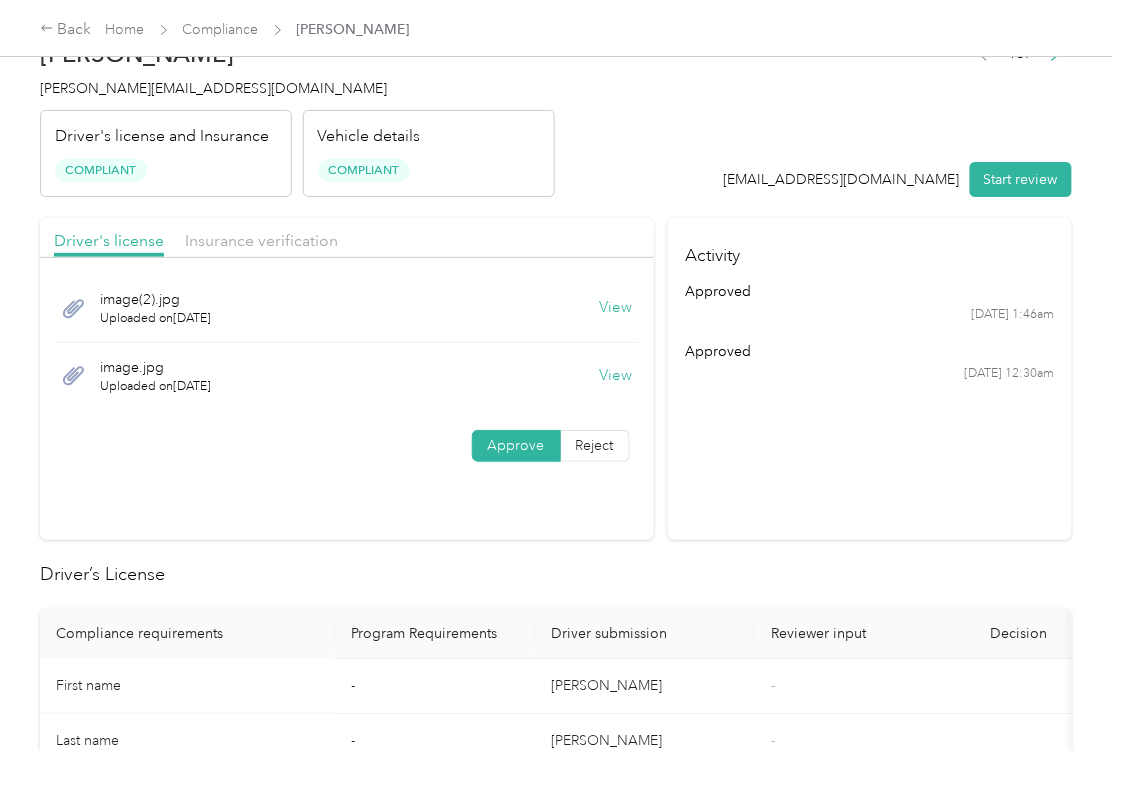 scroll, scrollTop: 0, scrollLeft: 0, axis: both 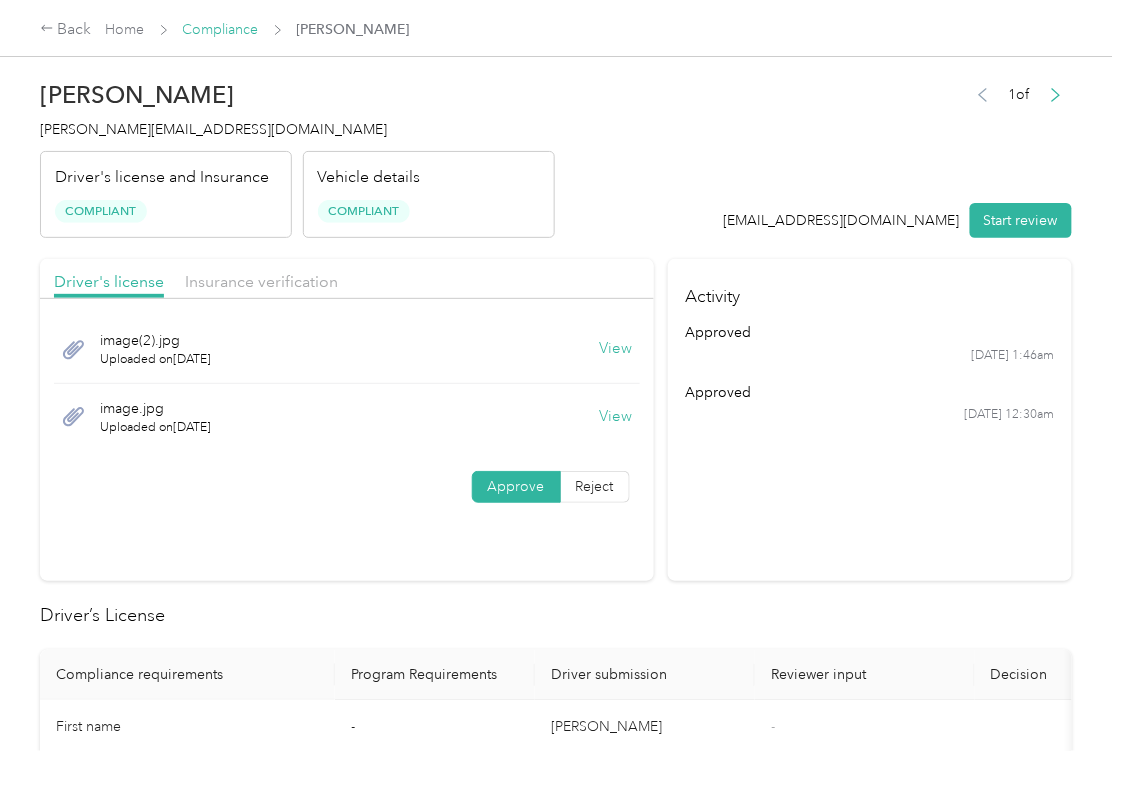 click on "Compliance" at bounding box center (221, 29) 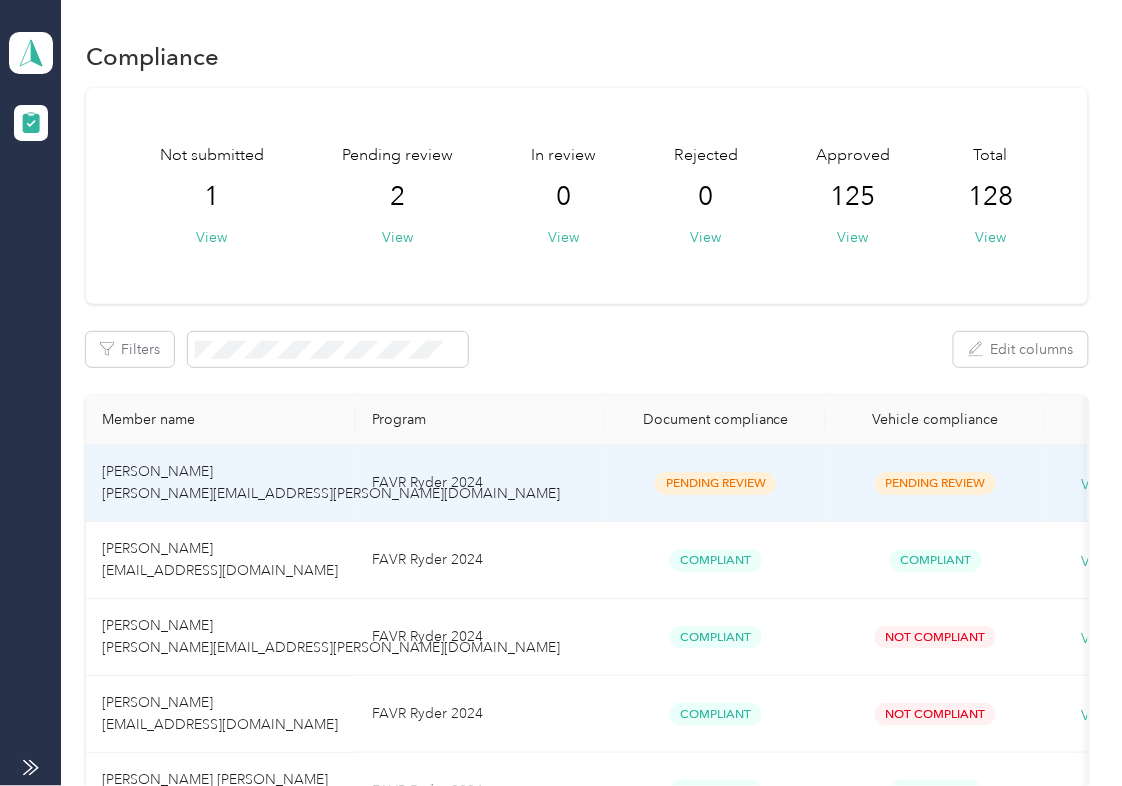 click on "[PERSON_NAME]
[PERSON_NAME][EMAIL_ADDRESS][PERSON_NAME][DOMAIN_NAME]" at bounding box center (331, 482) 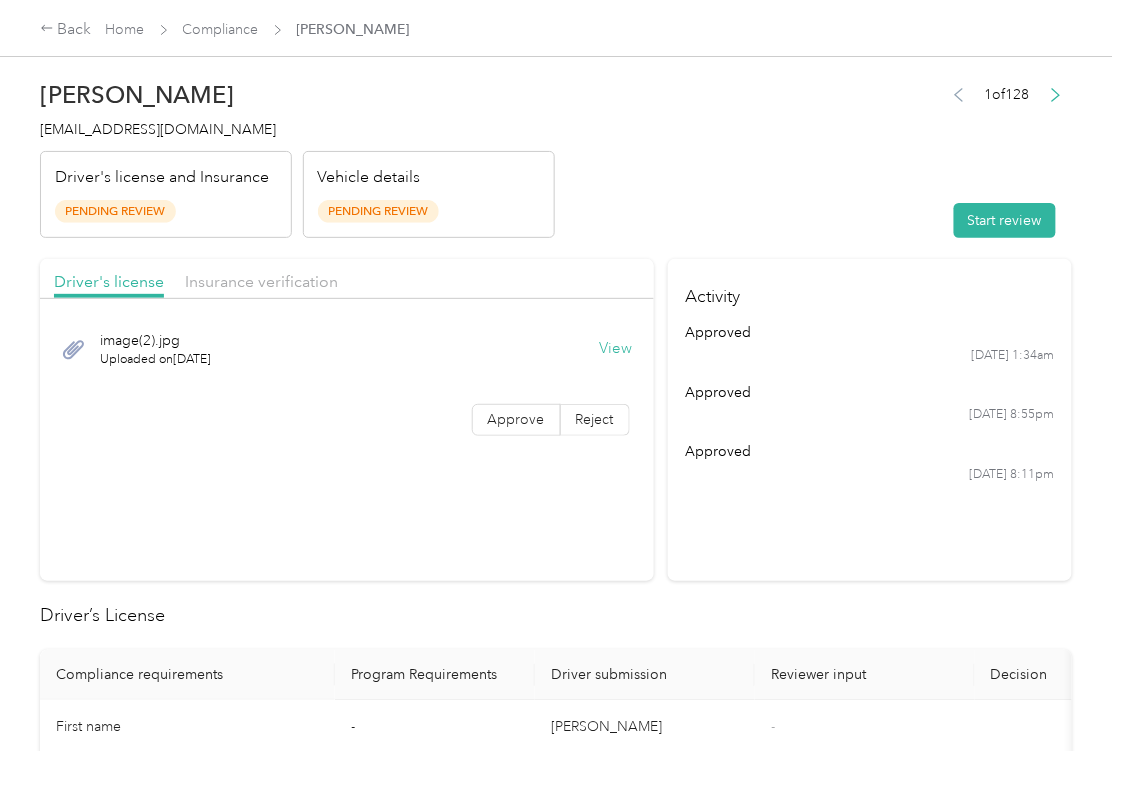 click on "View" at bounding box center [616, 349] 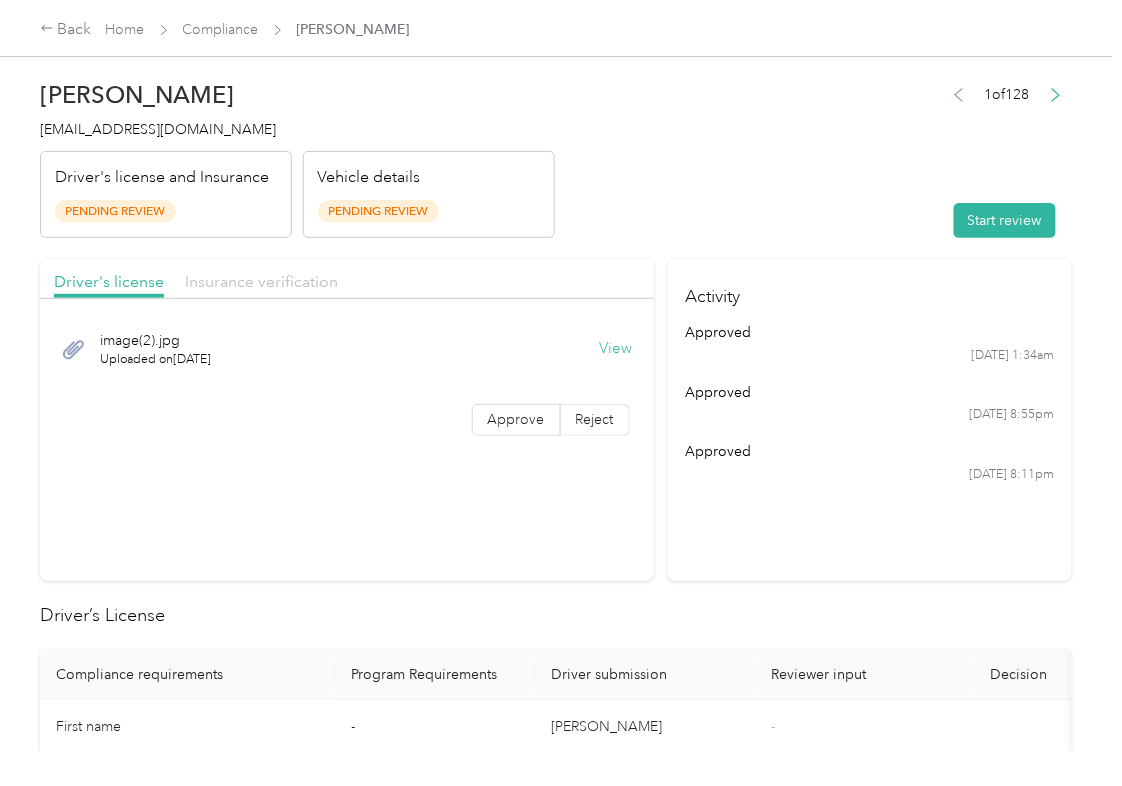 click on "Insurance verification" at bounding box center [261, 281] 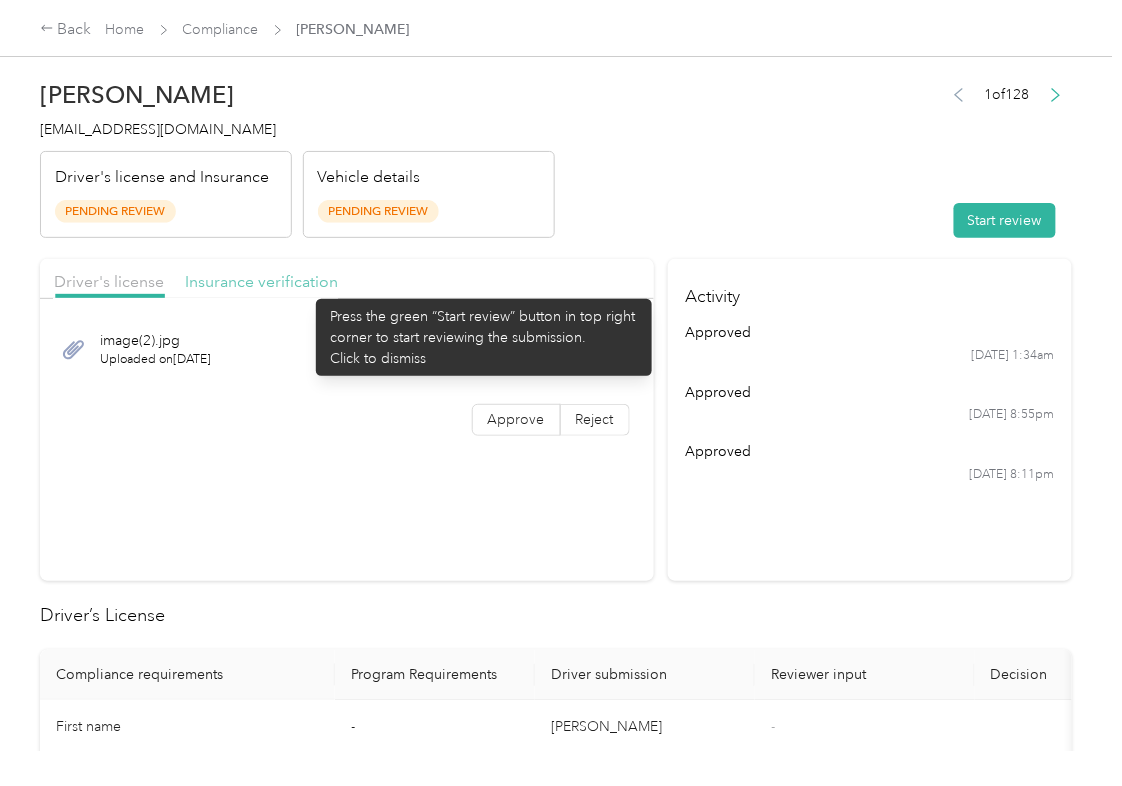 click on "Insurance verification" at bounding box center (261, 281) 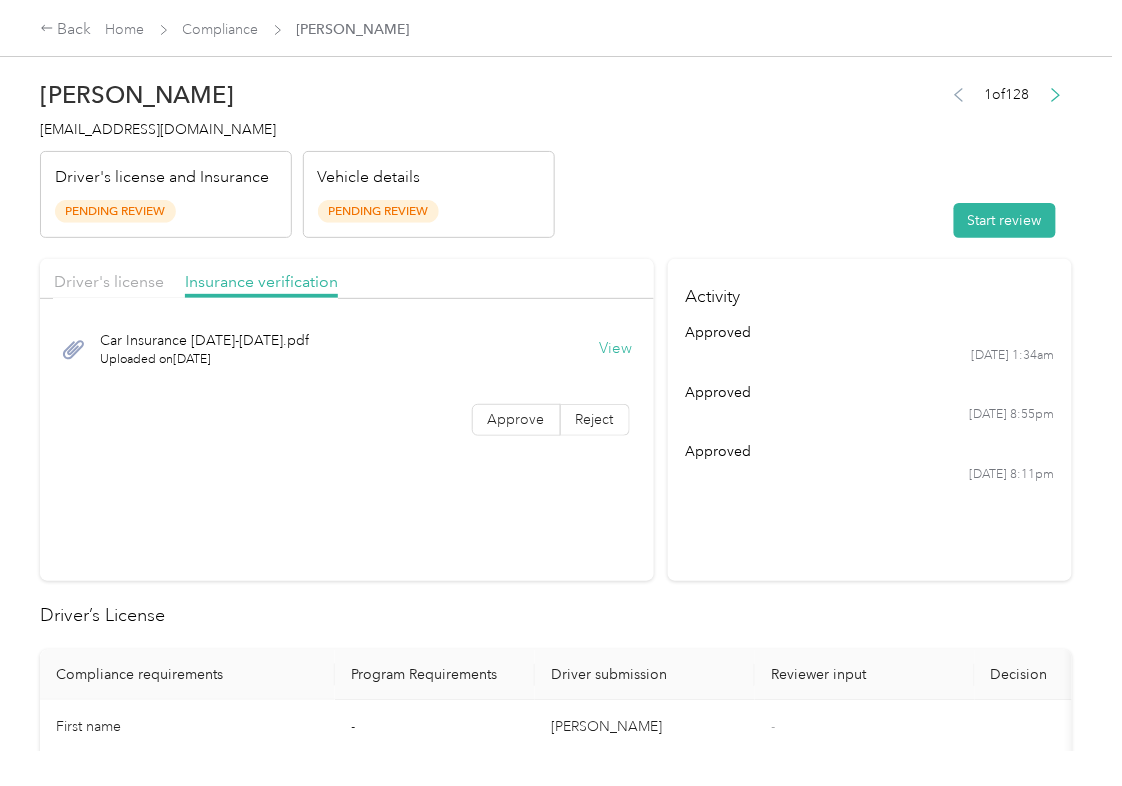 click on "View" at bounding box center [616, 349] 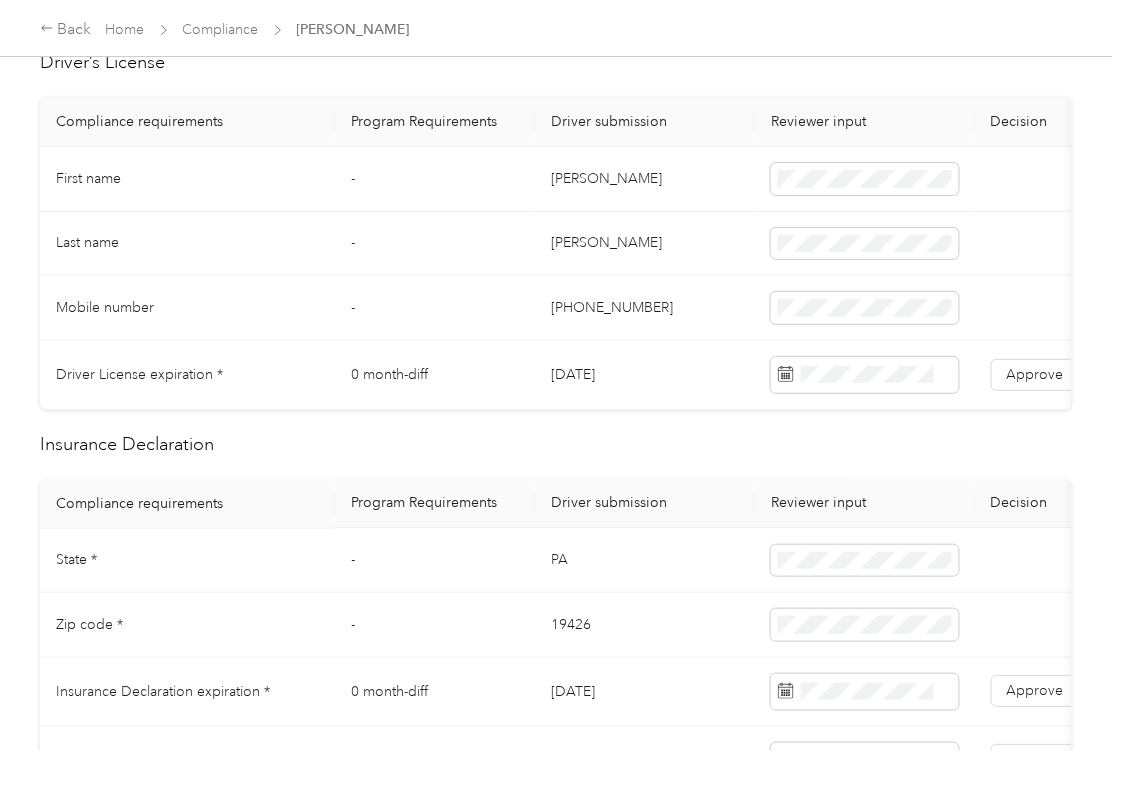 scroll, scrollTop: 400, scrollLeft: 0, axis: vertical 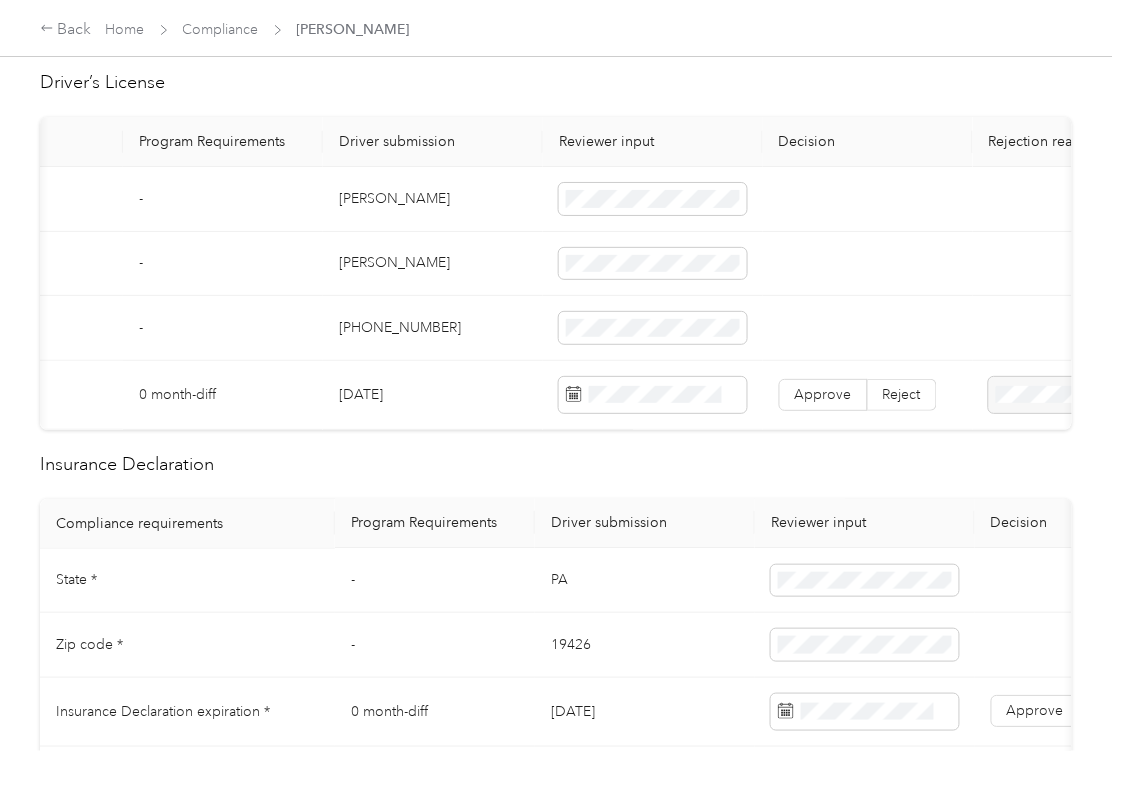 click on "[DATE]" at bounding box center [433, 395] 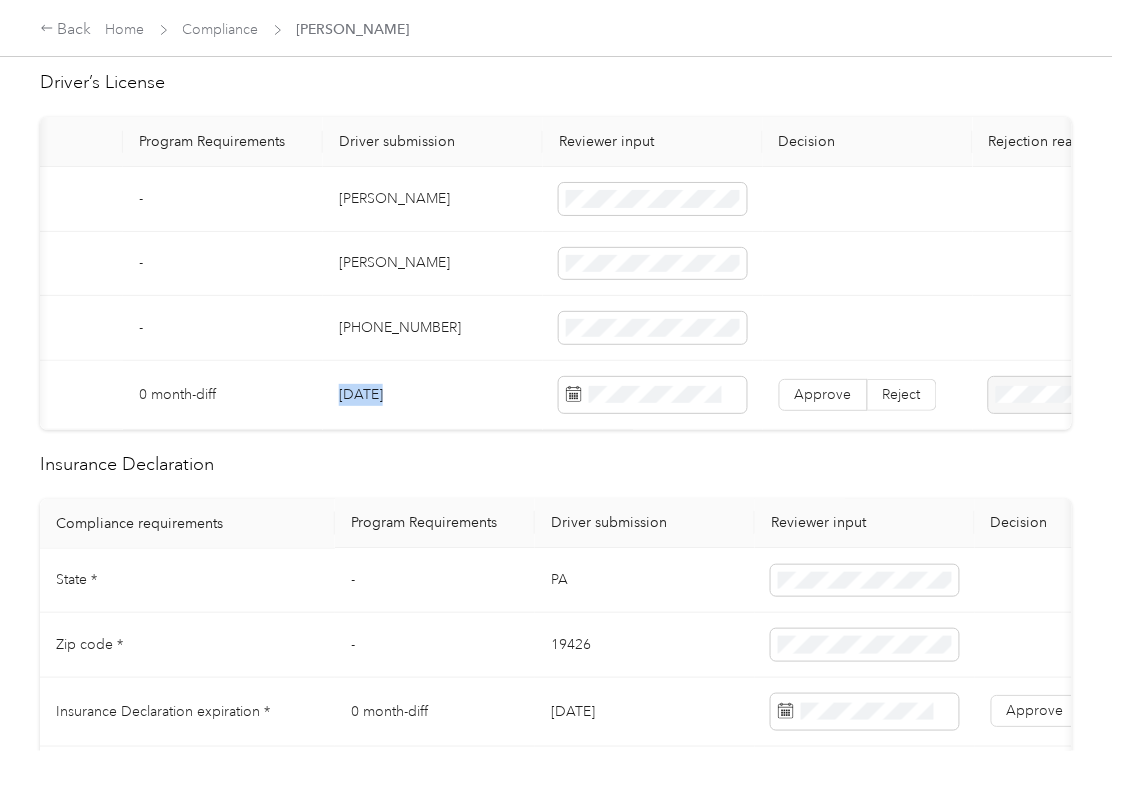 click on "[DATE]" at bounding box center [433, 395] 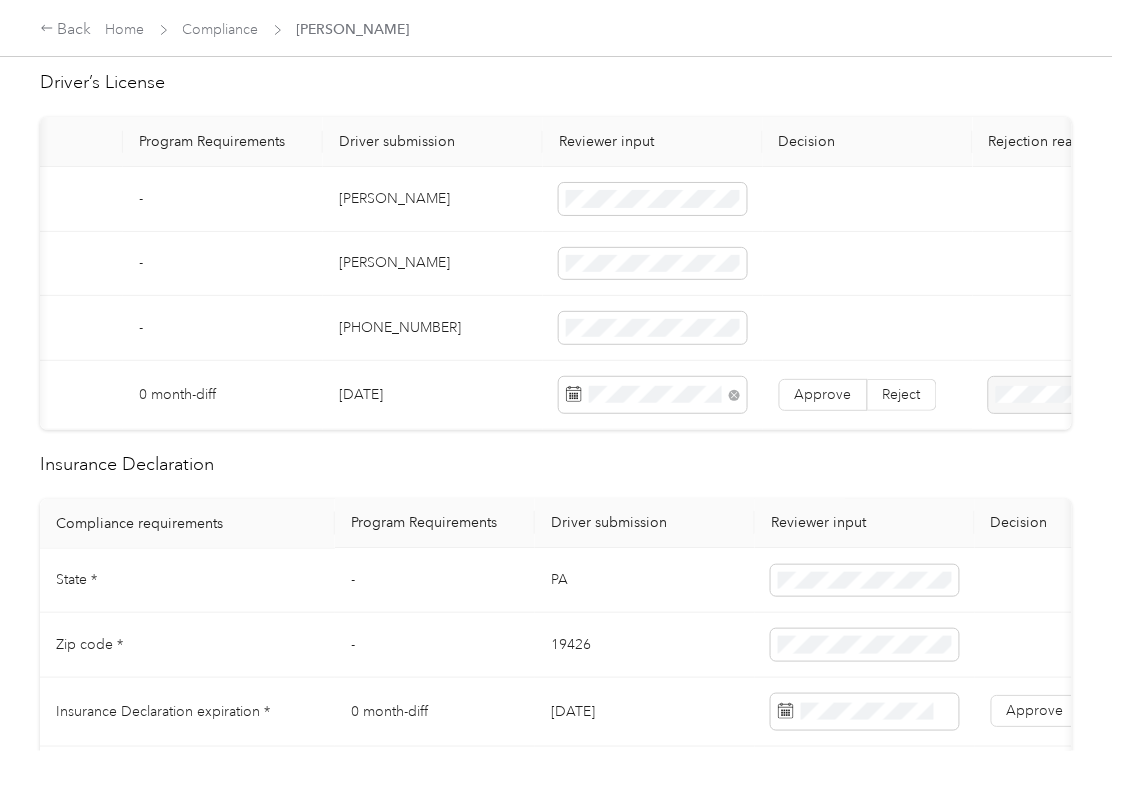click on "Insurance Declaration" at bounding box center [556, 464] 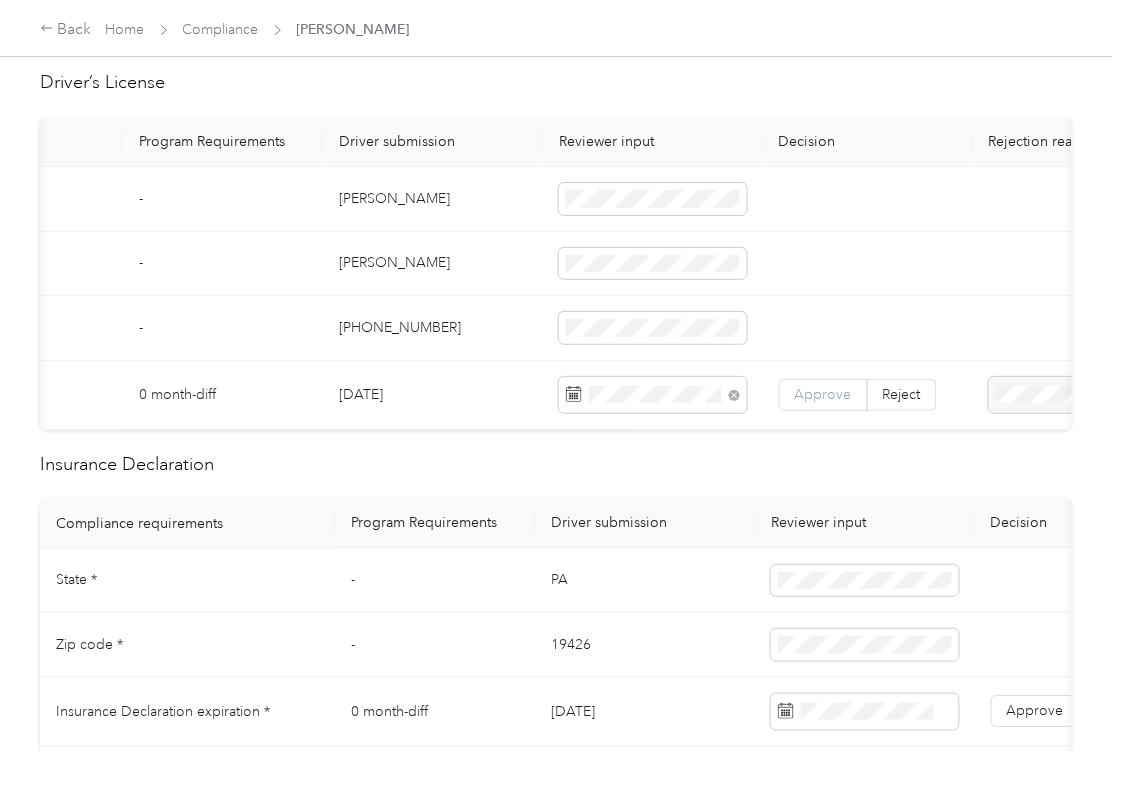 click on "Approve" at bounding box center [823, 394] 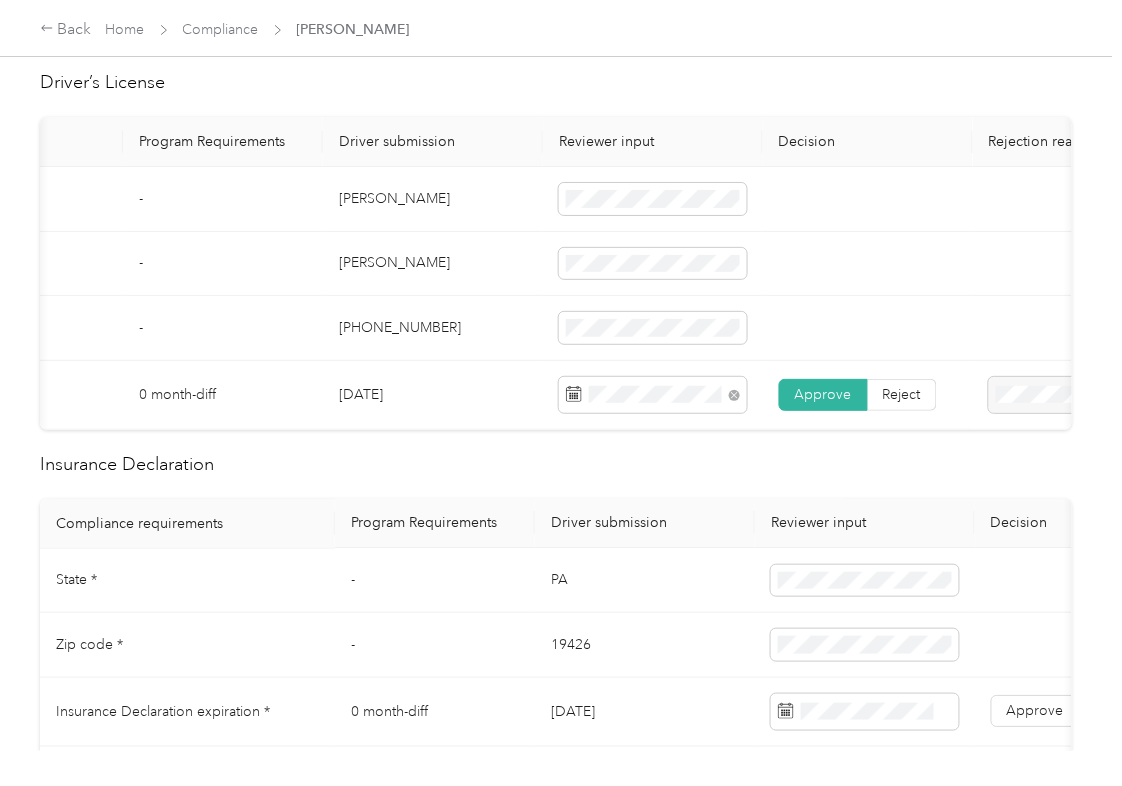 click on "Insurance Declaration" at bounding box center (556, 464) 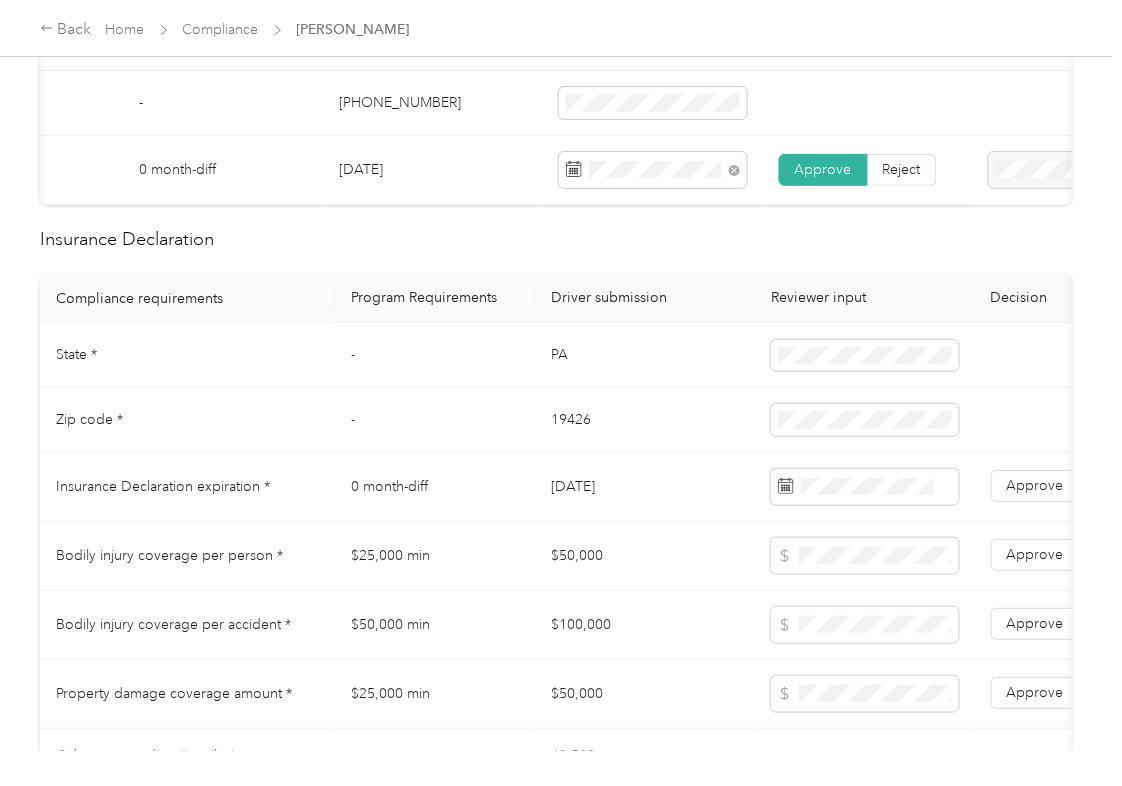 scroll, scrollTop: 800, scrollLeft: 0, axis: vertical 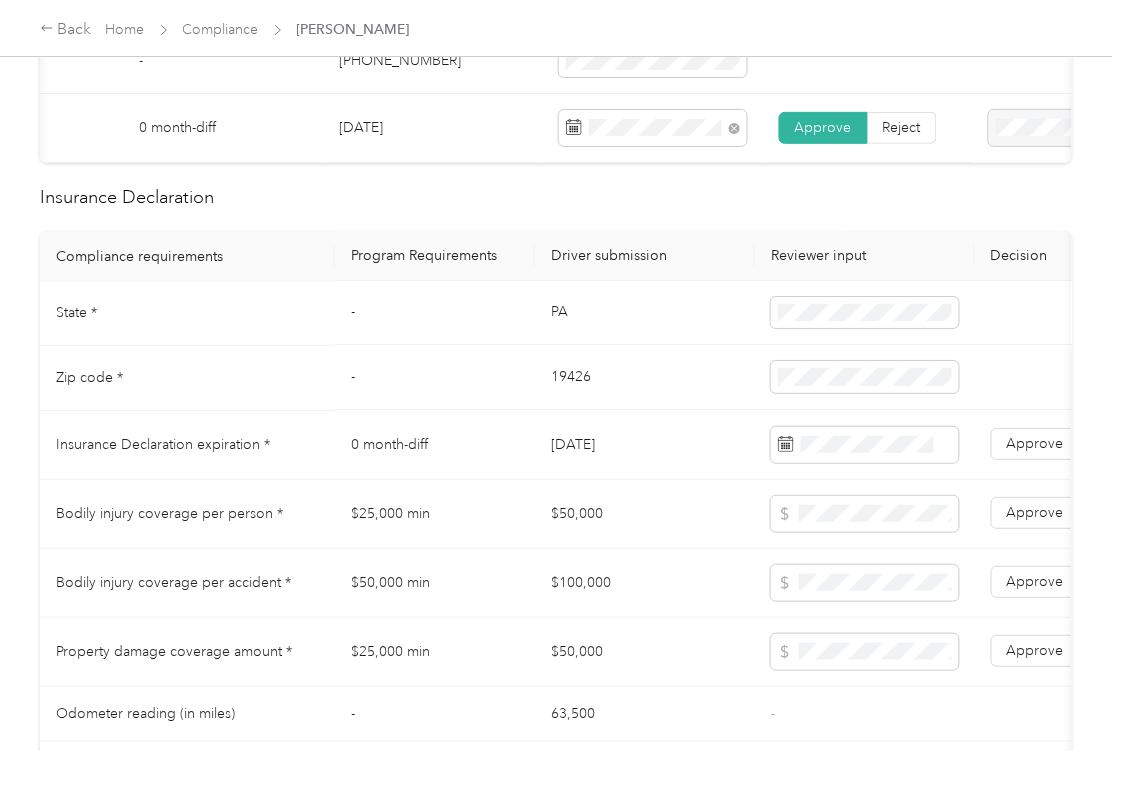 click on "PA" at bounding box center [645, 314] 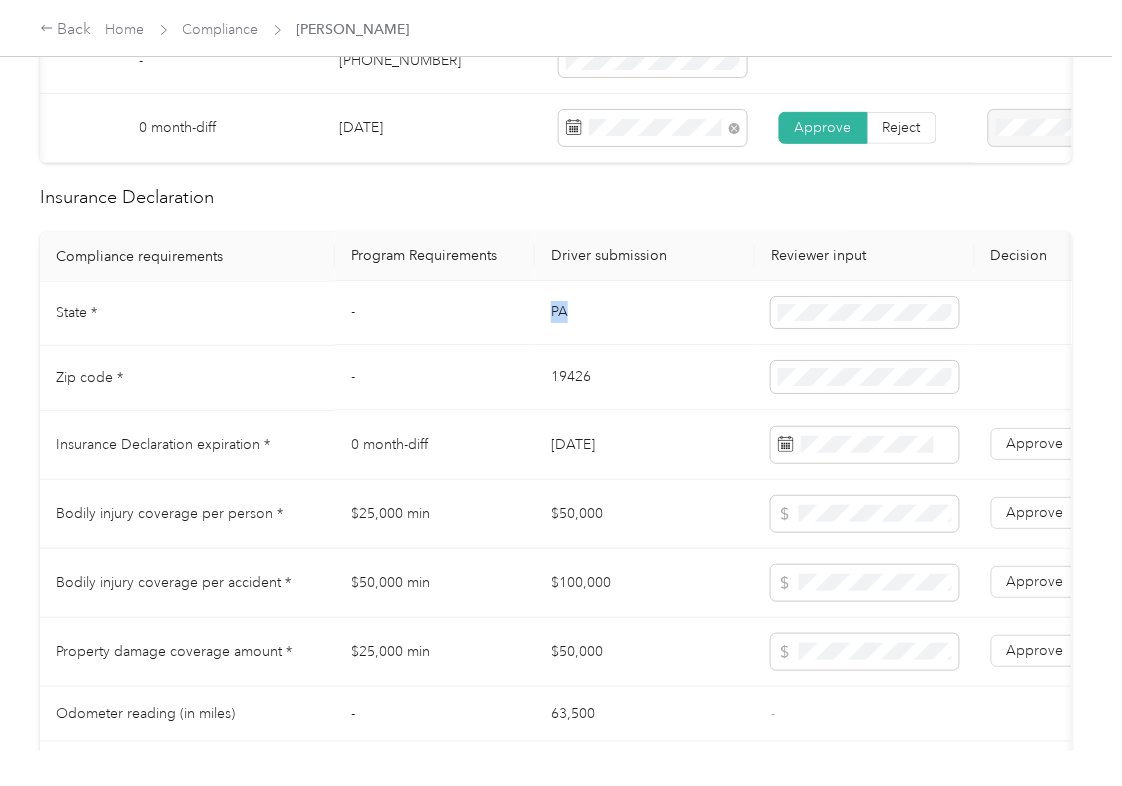 click on "PA" at bounding box center [645, 314] 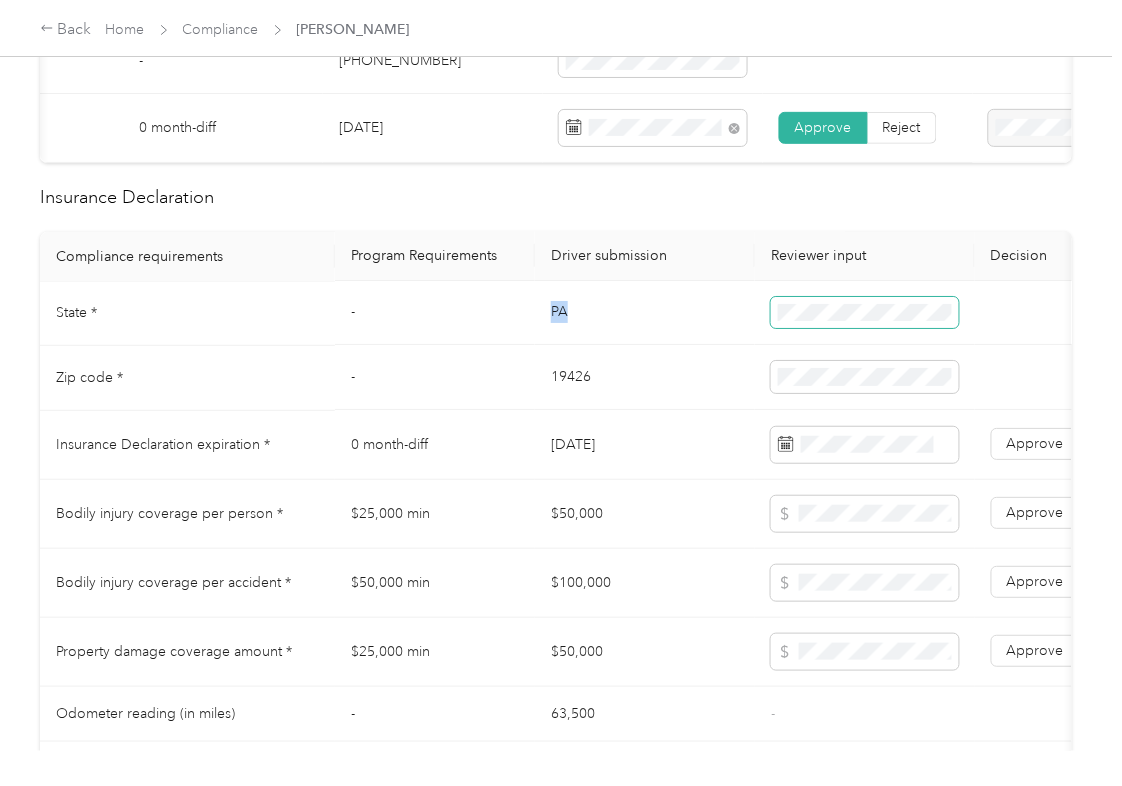 copy on "PA" 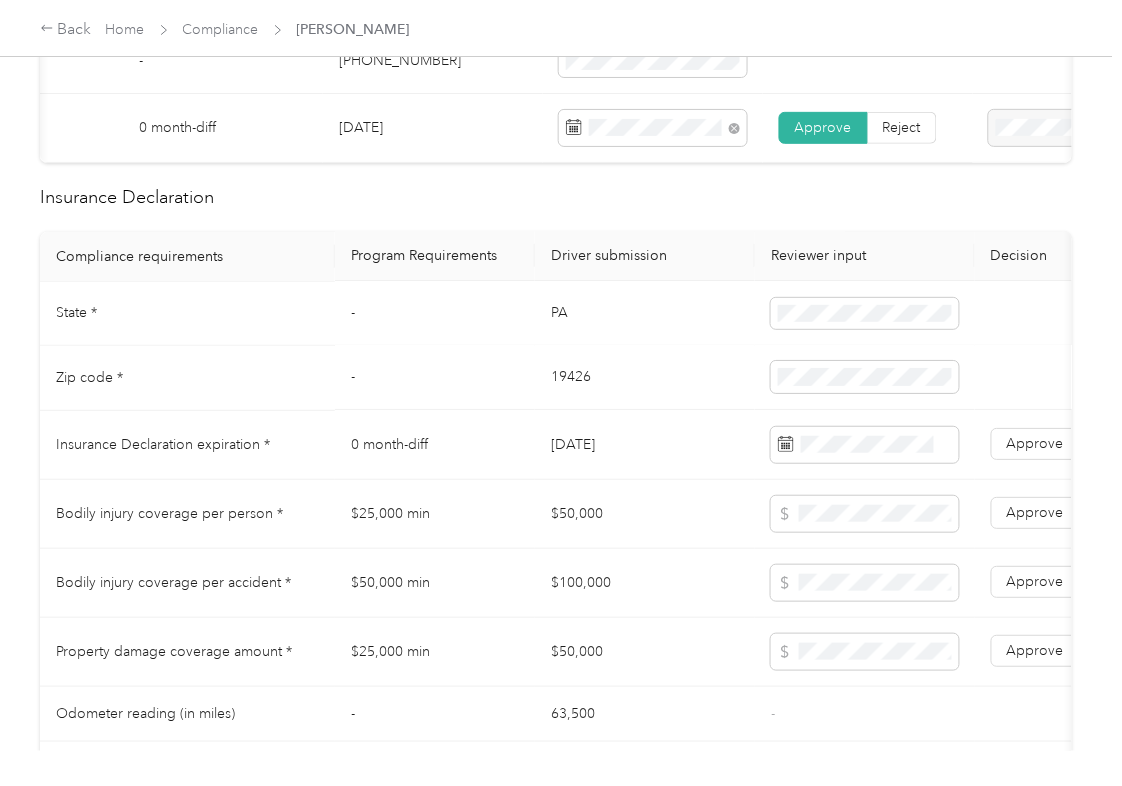 click on "19426" at bounding box center (645, 378) 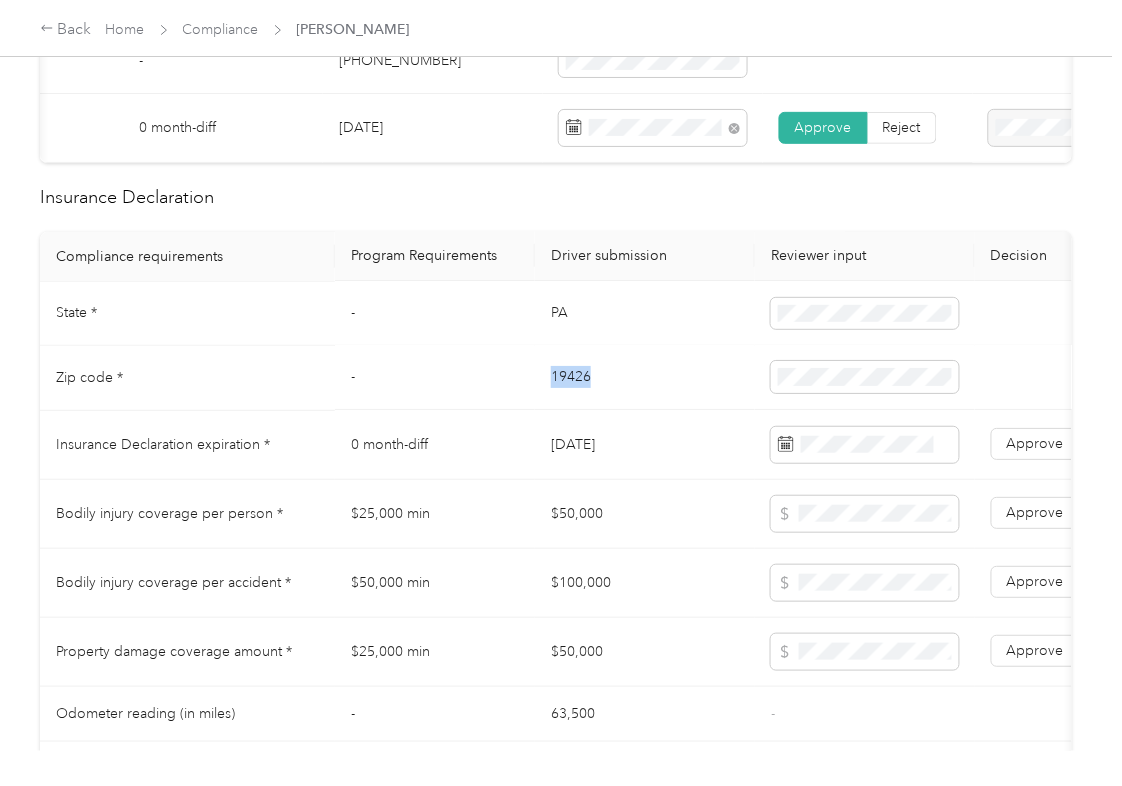 click on "19426" at bounding box center (645, 378) 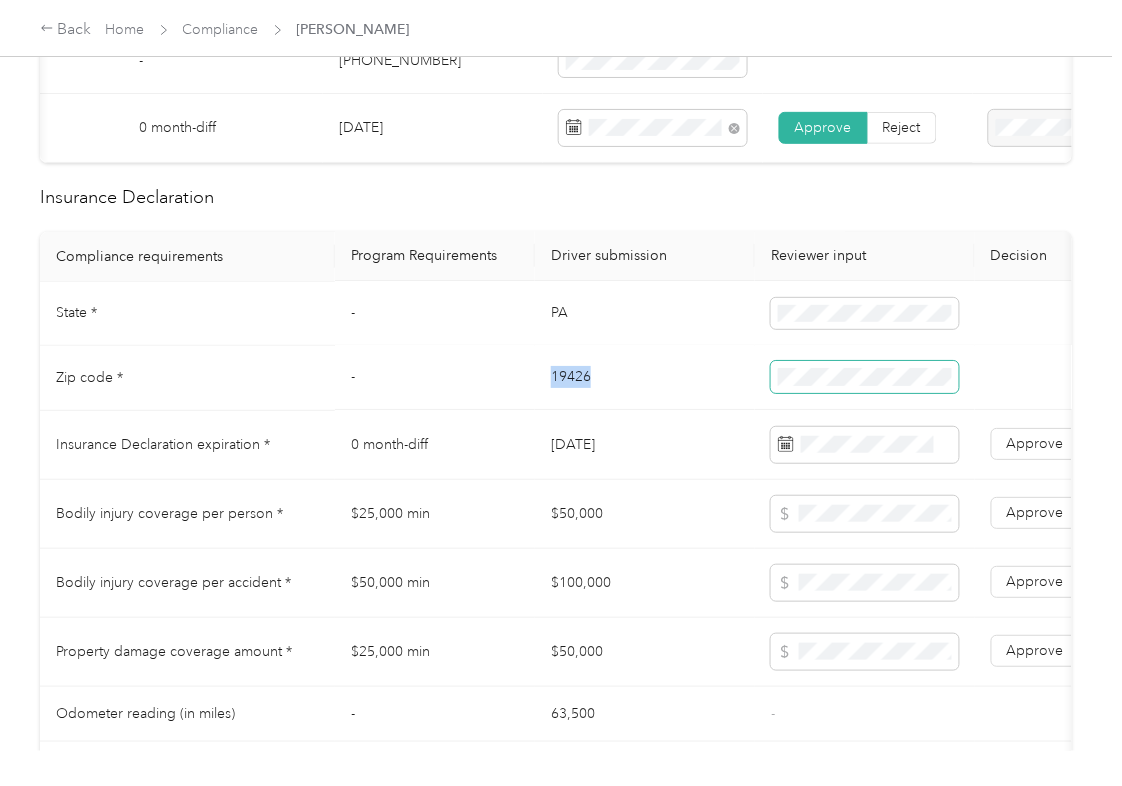 copy on "19426" 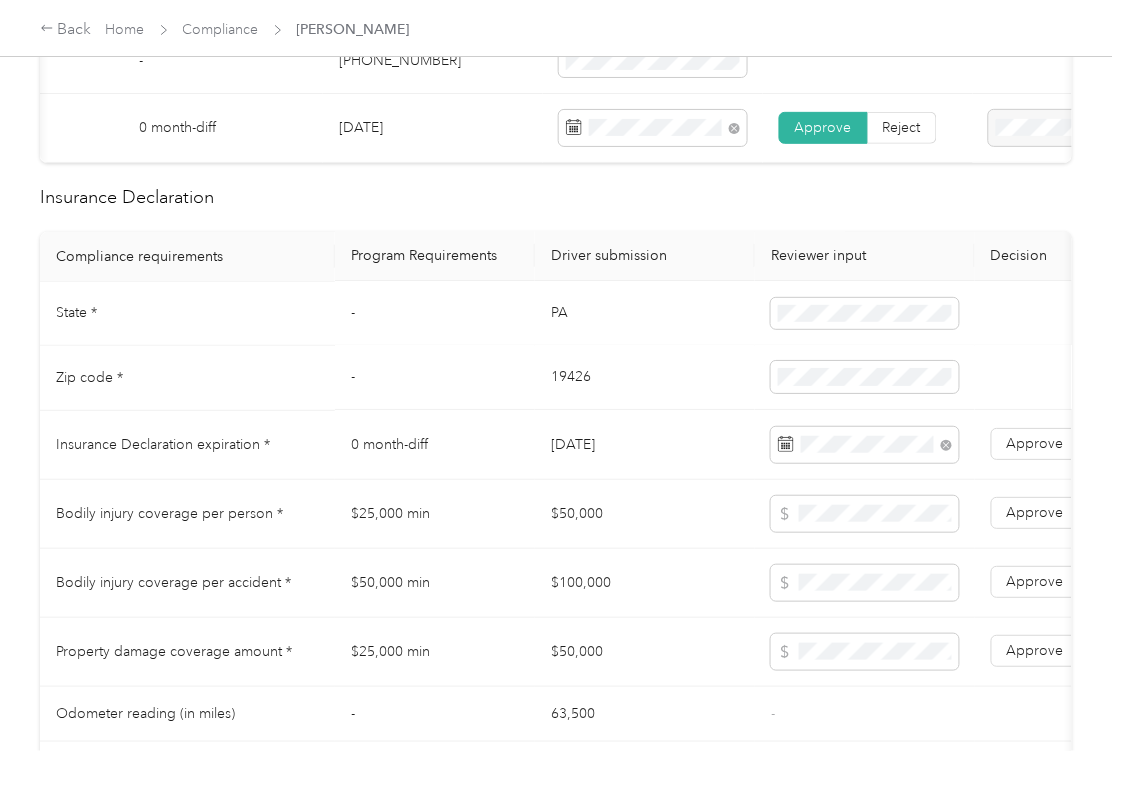 click on "19426" at bounding box center (645, 378) 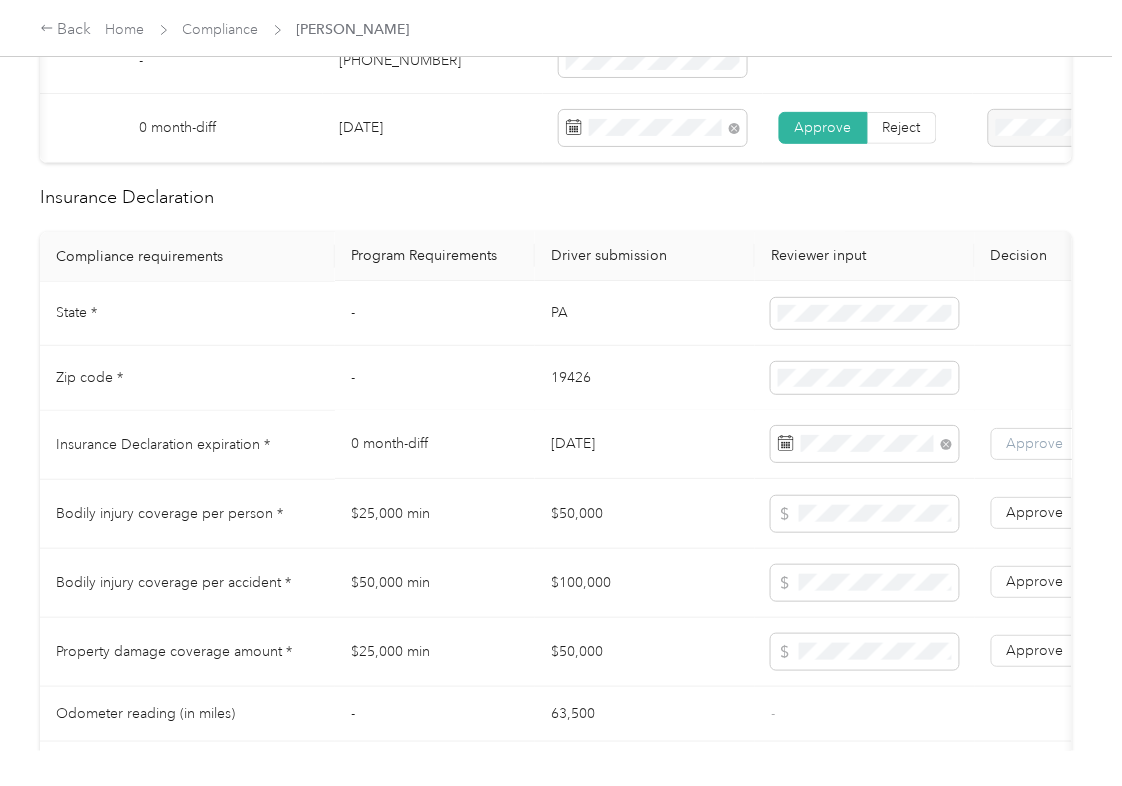 click on "Approve" at bounding box center (1035, 444) 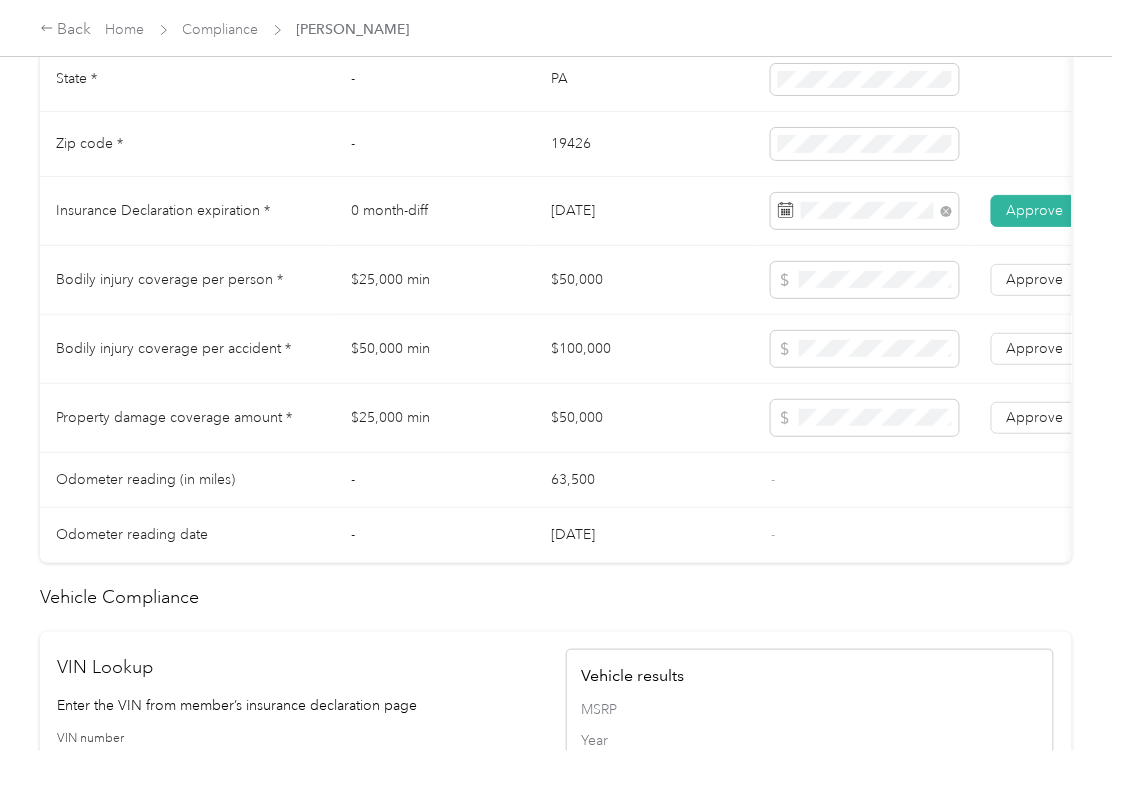 scroll, scrollTop: 1600, scrollLeft: 0, axis: vertical 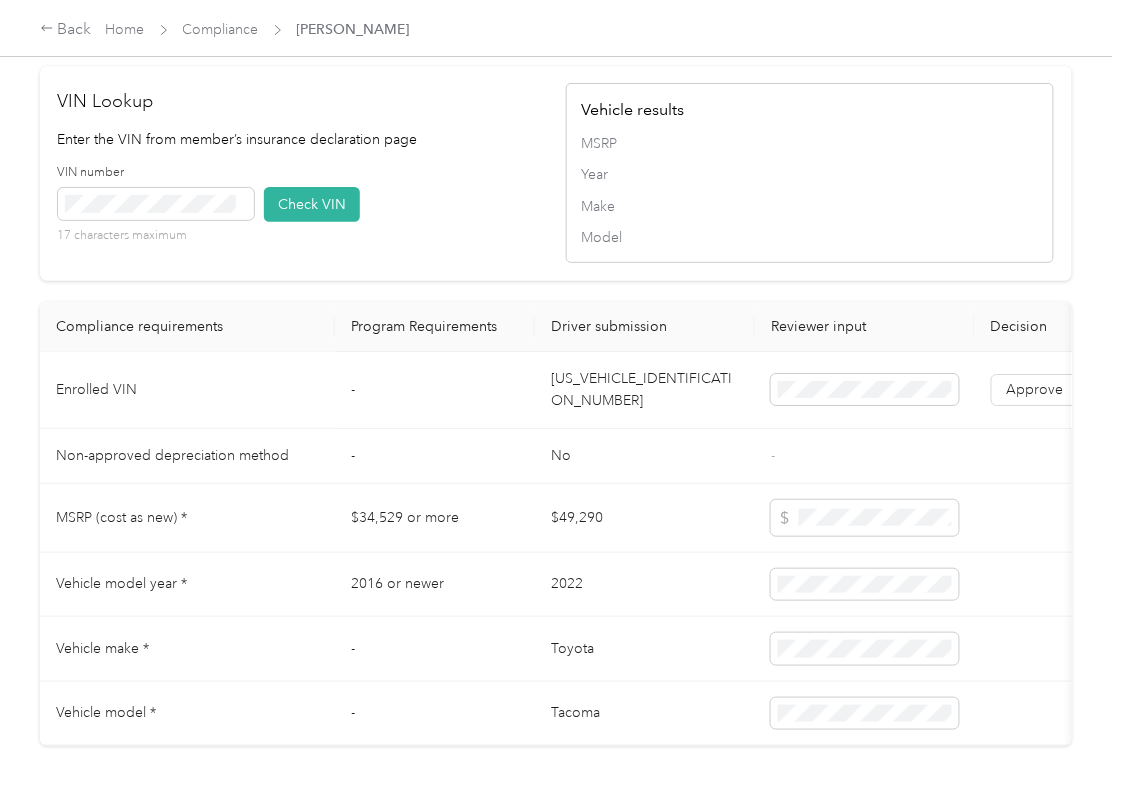 click on "[US_VEHICLE_IDENTIFICATION_NUMBER]" at bounding box center [645, 390] 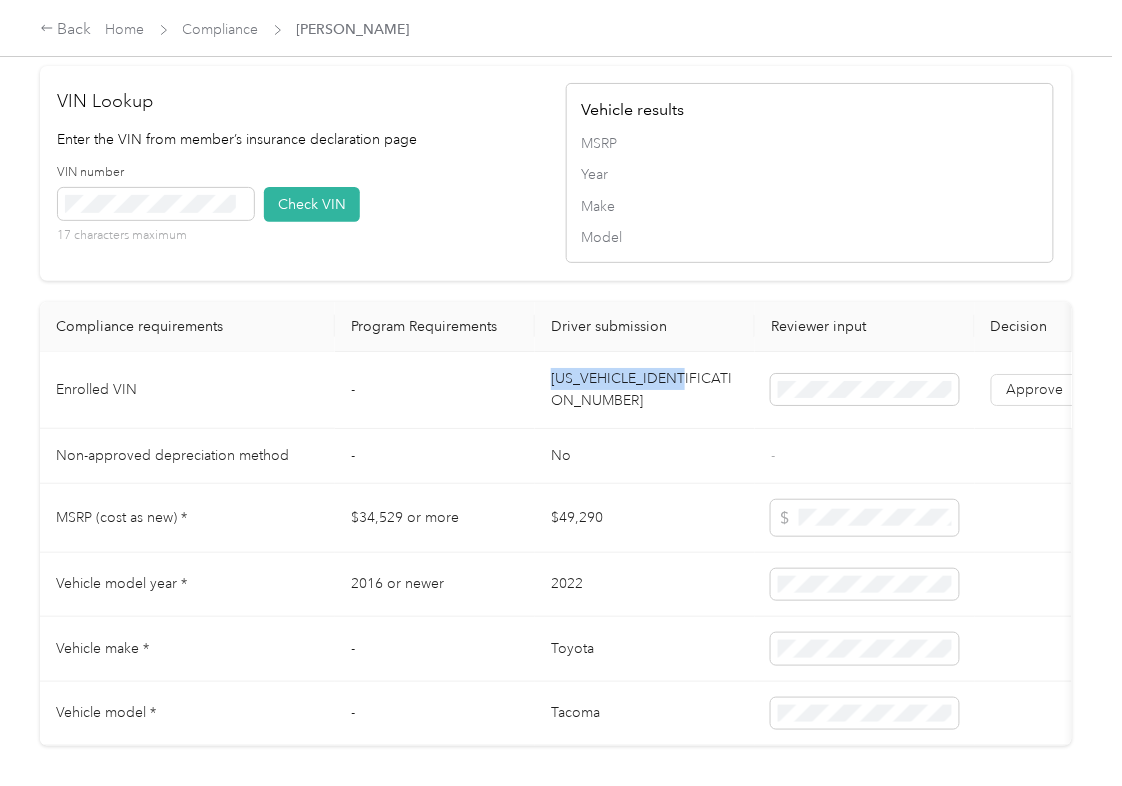 click on "[US_VEHICLE_IDENTIFICATION_NUMBER]" at bounding box center [645, 390] 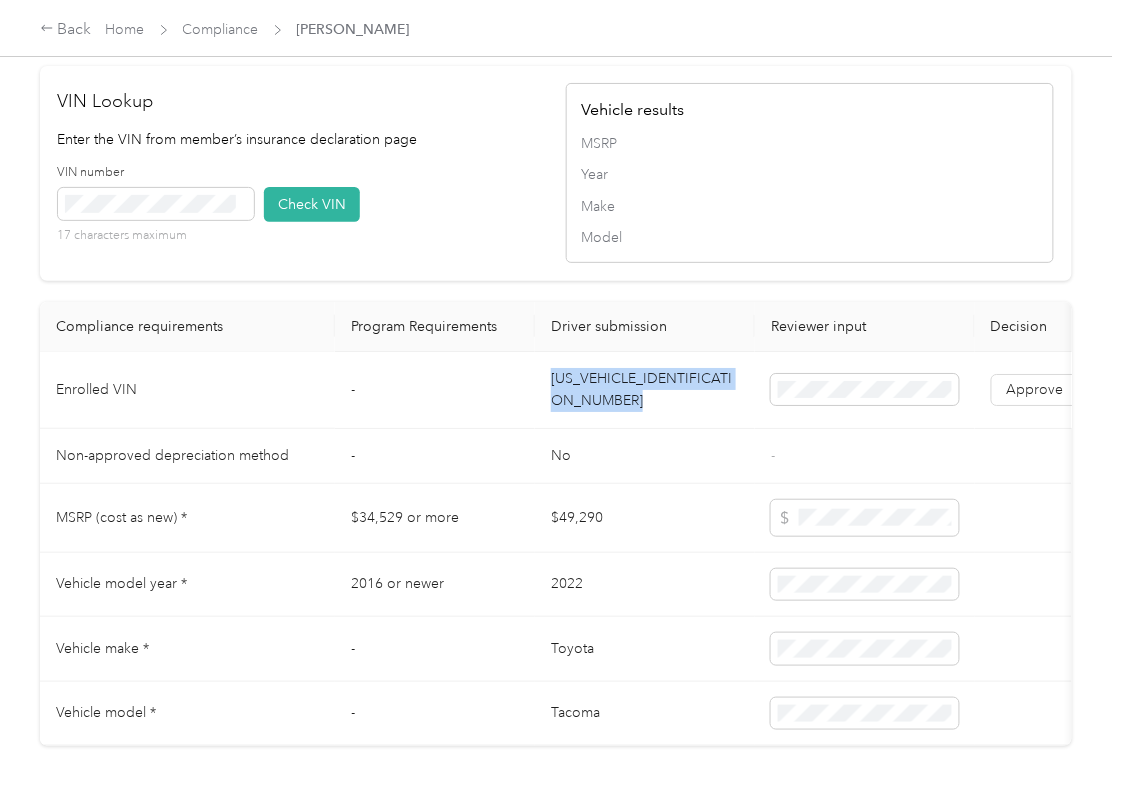 click on "[US_VEHICLE_IDENTIFICATION_NUMBER]" at bounding box center (645, 390) 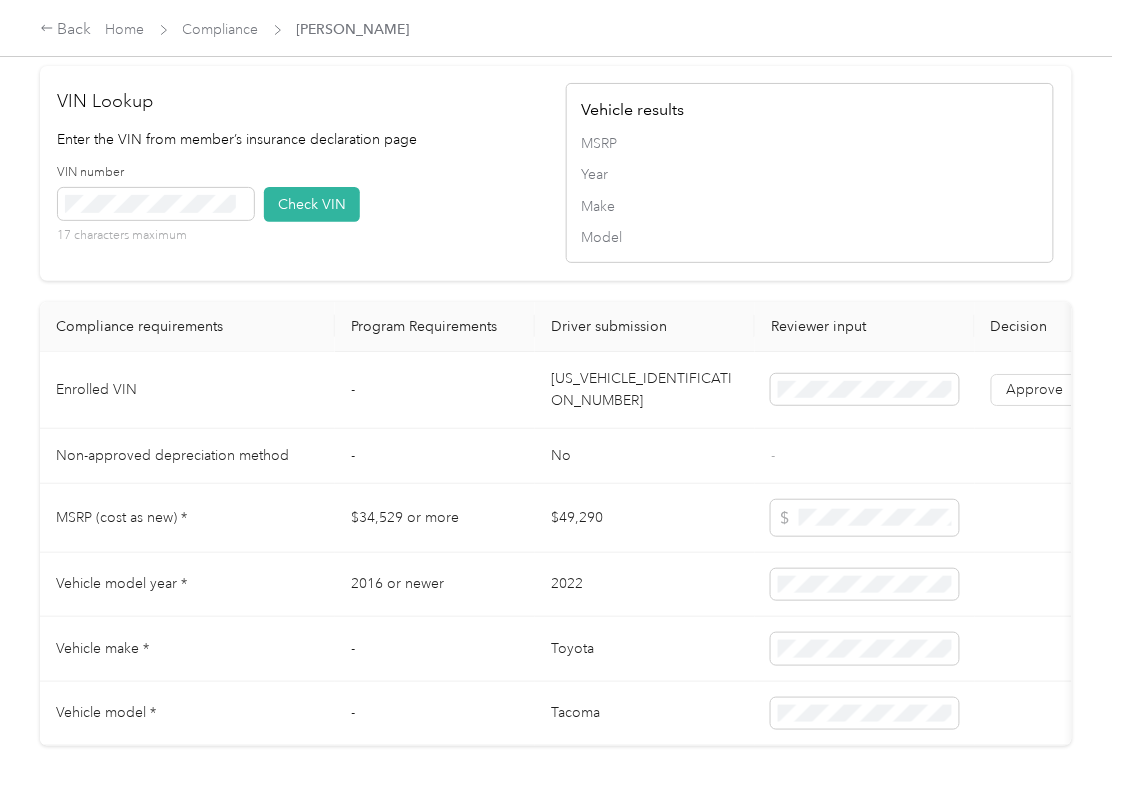 click on "VIN number   17 characters maximum Check VIN" at bounding box center [302, 211] 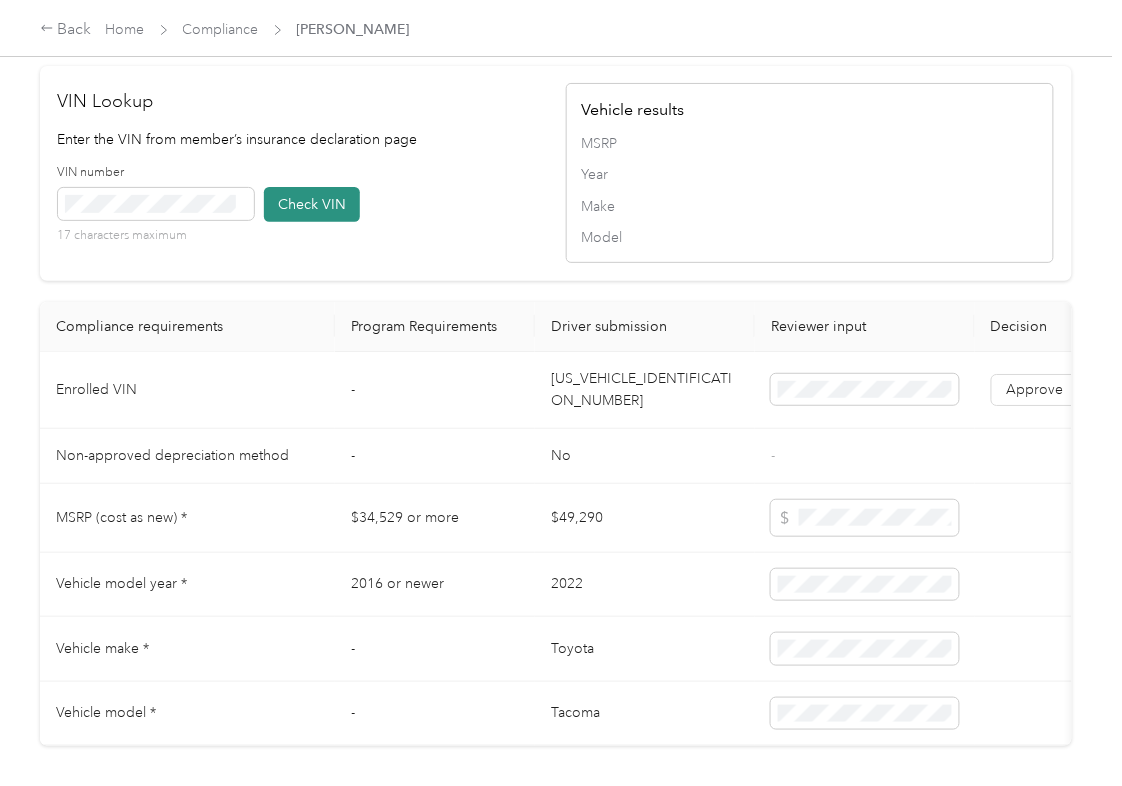 type 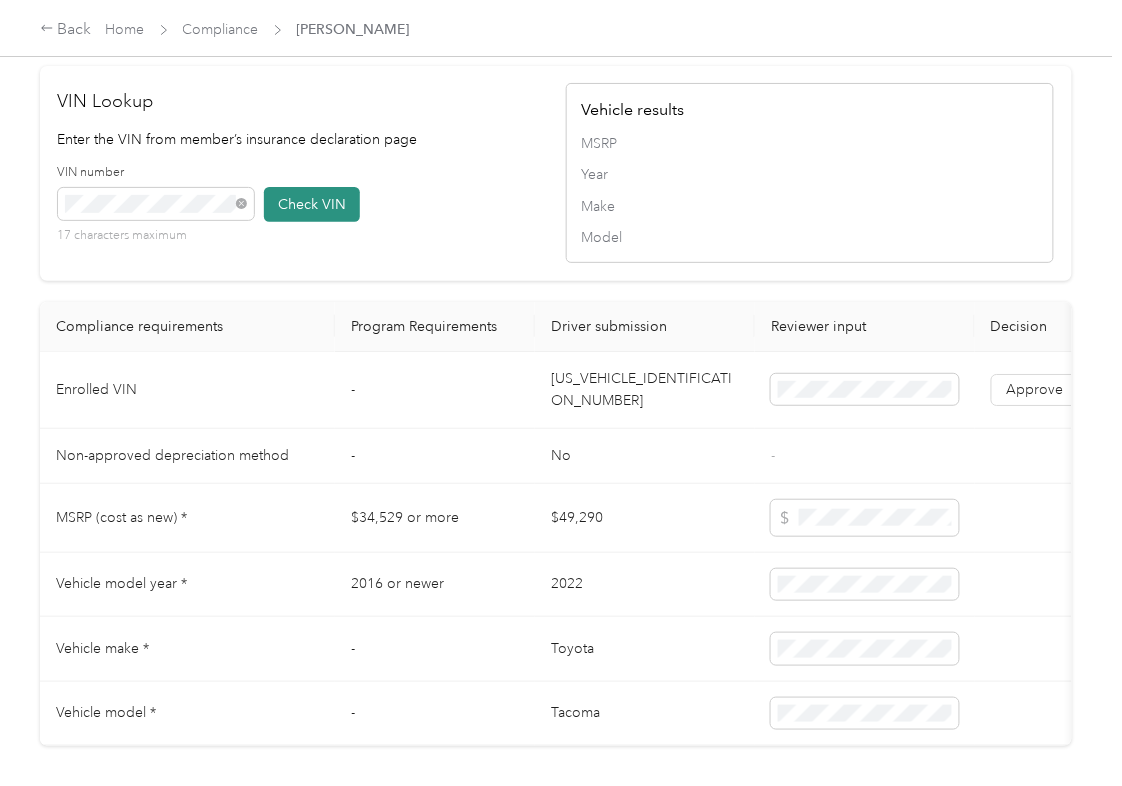 click on "Check VIN" at bounding box center [312, 204] 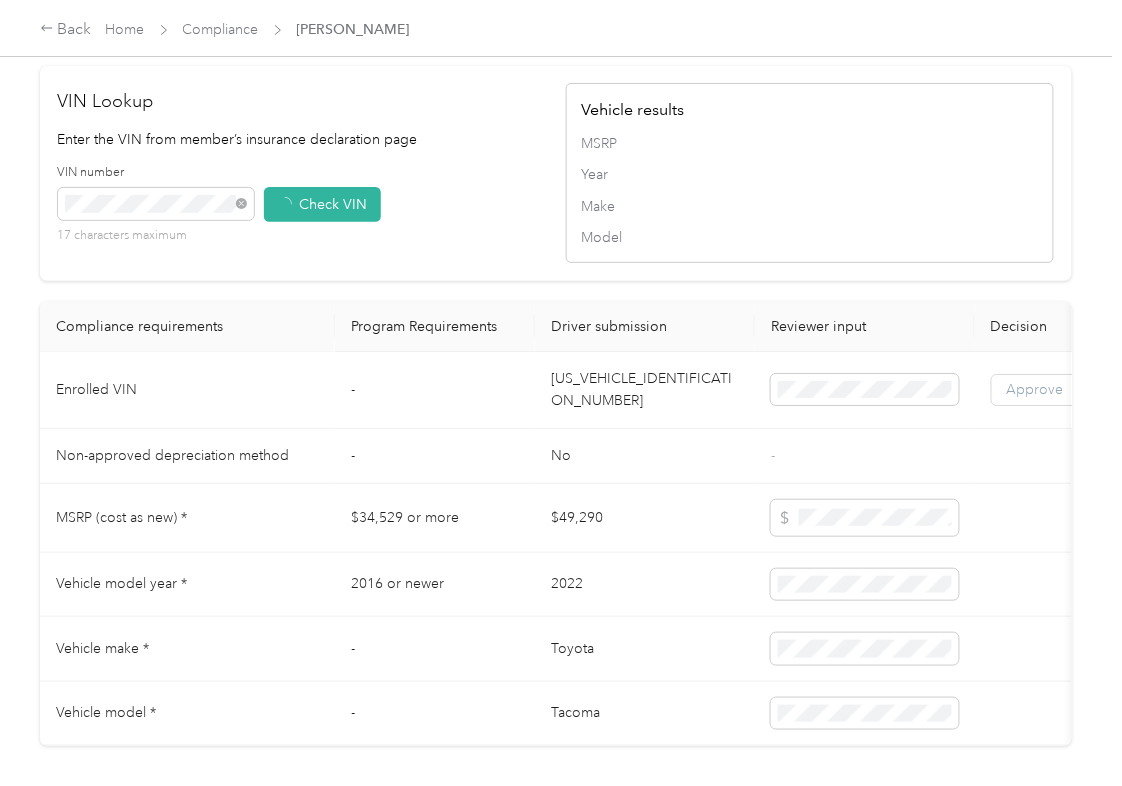 click on "Approve" at bounding box center (1035, 389) 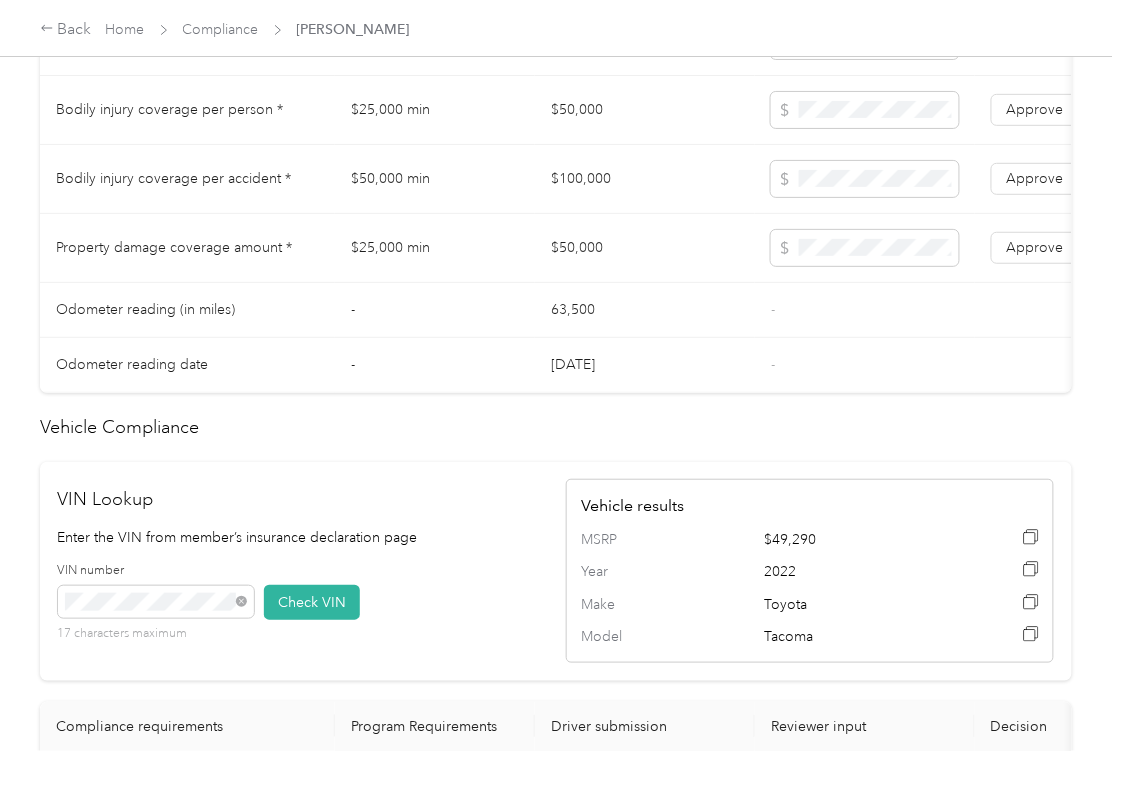 scroll, scrollTop: 1200, scrollLeft: 0, axis: vertical 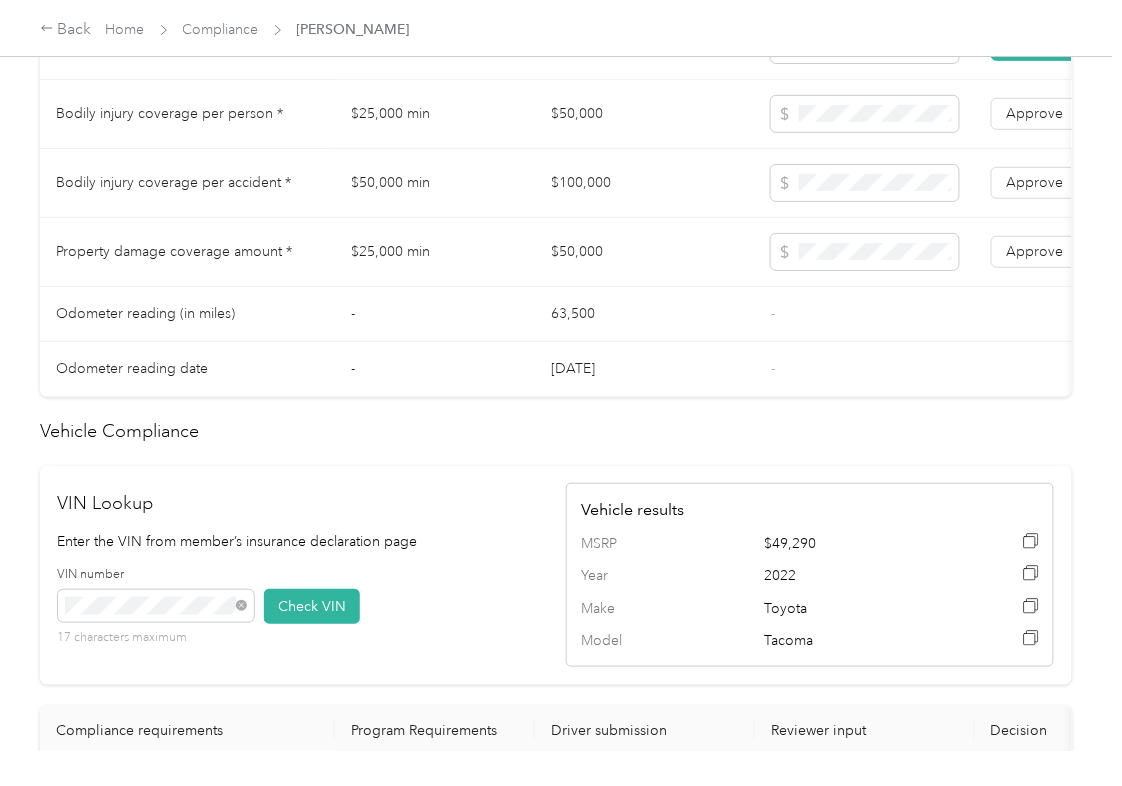 click on "$50,000" at bounding box center (645, 114) 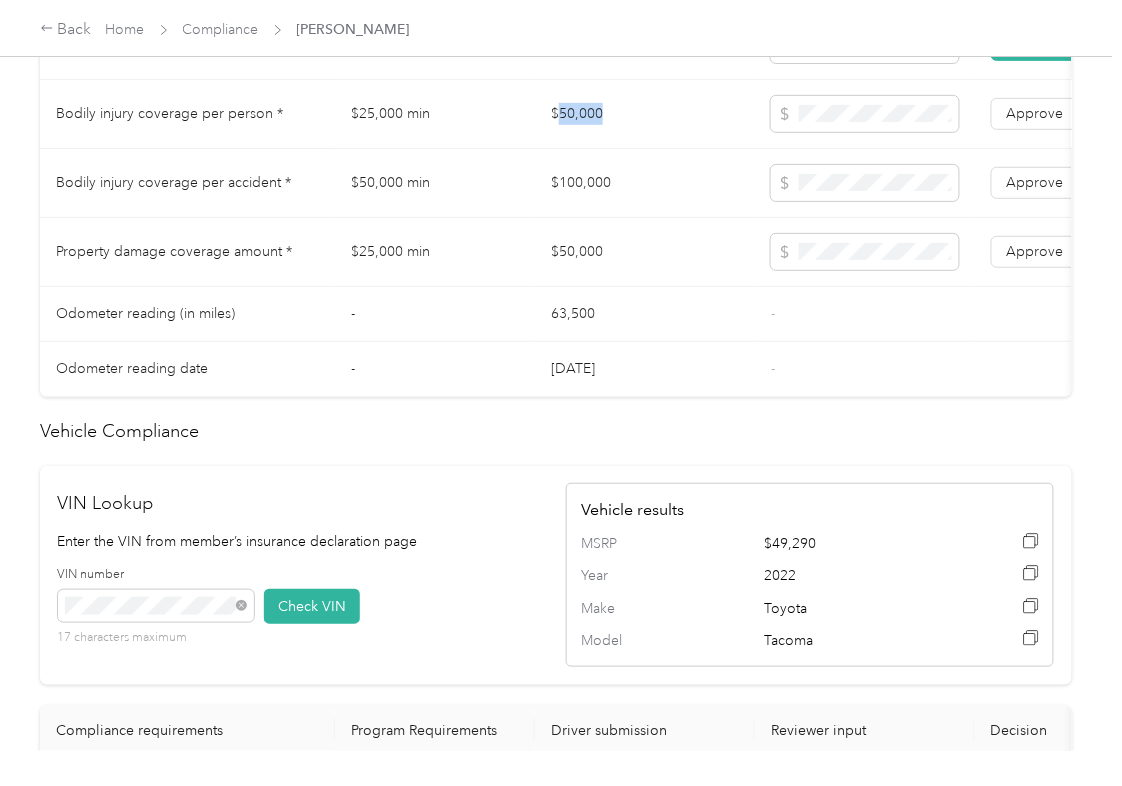 click on "$50,000" at bounding box center (645, 114) 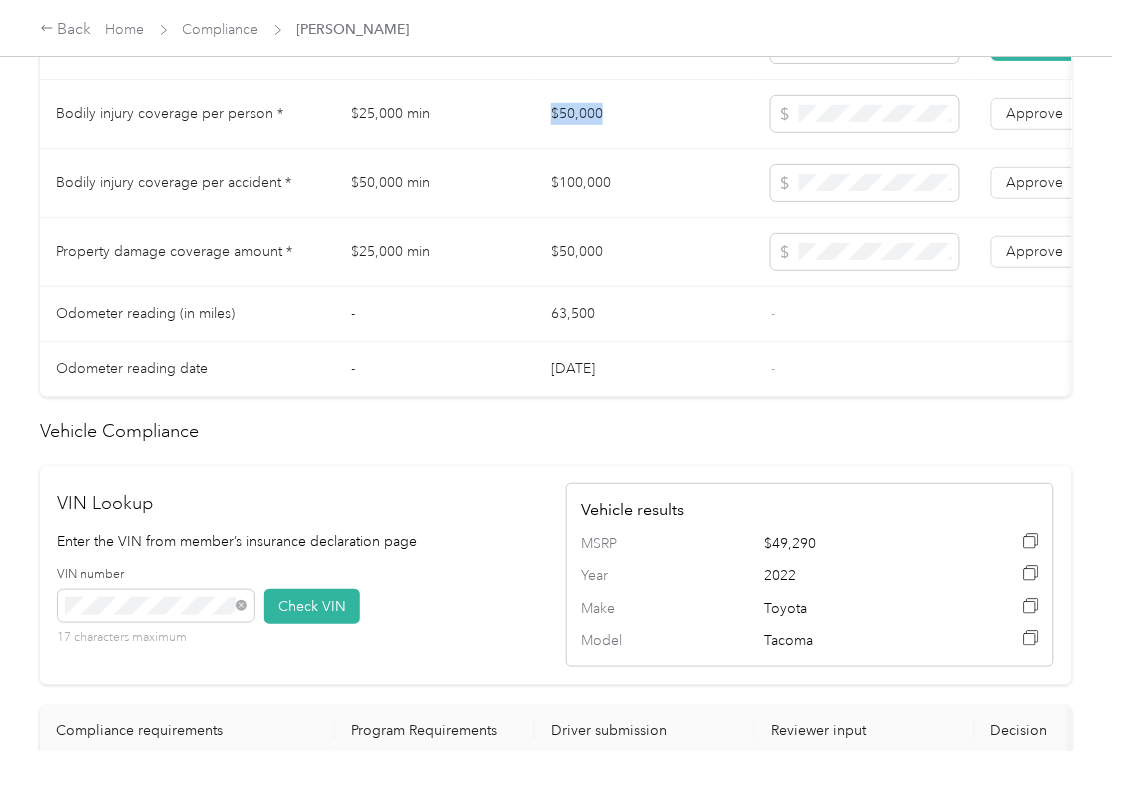 click on "$50,000" at bounding box center [645, 114] 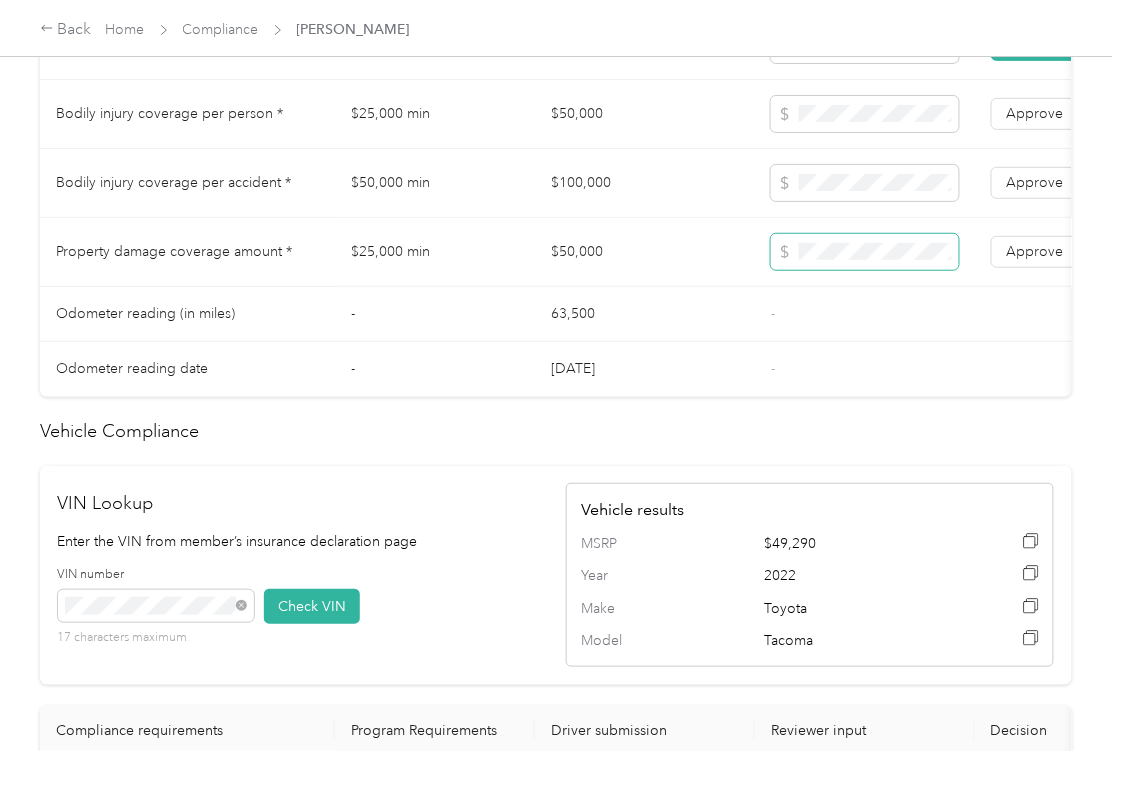 click at bounding box center [865, 252] 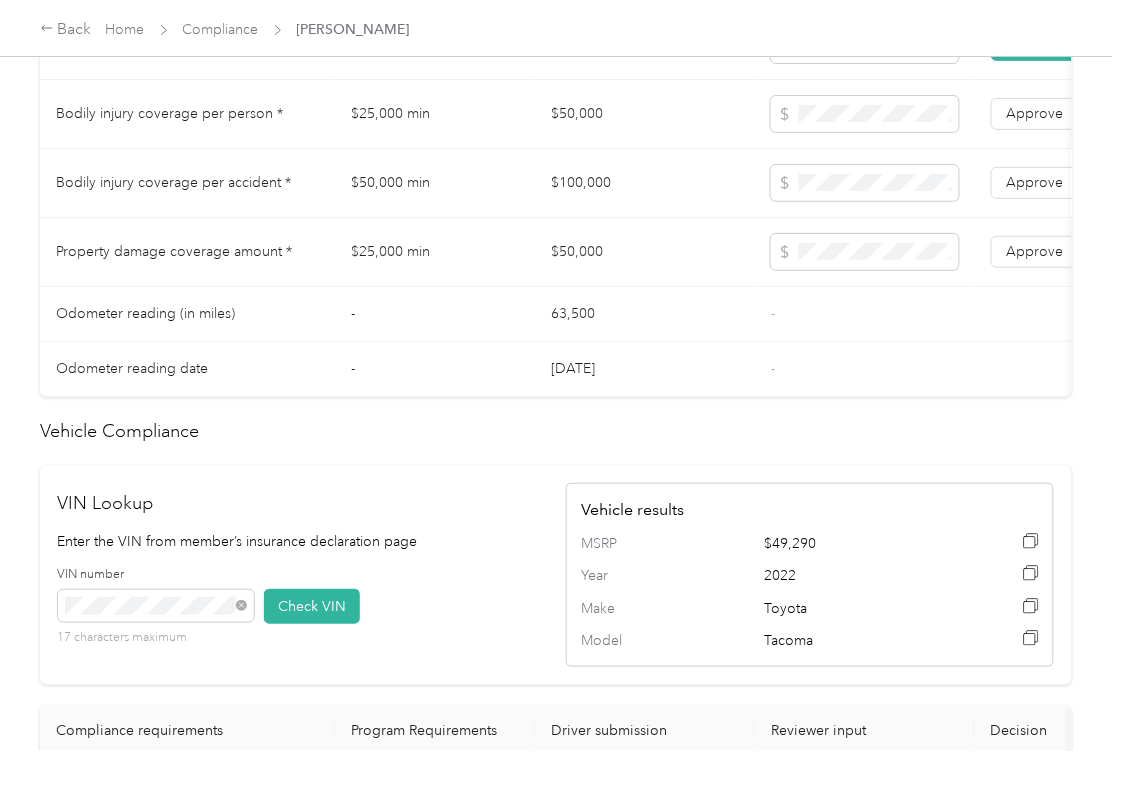 click on "$100,000" at bounding box center (645, 183) 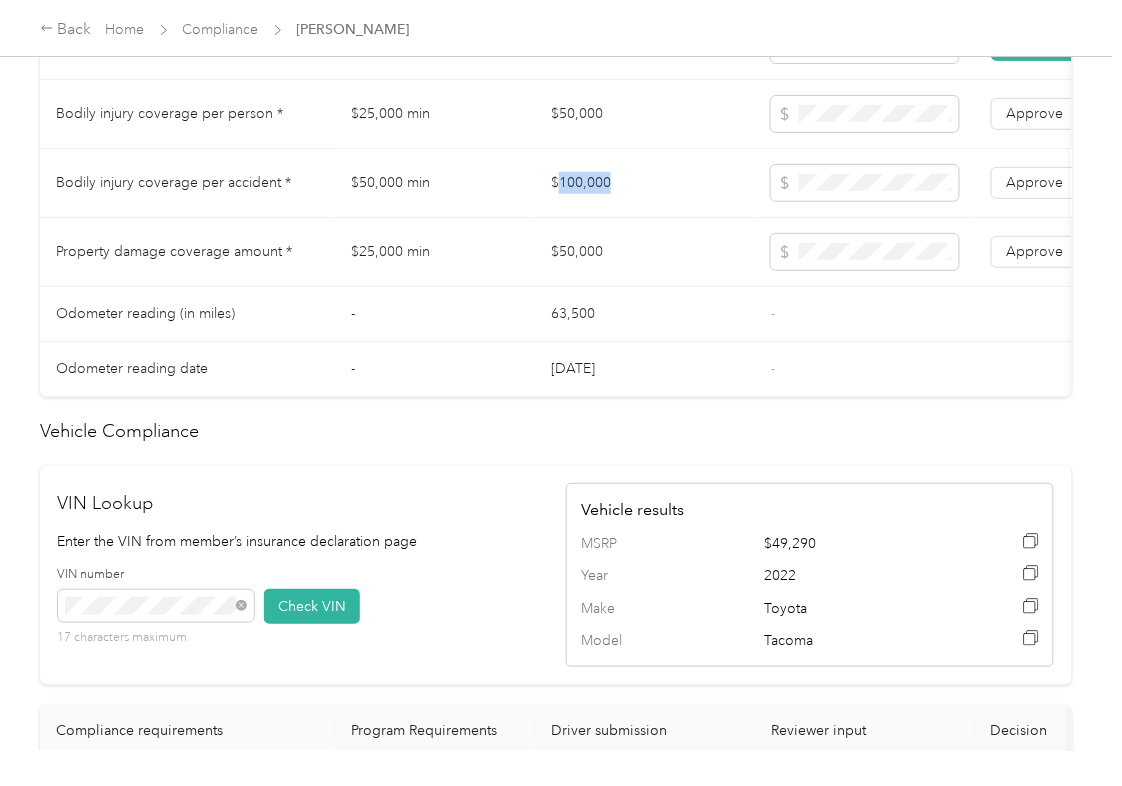 click on "$100,000" at bounding box center (645, 183) 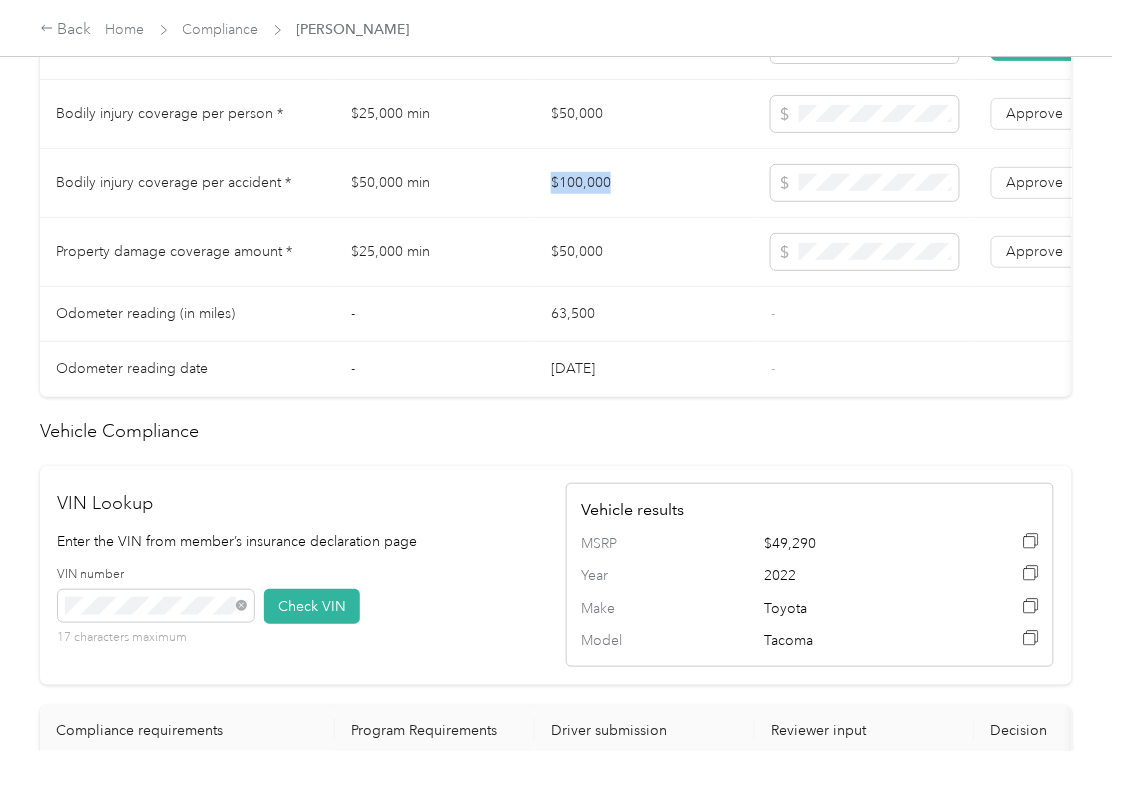 click on "$100,000" at bounding box center (645, 183) 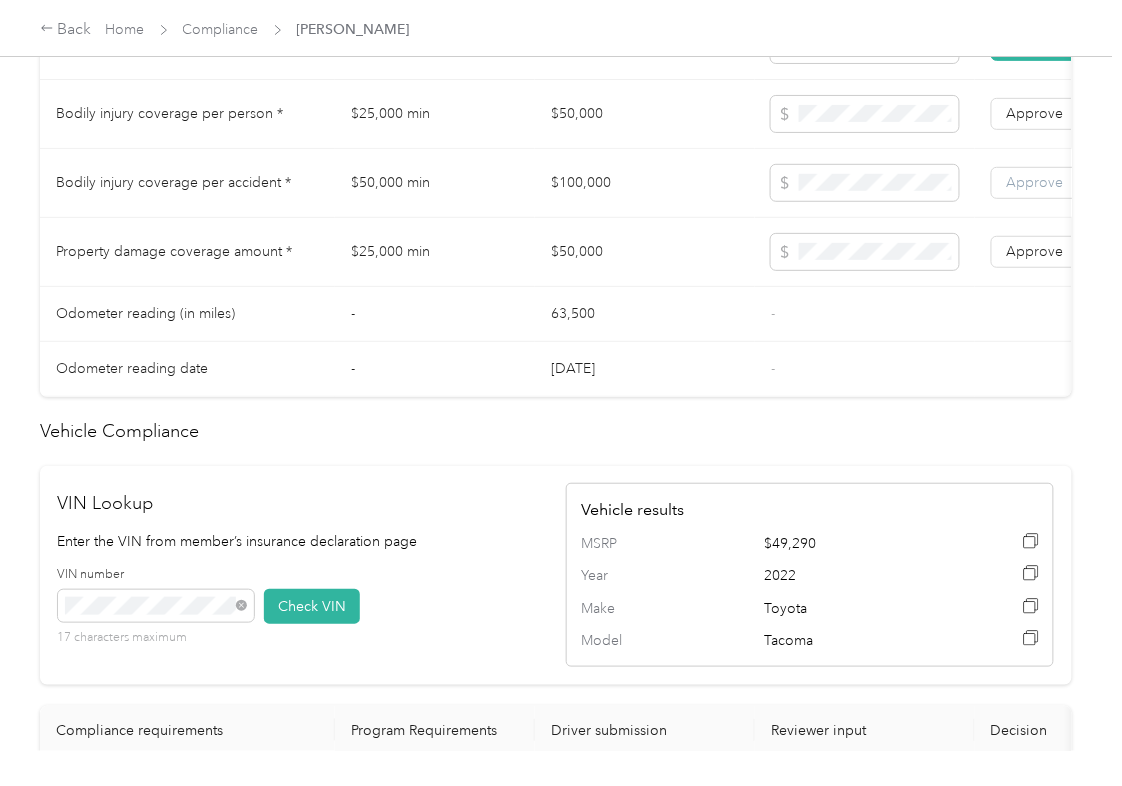 click on "Approve" at bounding box center [1035, 182] 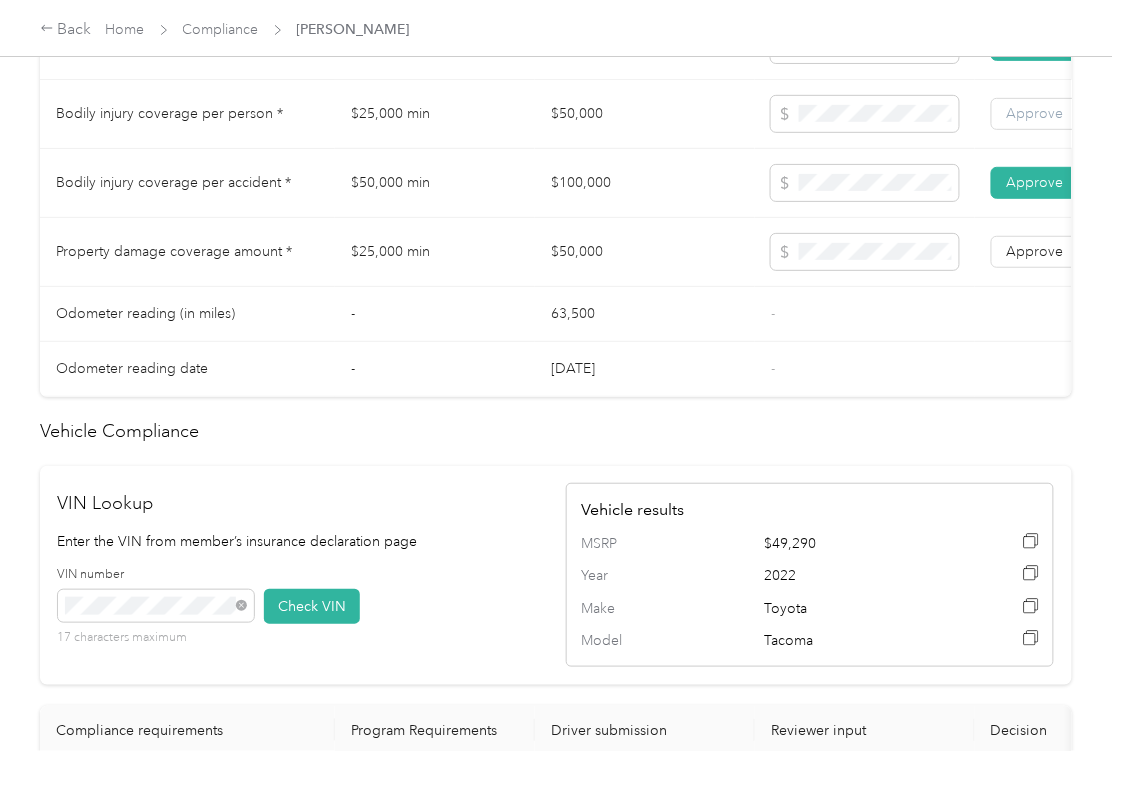 click on "Approve" at bounding box center [1035, 113] 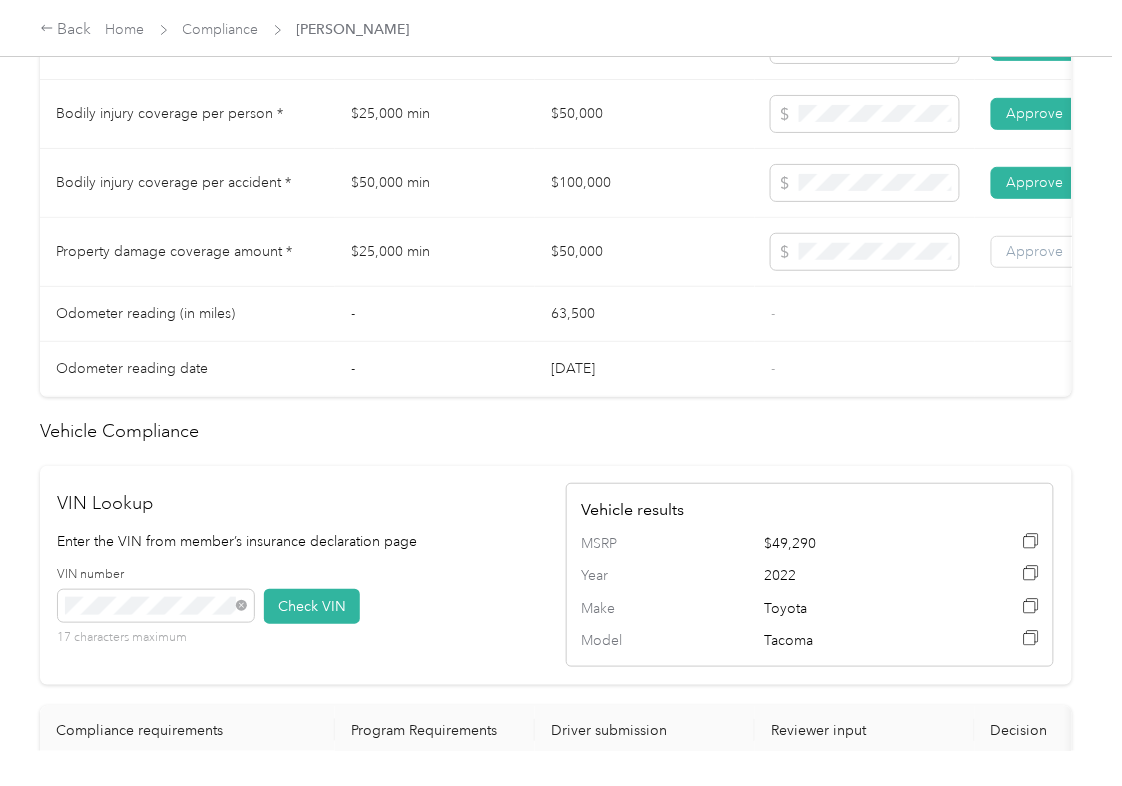 click on "Approve" at bounding box center [1035, 251] 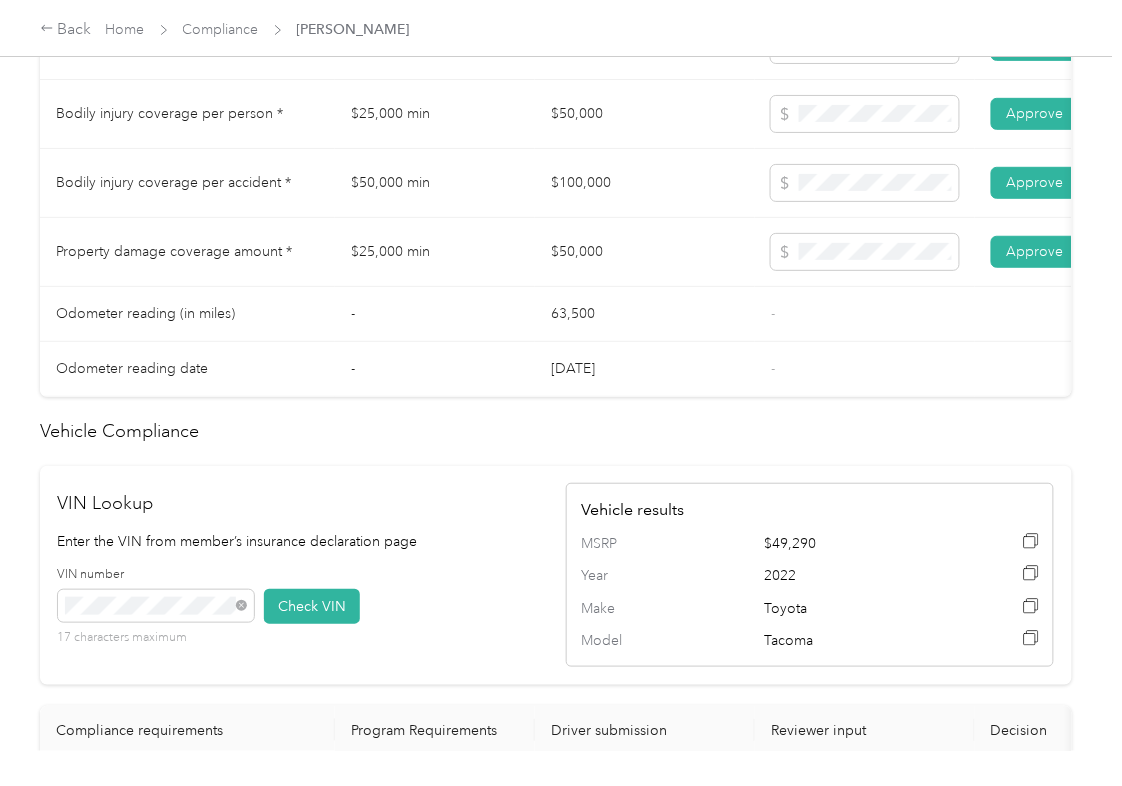 drag, startPoint x: 709, startPoint y: 514, endPoint x: 672, endPoint y: 525, distance: 38.600517 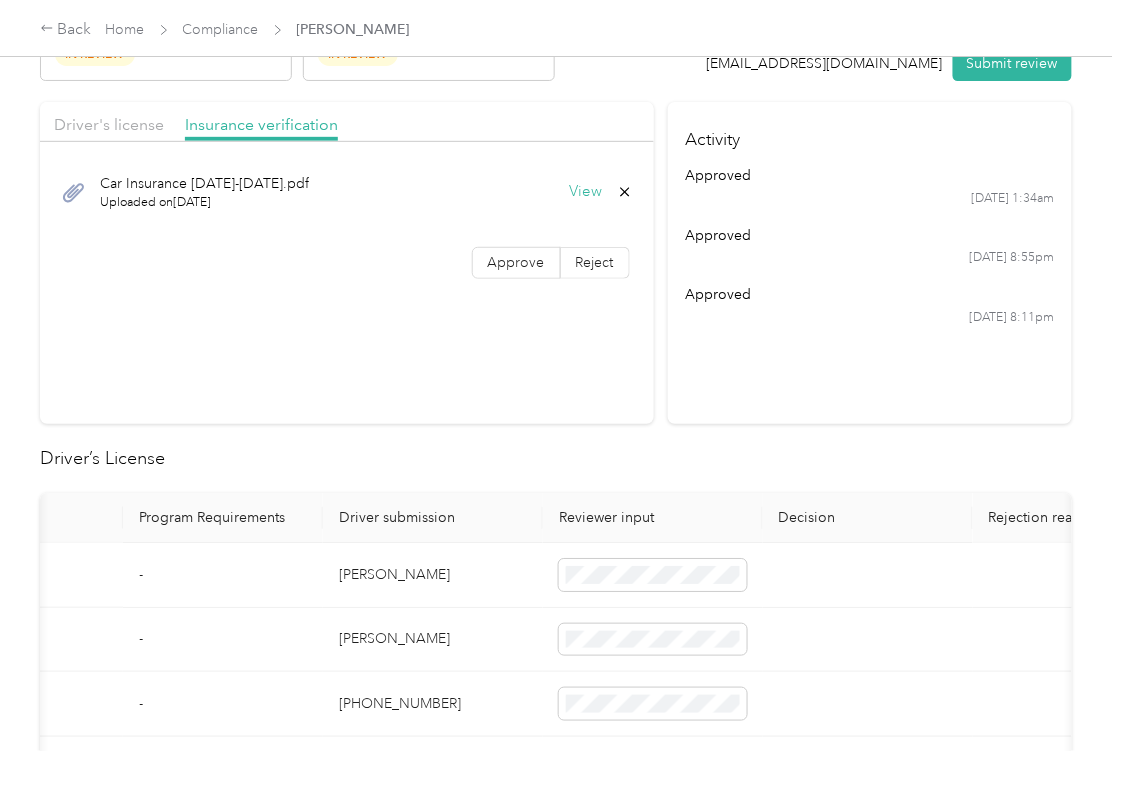 scroll, scrollTop: 0, scrollLeft: 0, axis: both 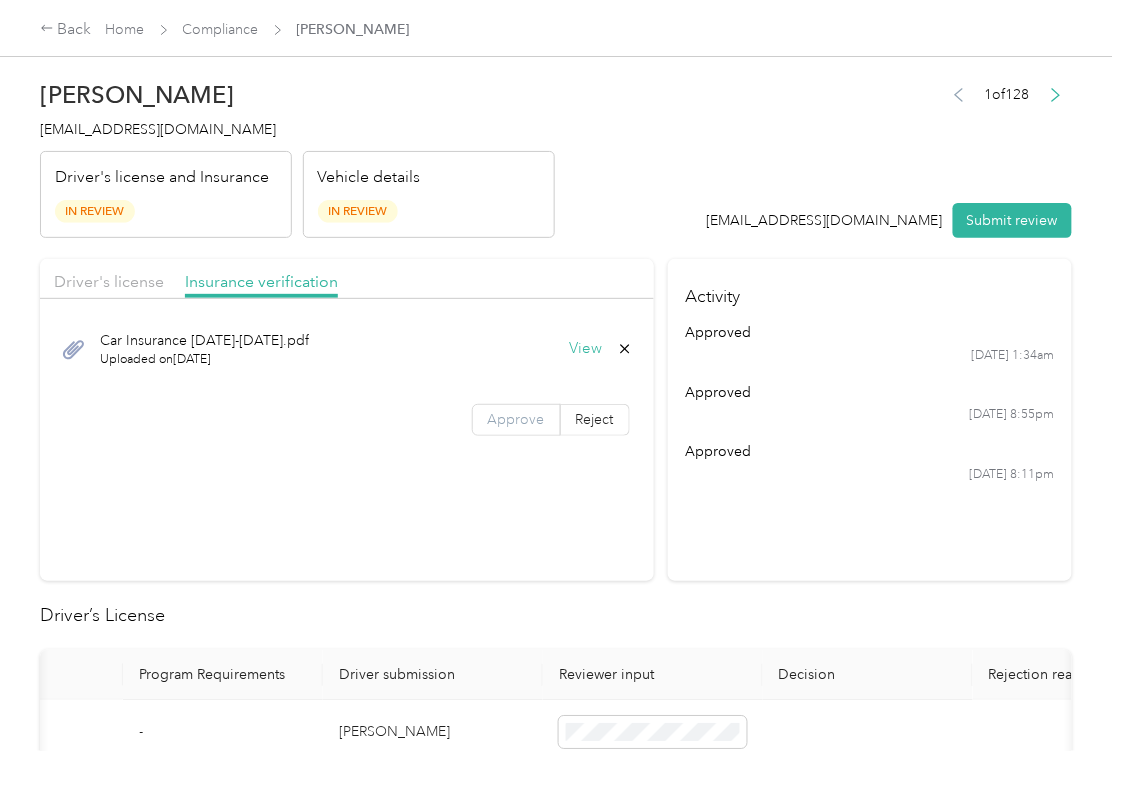 click on "Approve" at bounding box center [516, 419] 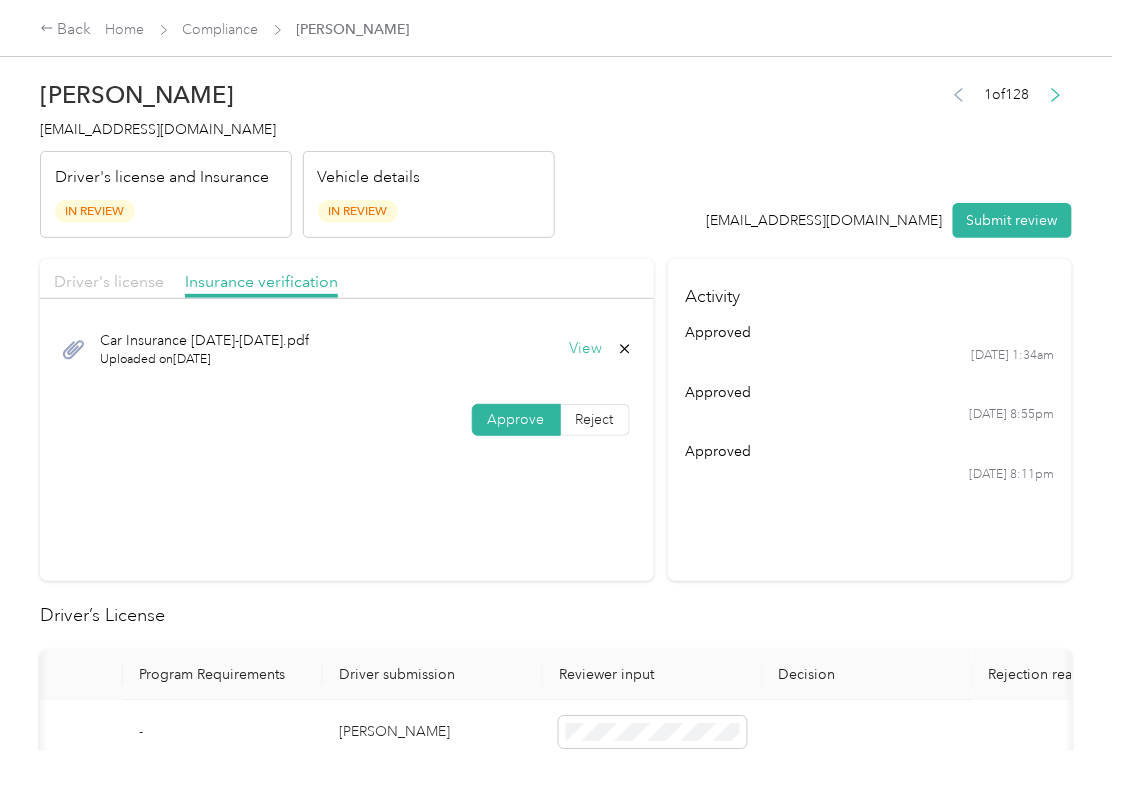 click on "Driver's license" at bounding box center [109, 281] 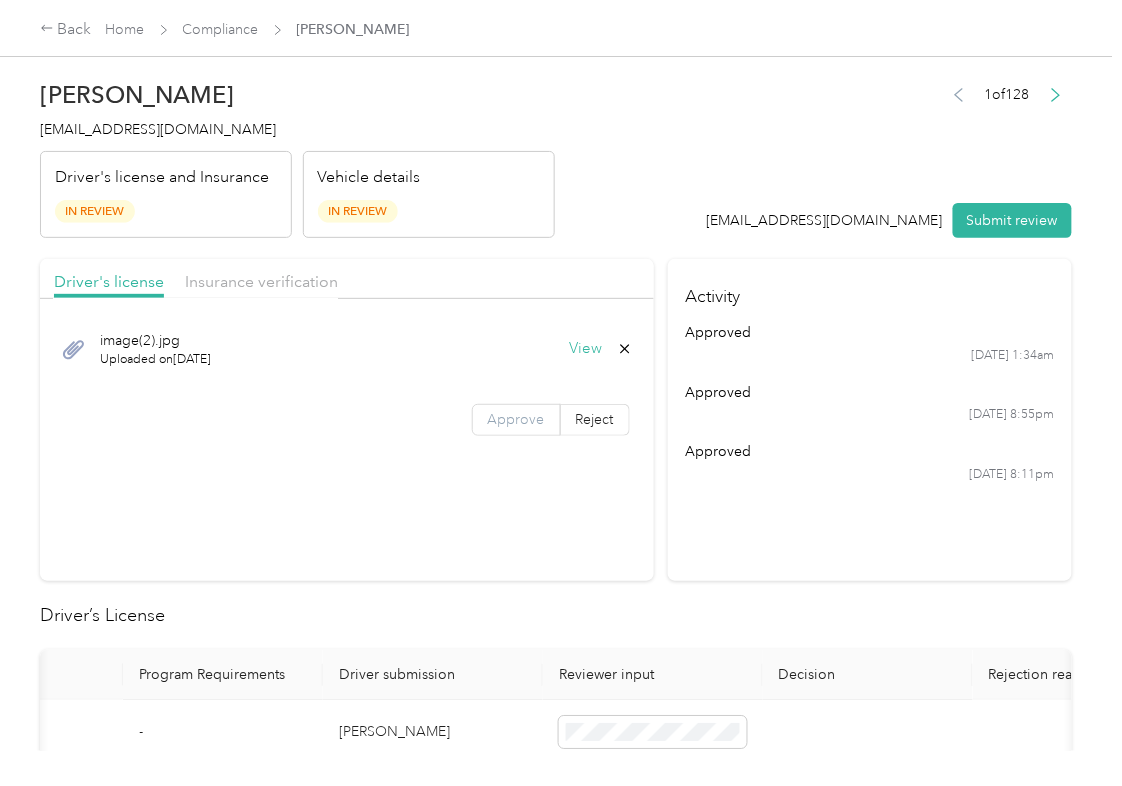click on "Approve" at bounding box center [516, 419] 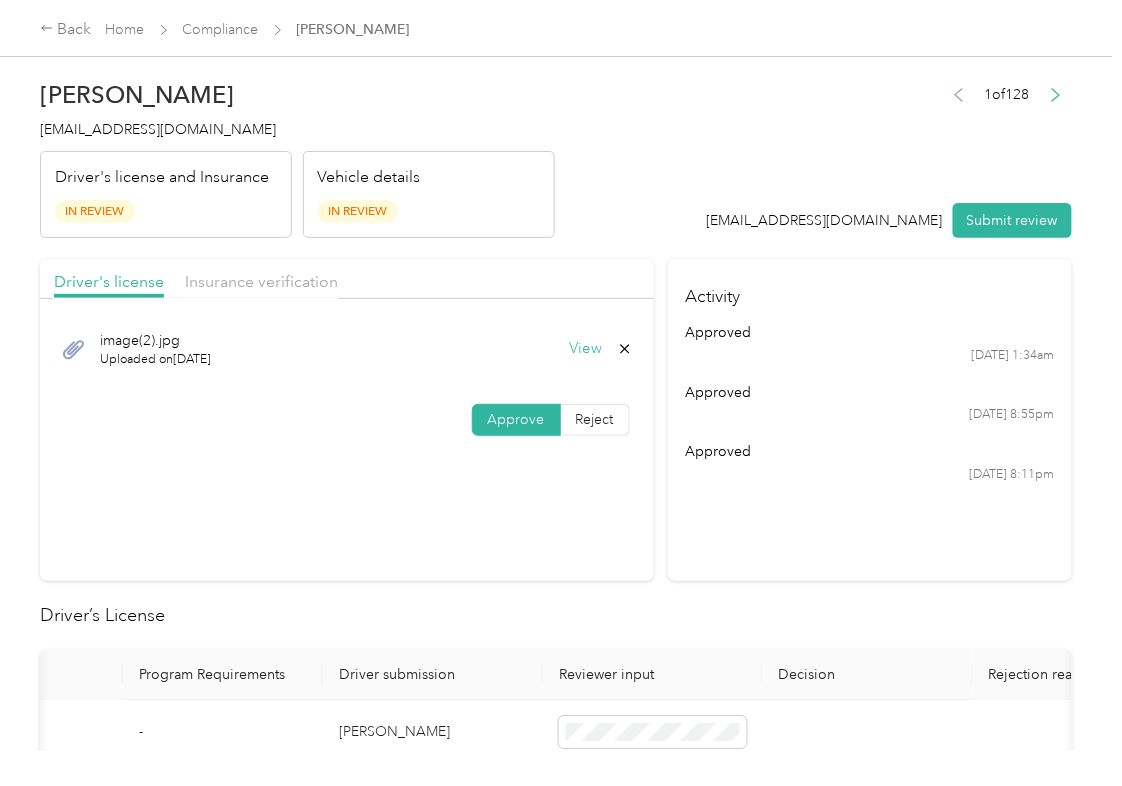 click on "Submit review" at bounding box center (1012, 220) 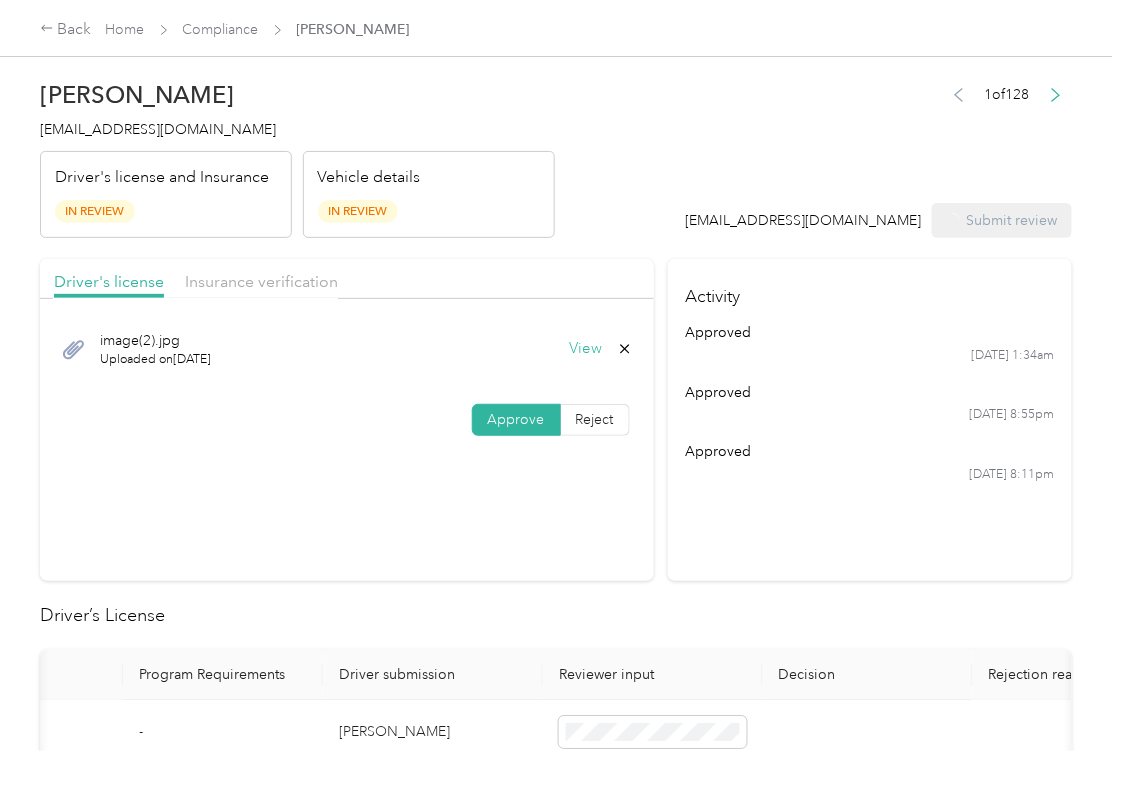 click on "[EMAIL_ADDRESS][DOMAIN_NAME]" at bounding box center [158, 129] 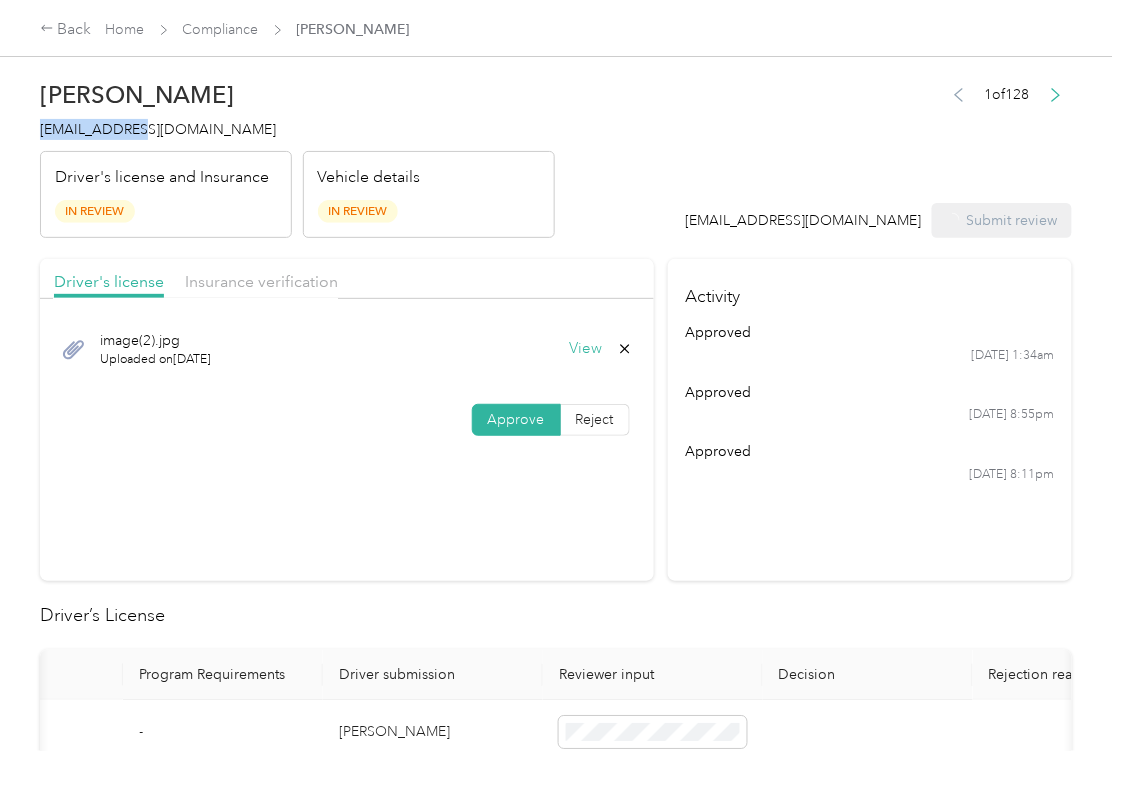click on "[EMAIL_ADDRESS][DOMAIN_NAME]" at bounding box center [158, 129] 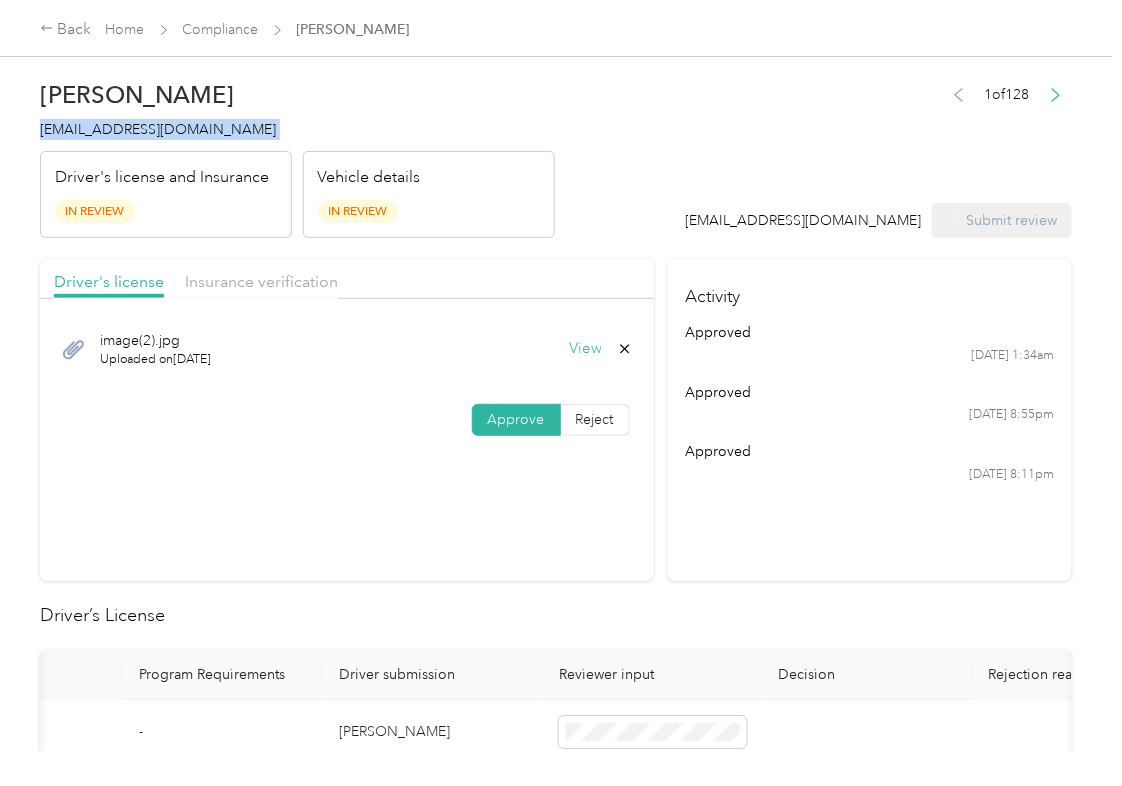 click on "[EMAIL_ADDRESS][DOMAIN_NAME]" at bounding box center (158, 129) 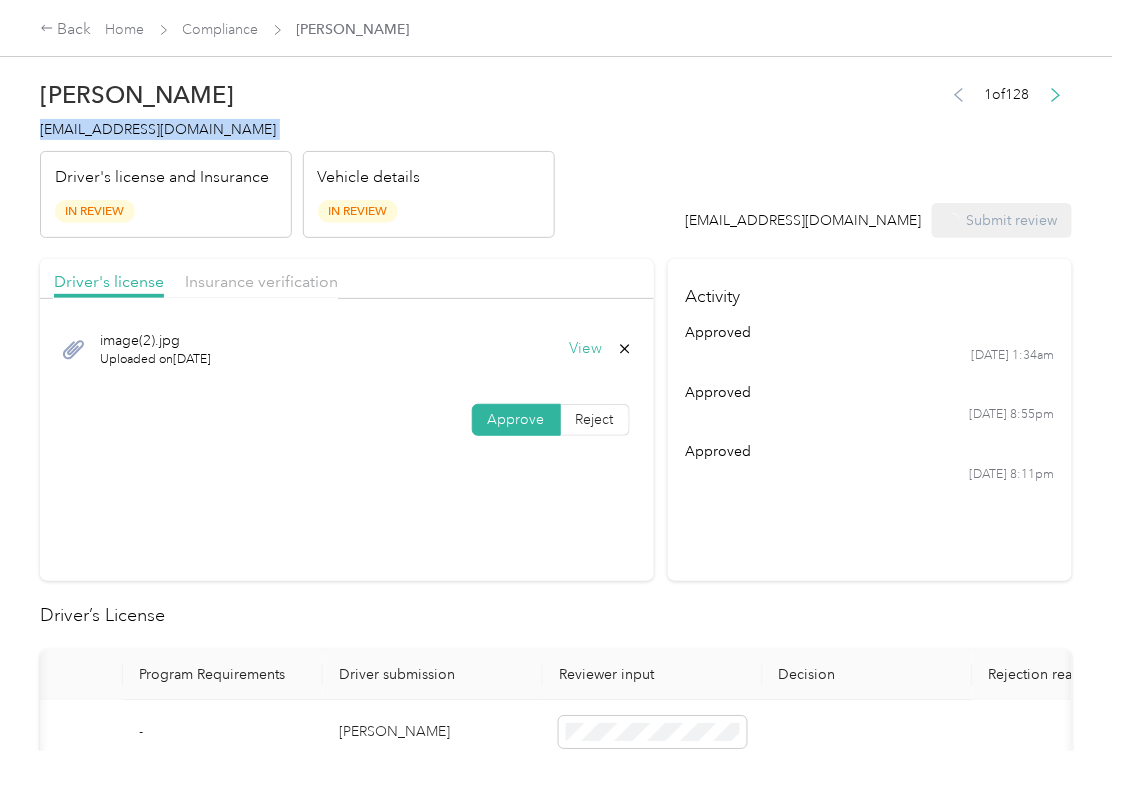 click on "[EMAIL_ADDRESS][DOMAIN_NAME]" at bounding box center [158, 129] 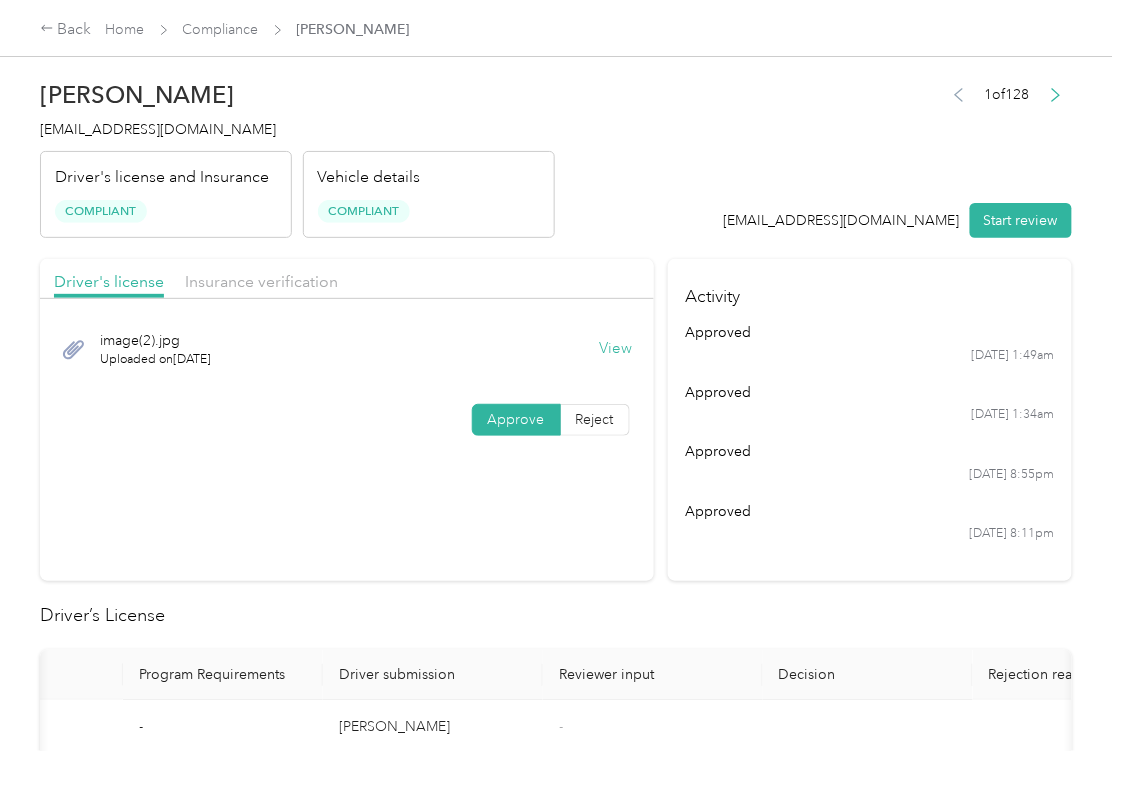click on "approved" at bounding box center (869, 511) 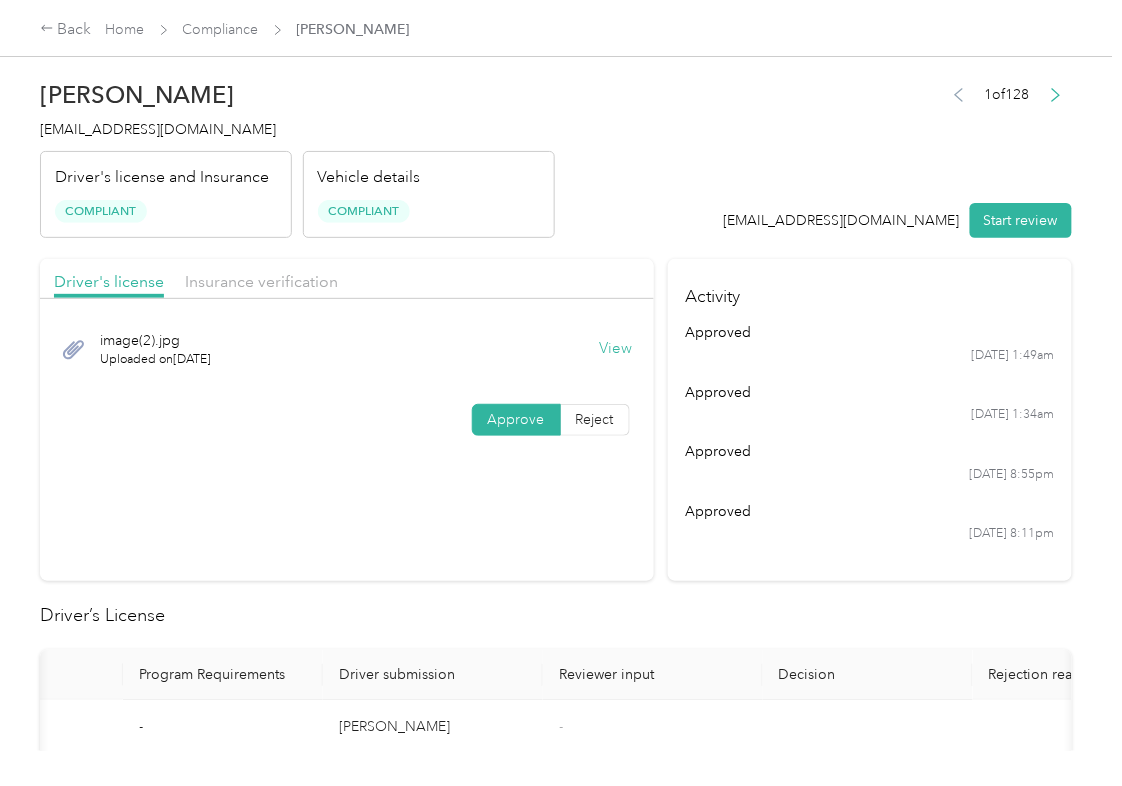 click on "[DATE] 8:55pm" at bounding box center [869, 475] 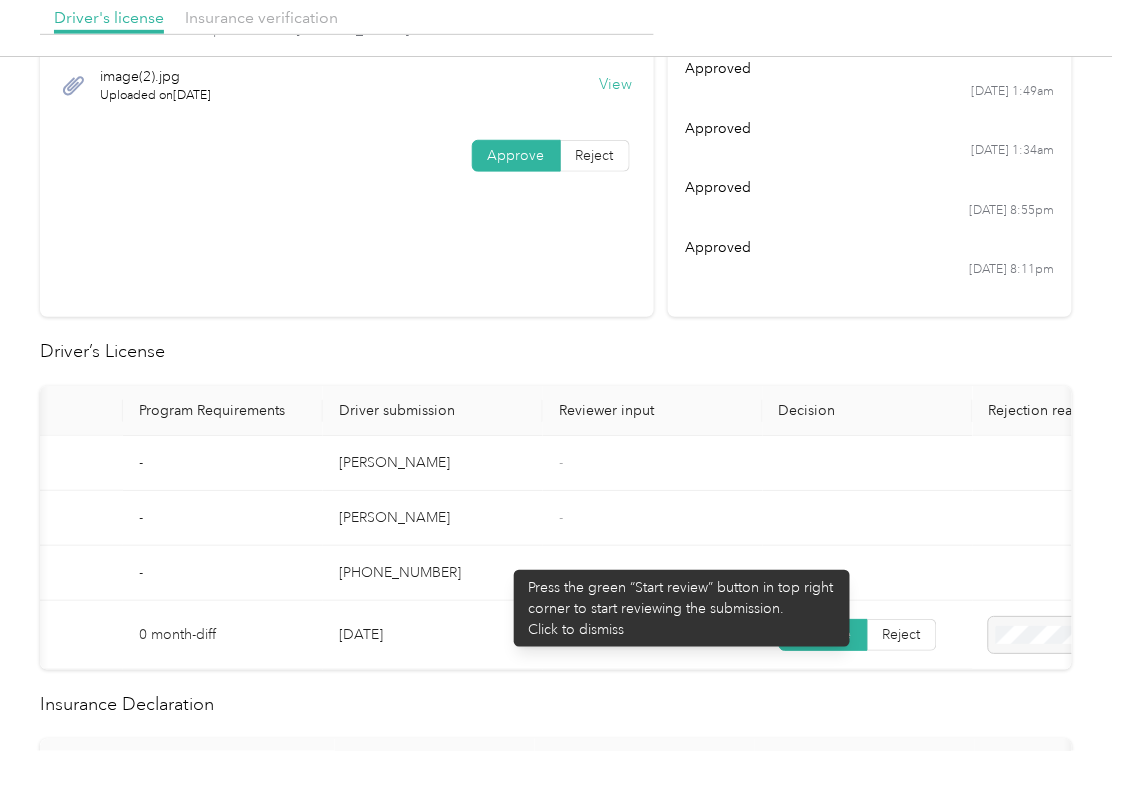 scroll, scrollTop: 266, scrollLeft: 0, axis: vertical 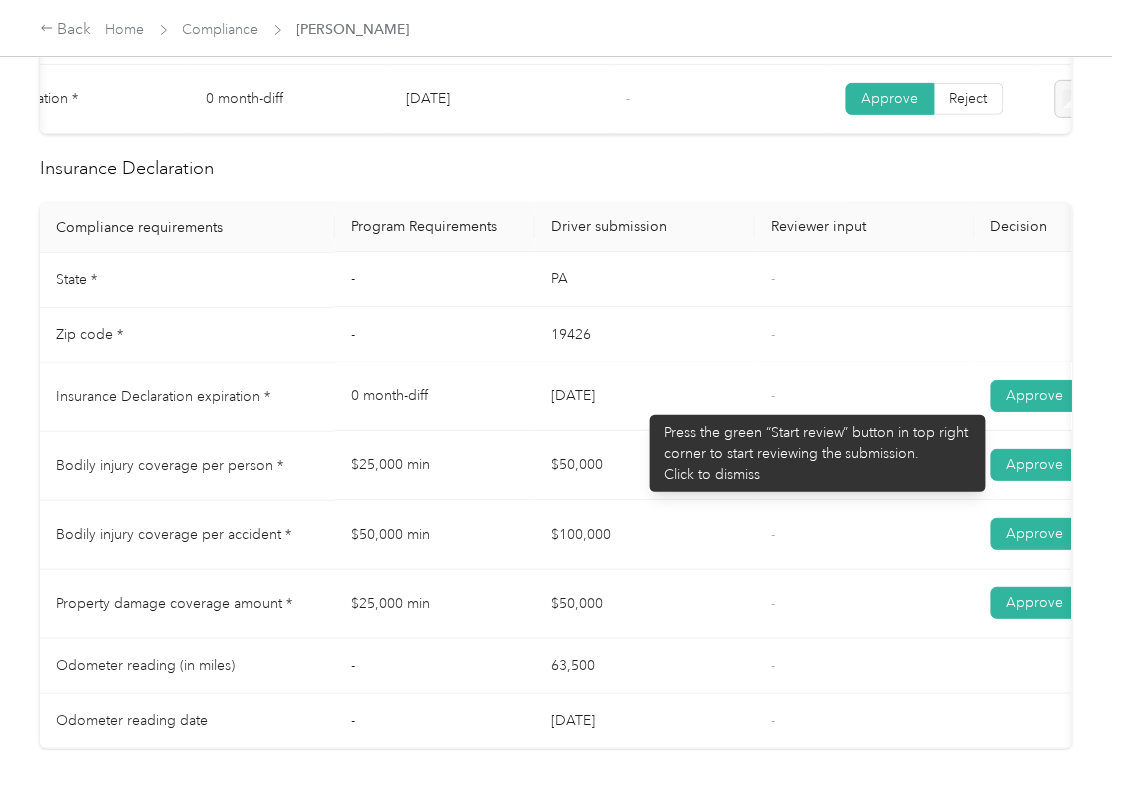 drag, startPoint x: 640, startPoint y: 405, endPoint x: 694, endPoint y: 434, distance: 61.294373 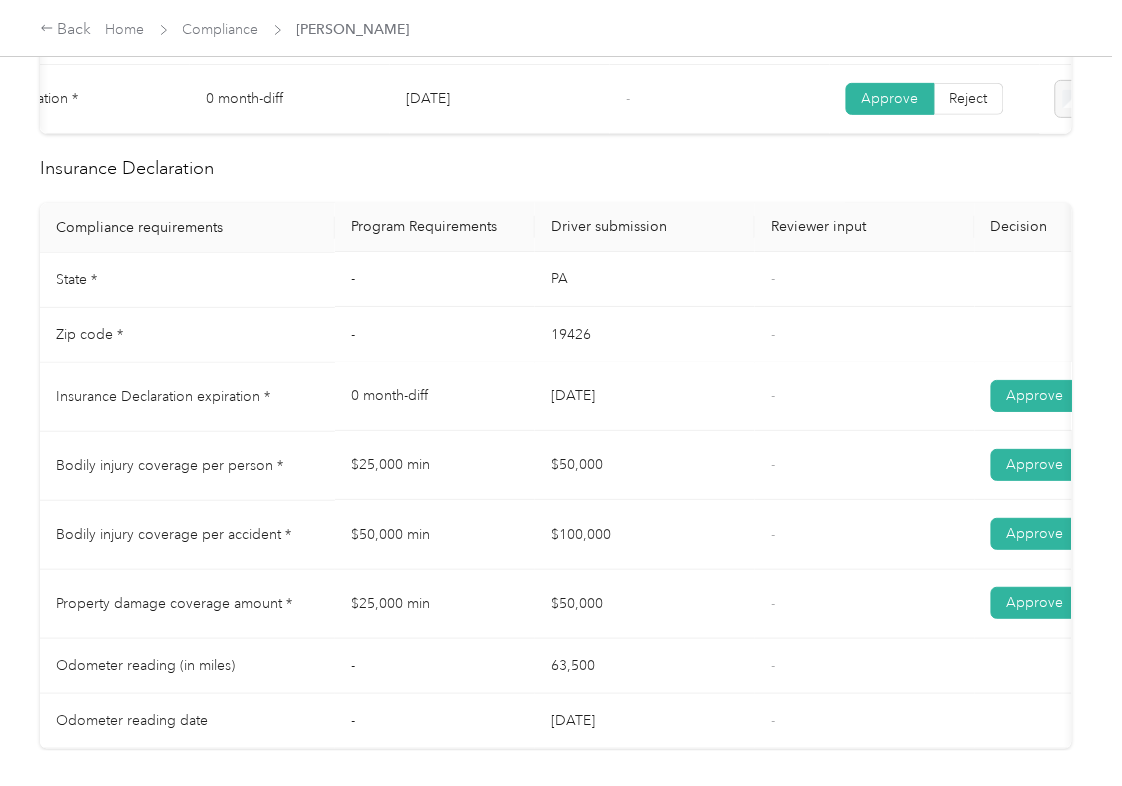 click on "[DATE]" at bounding box center (645, 397) 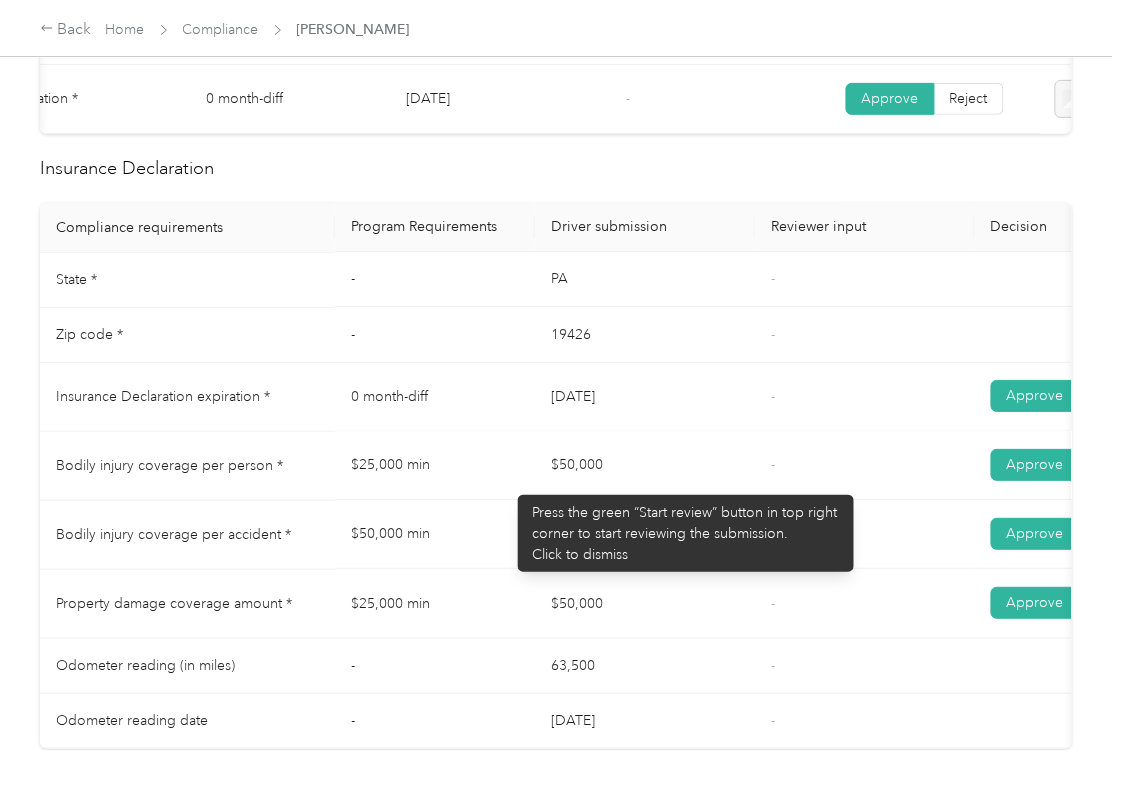 click on "Bodily injury coverage per person * $25,000 min $50,000 - Approve Reject" at bounding box center (745, 466) 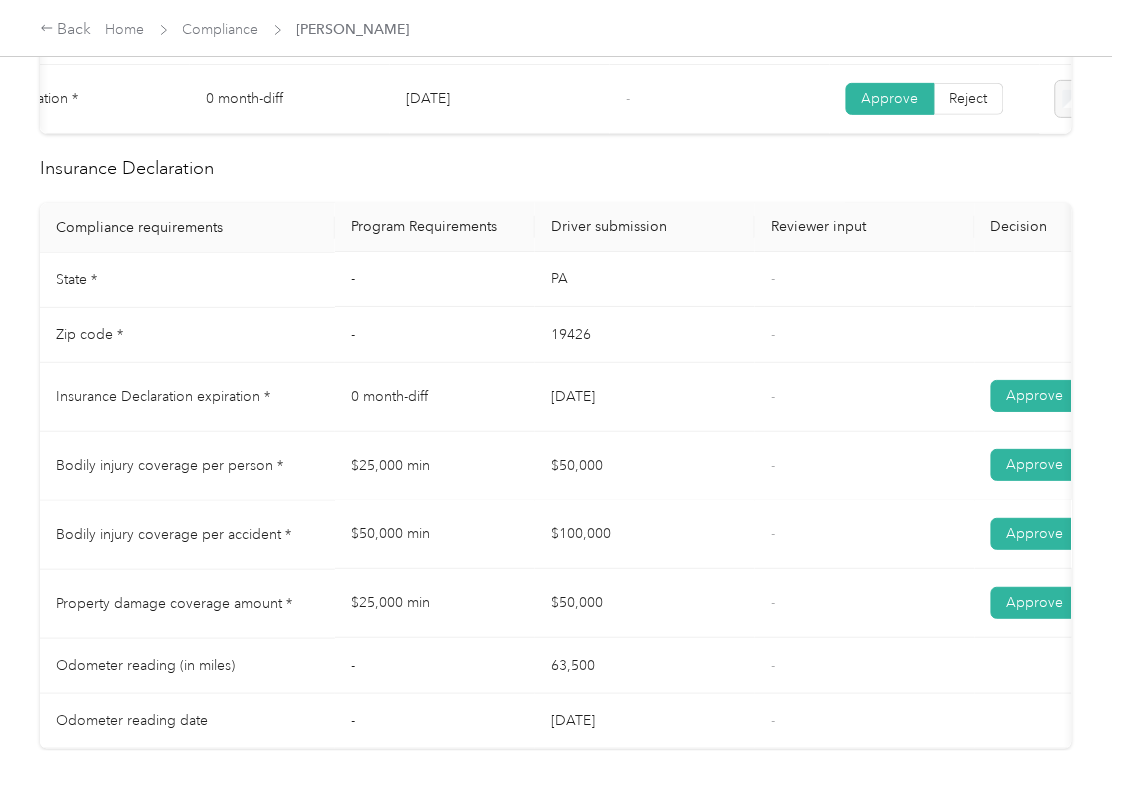 drag, startPoint x: 598, startPoint y: 558, endPoint x: 602, endPoint y: 570, distance: 12.649111 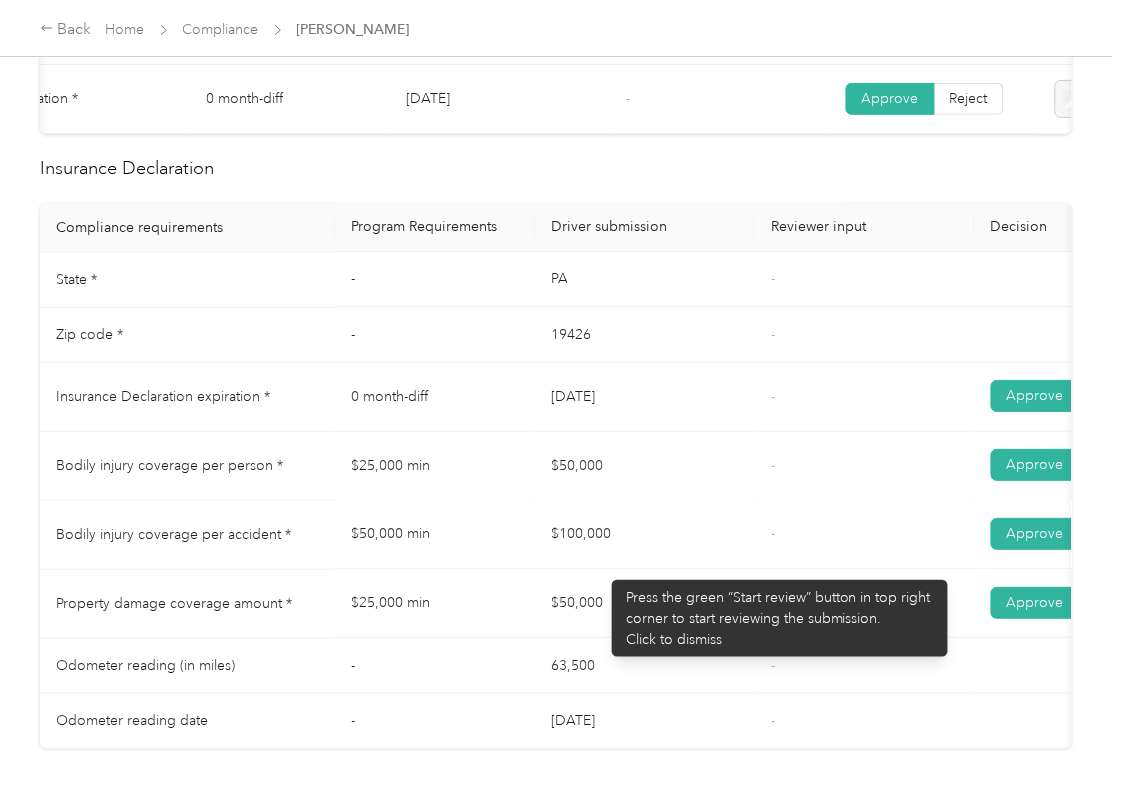 click on "Property damage coverage amount * $25,000 min $50,000 - Approve Reject" at bounding box center [745, 604] 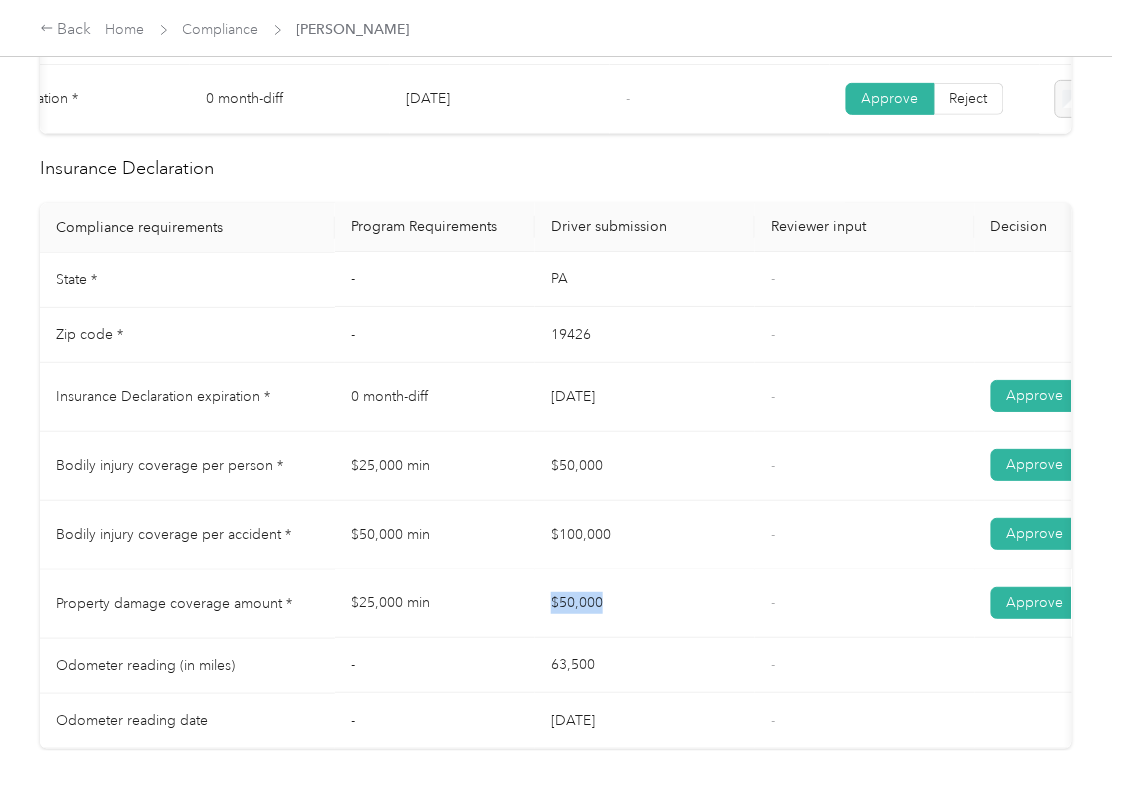 click on "$50,000" at bounding box center (645, 604) 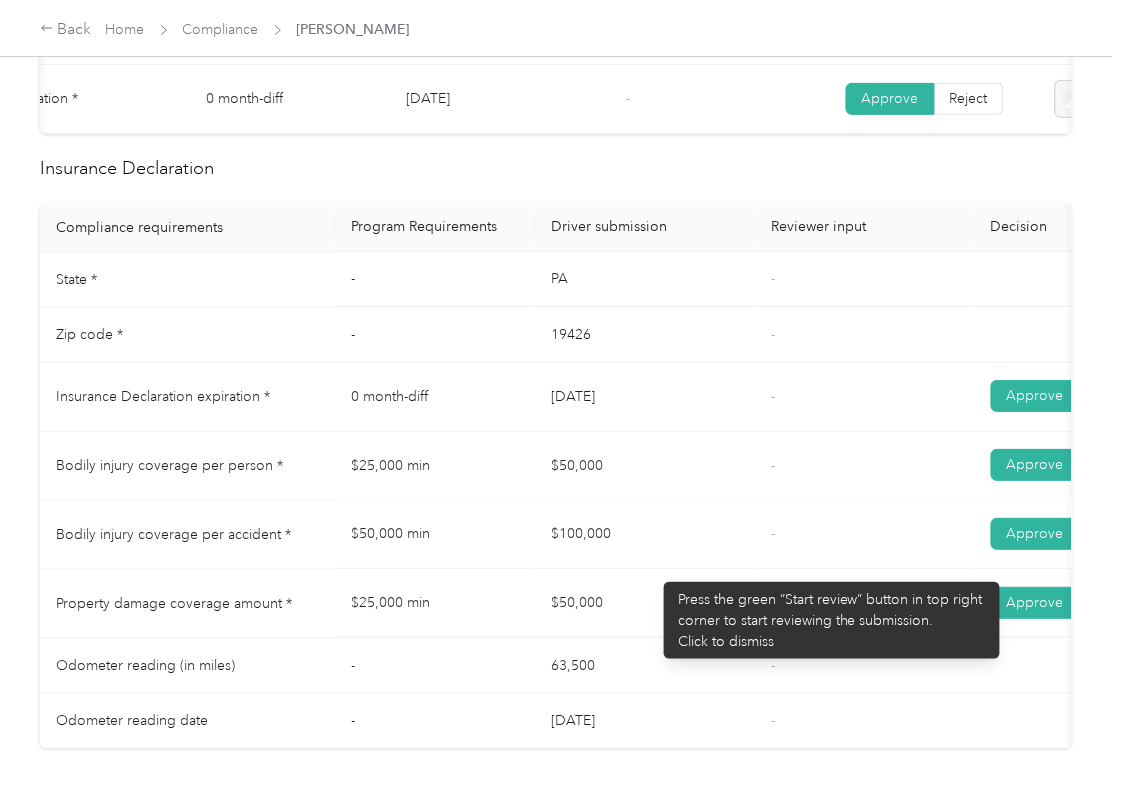 click on "$50,000" at bounding box center [645, 466] 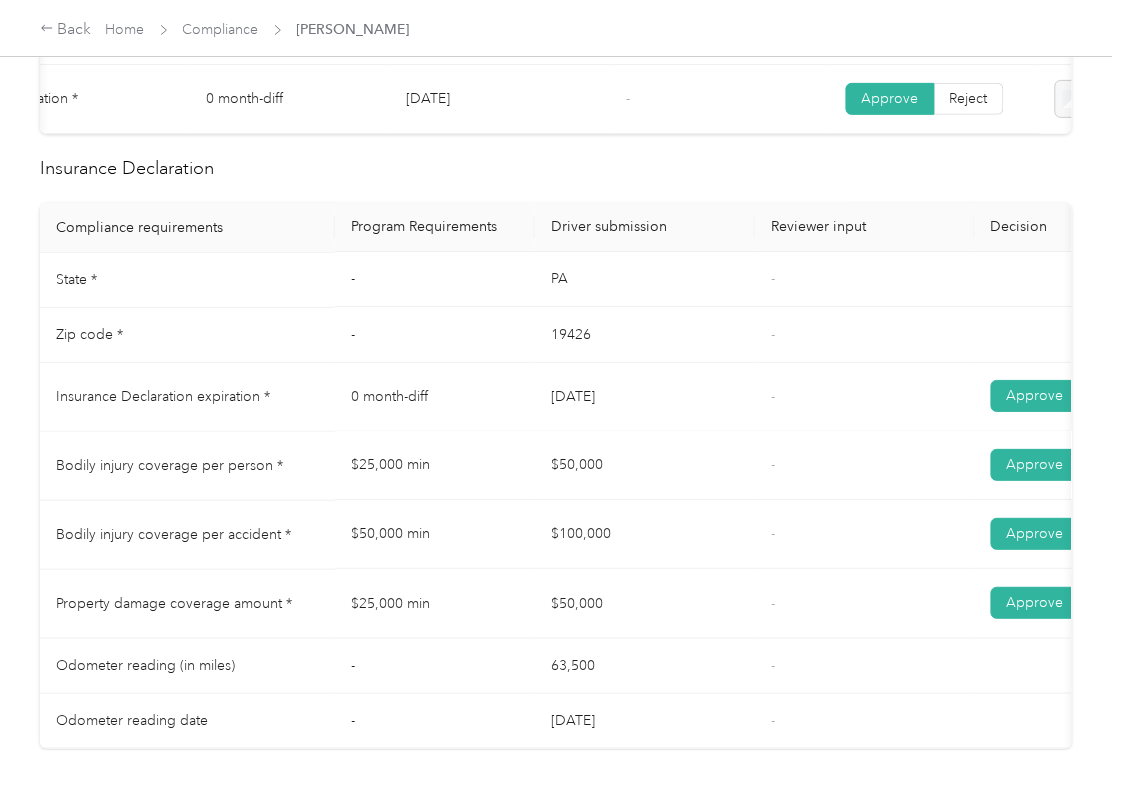 drag, startPoint x: 569, startPoint y: 548, endPoint x: 628, endPoint y: 577, distance: 65.74192 